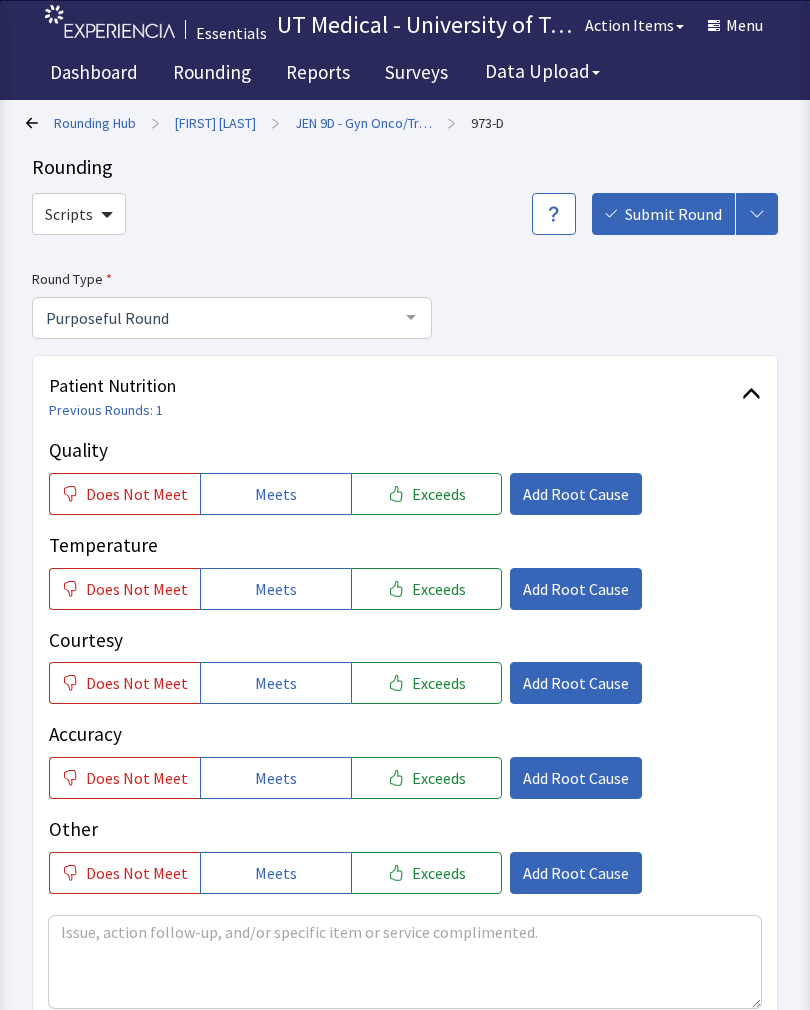 scroll, scrollTop: 0, scrollLeft: 0, axis: both 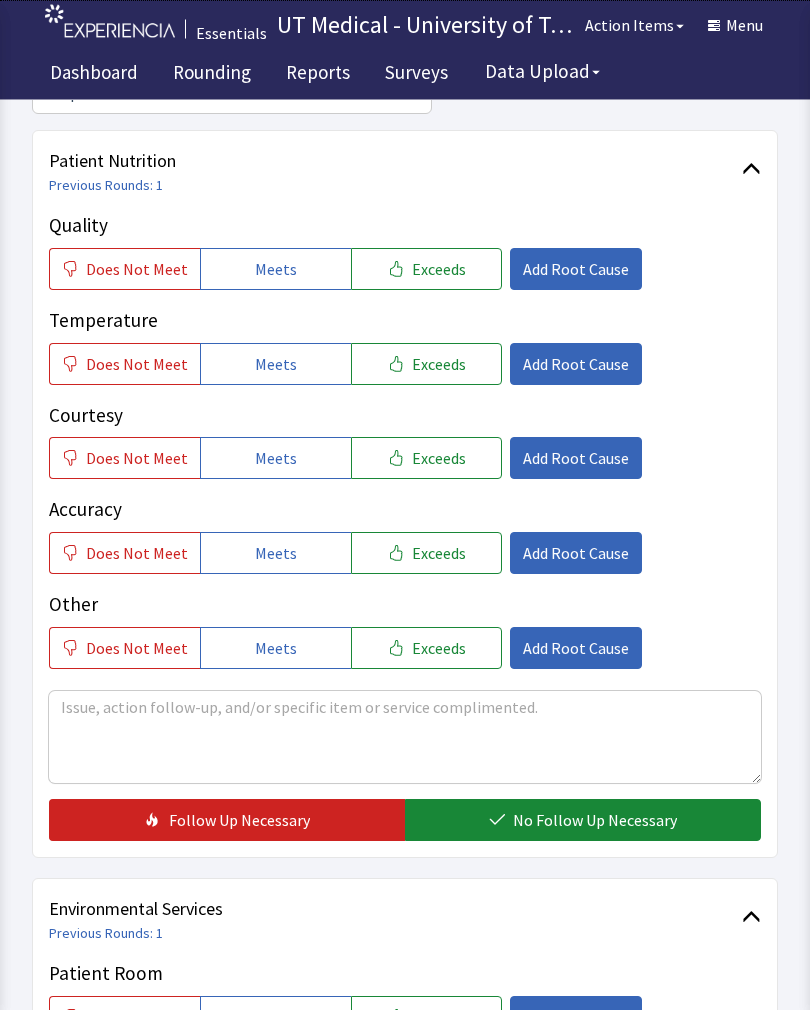 click on "Exceeds" 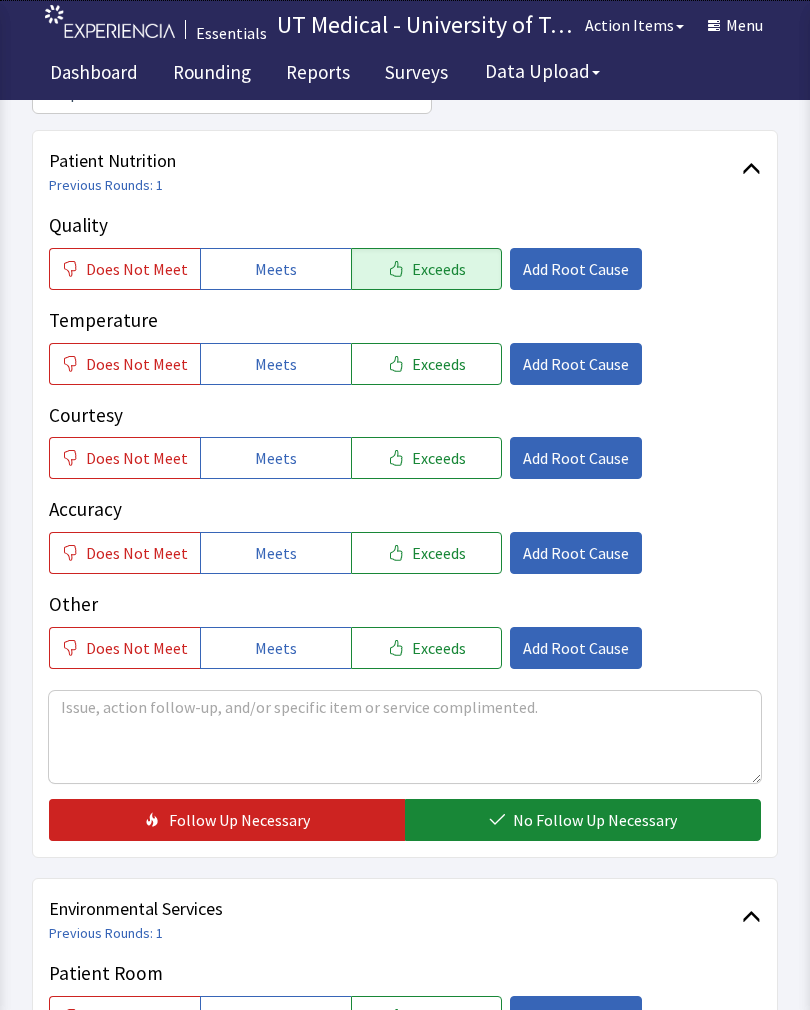 click on "Exceeds" at bounding box center [439, 364] 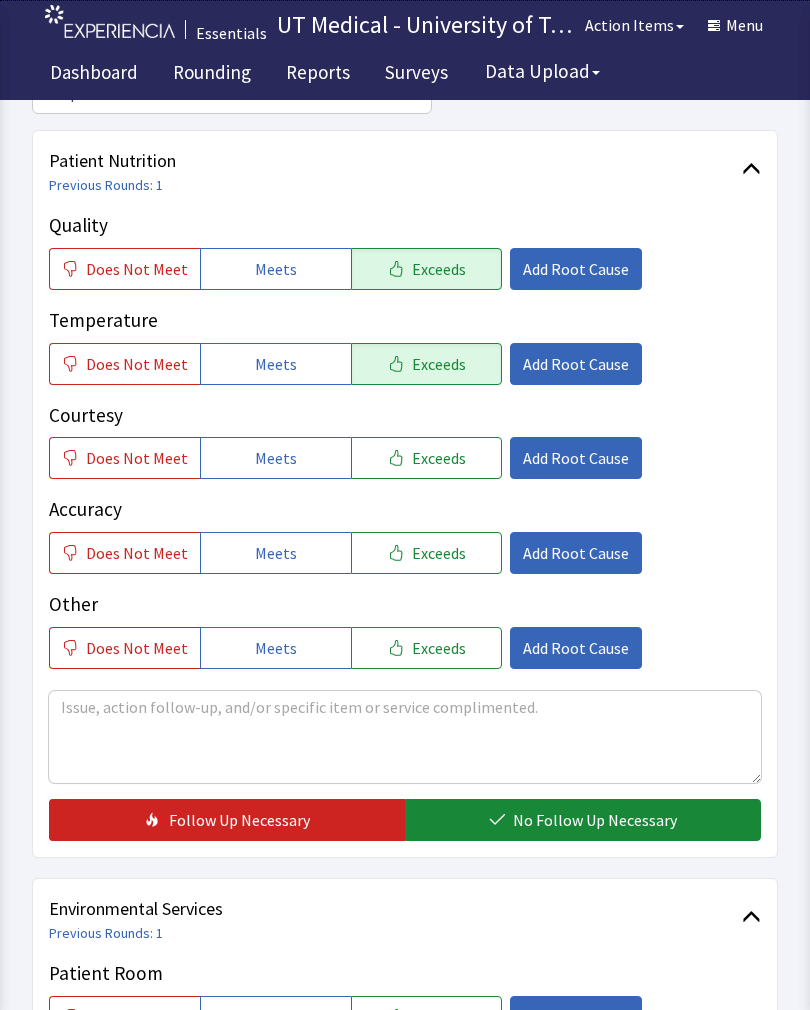 click on "Exceeds" at bounding box center [439, 458] 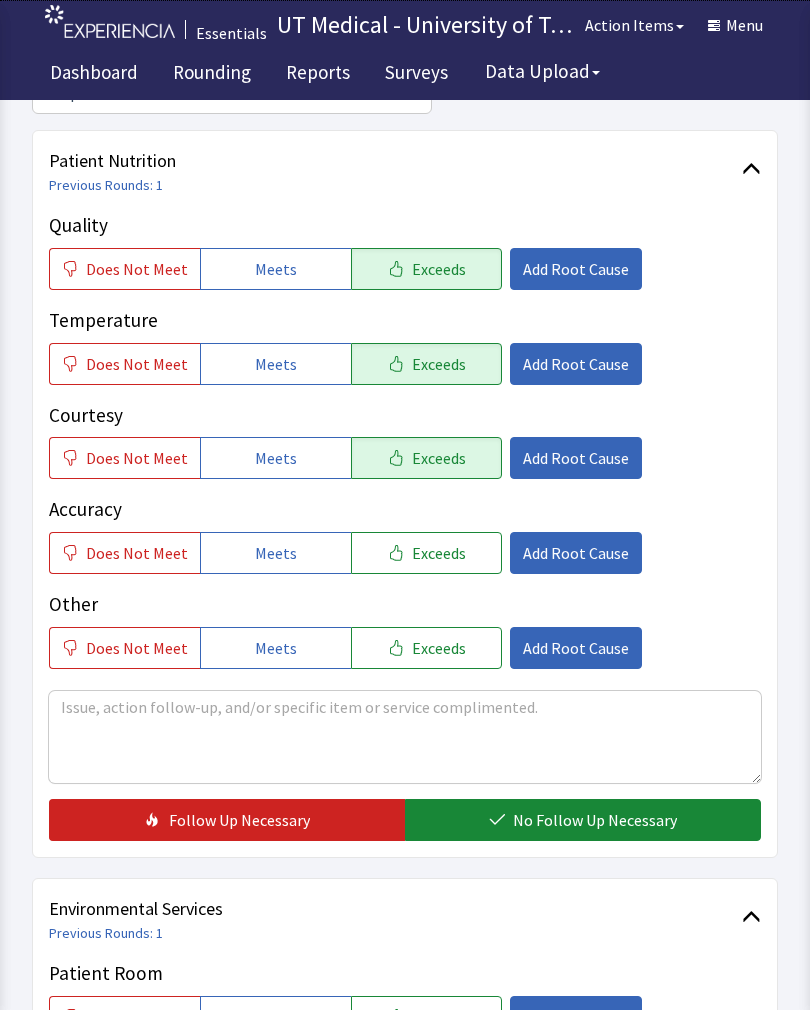 click on "No Follow Up Necessary" at bounding box center [595, 820] 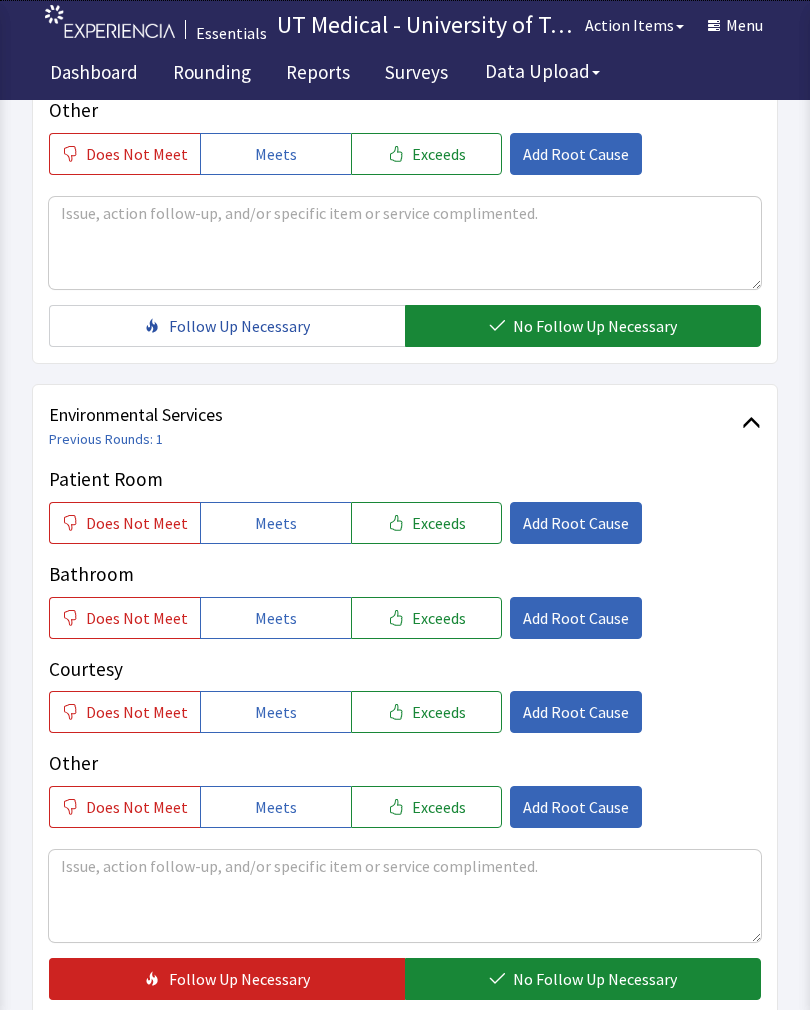 scroll, scrollTop: 725, scrollLeft: 0, axis: vertical 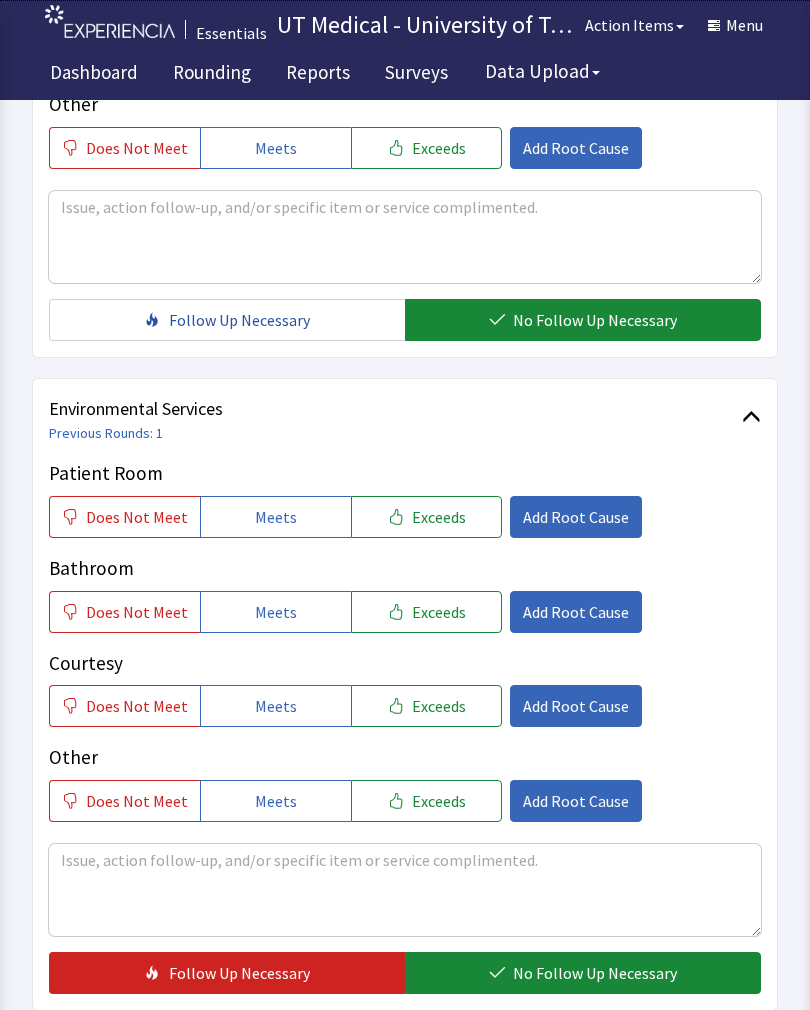 click on "Exceeds" at bounding box center (439, 517) 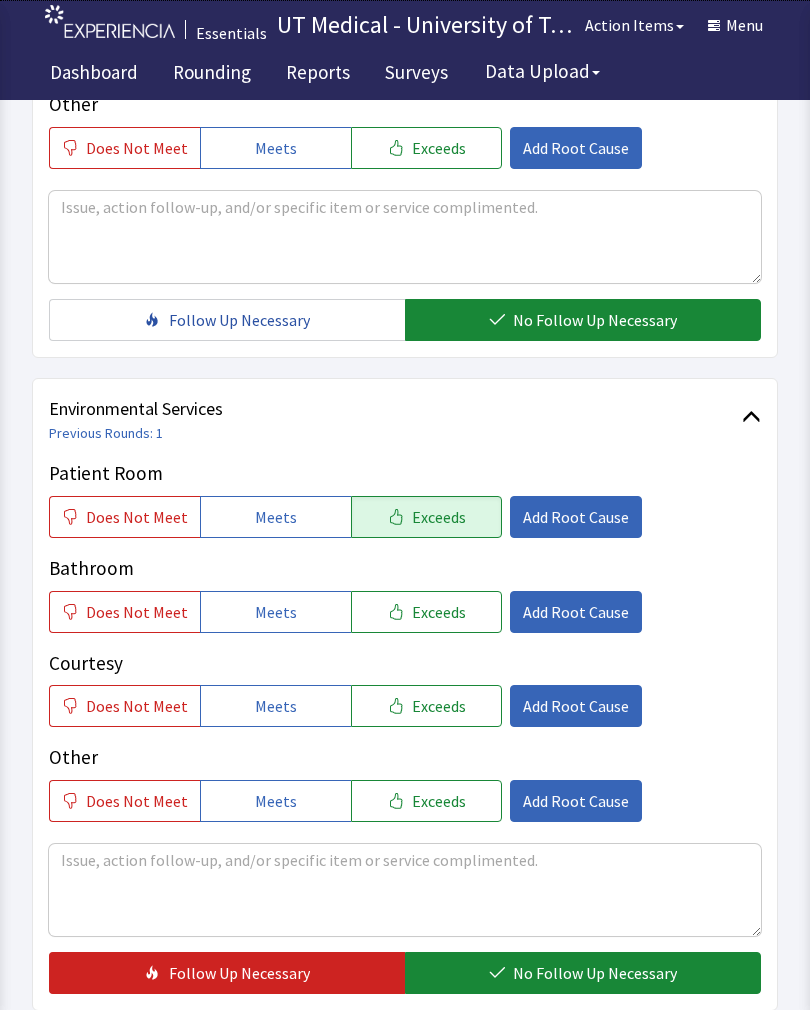 click on "Exceeds" at bounding box center (439, 612) 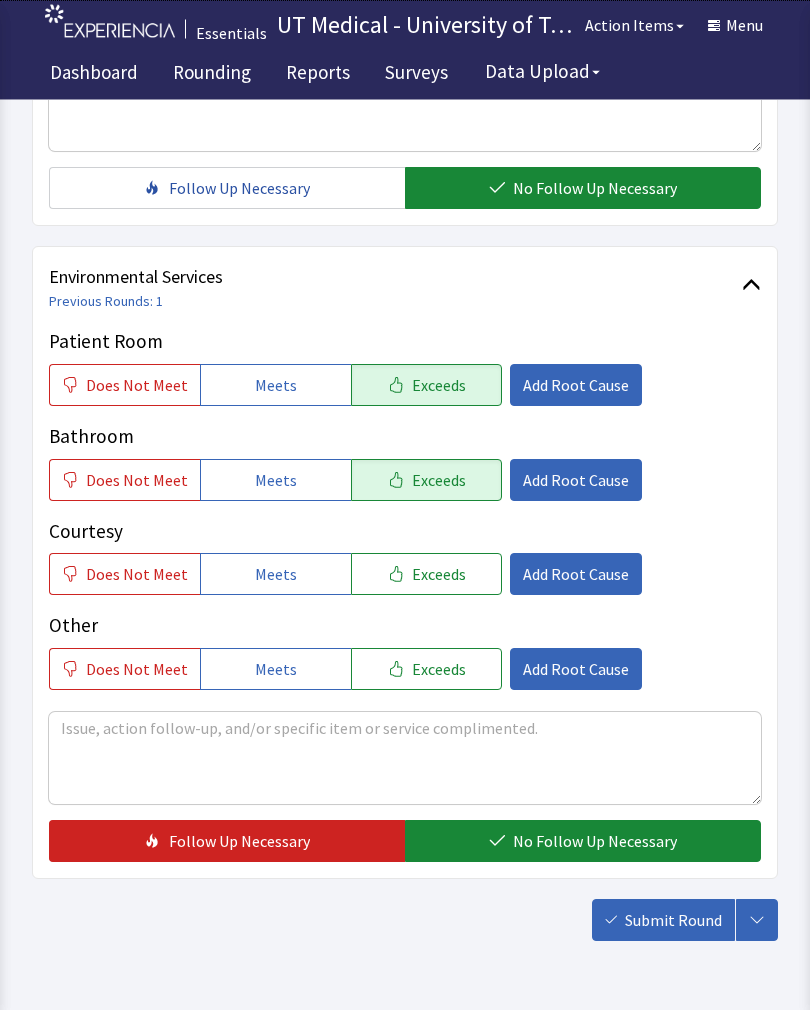 click on "No Follow Up Necessary" at bounding box center (595, 842) 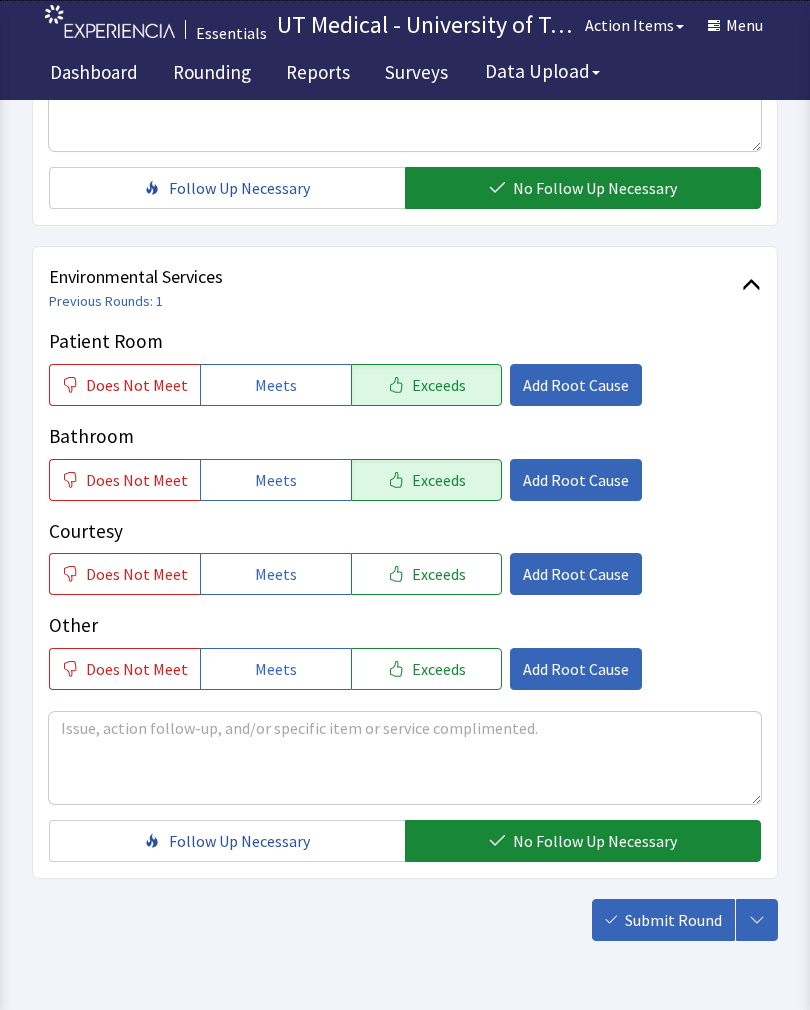 click on "Submit Round" at bounding box center [663, 920] 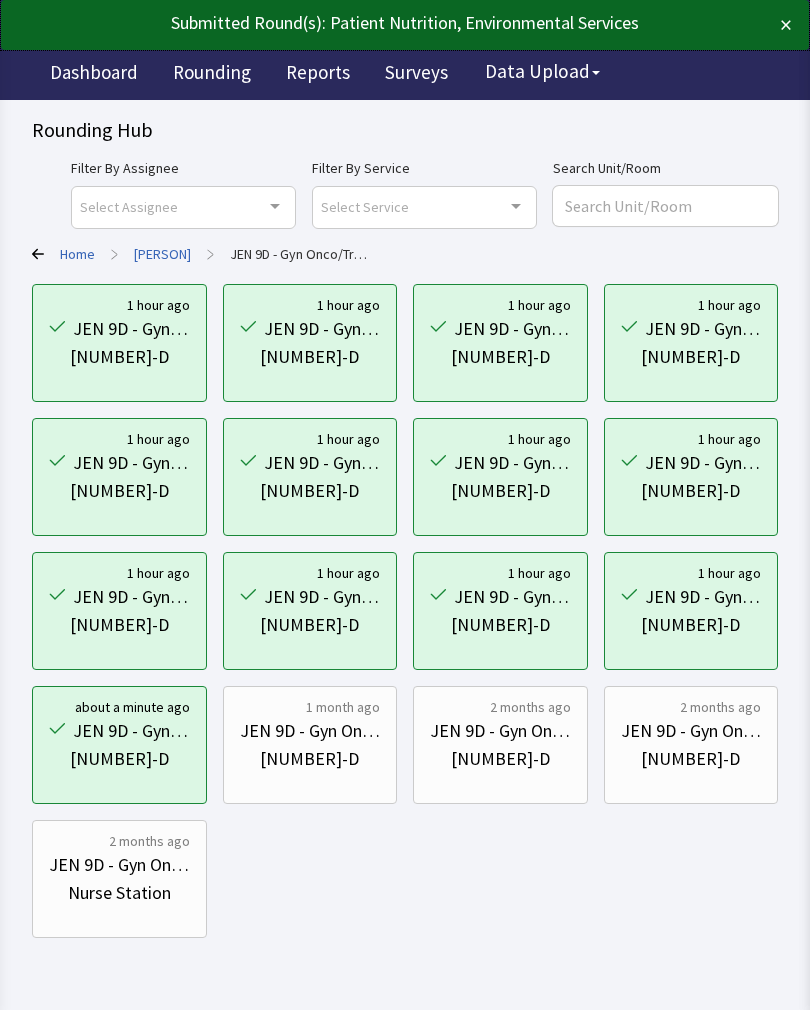 scroll, scrollTop: 0, scrollLeft: 0, axis: both 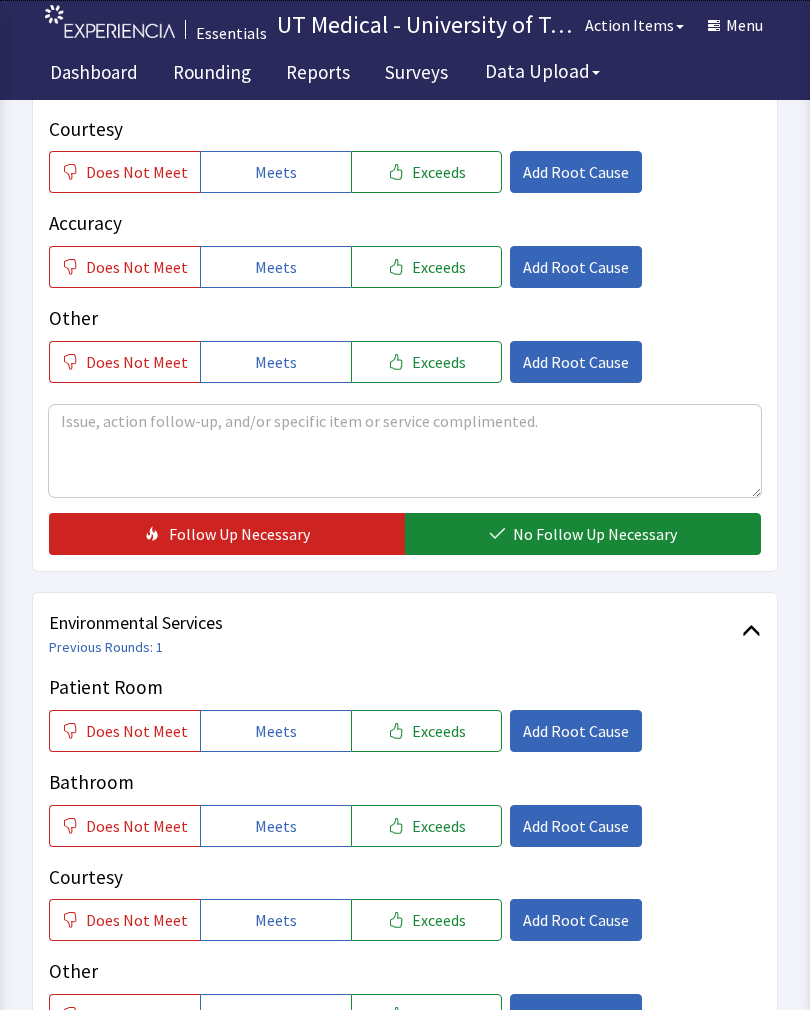 click on "Exceeds" at bounding box center (439, 731) 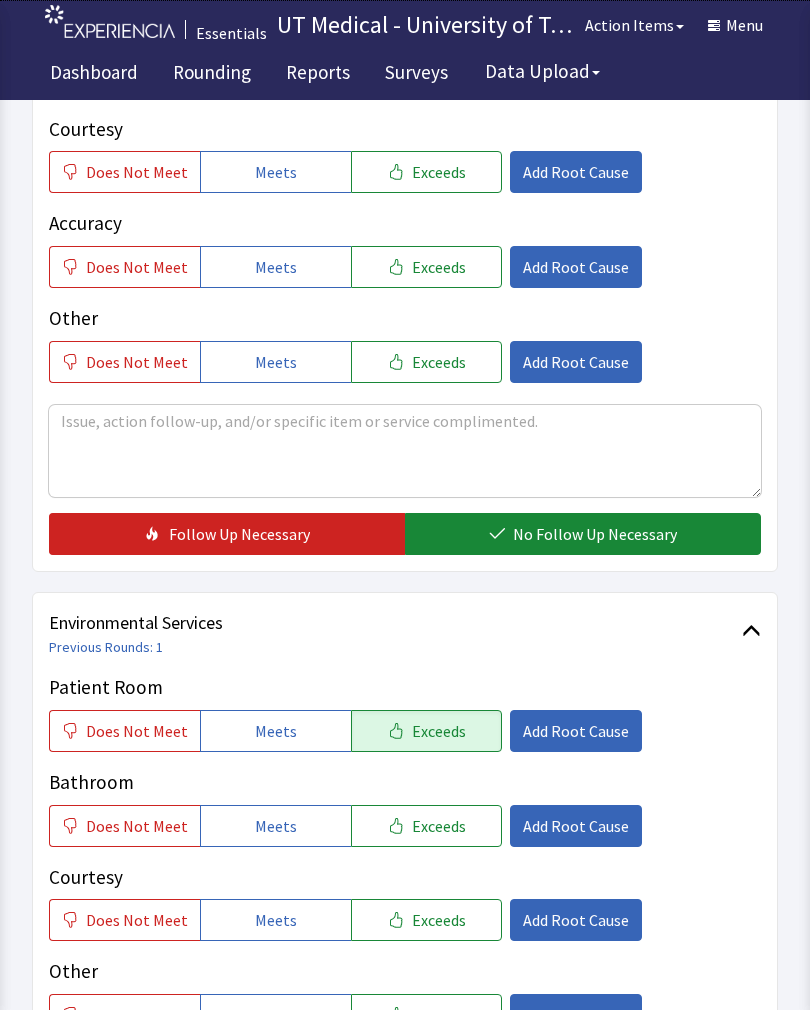 click on "Exceeds" 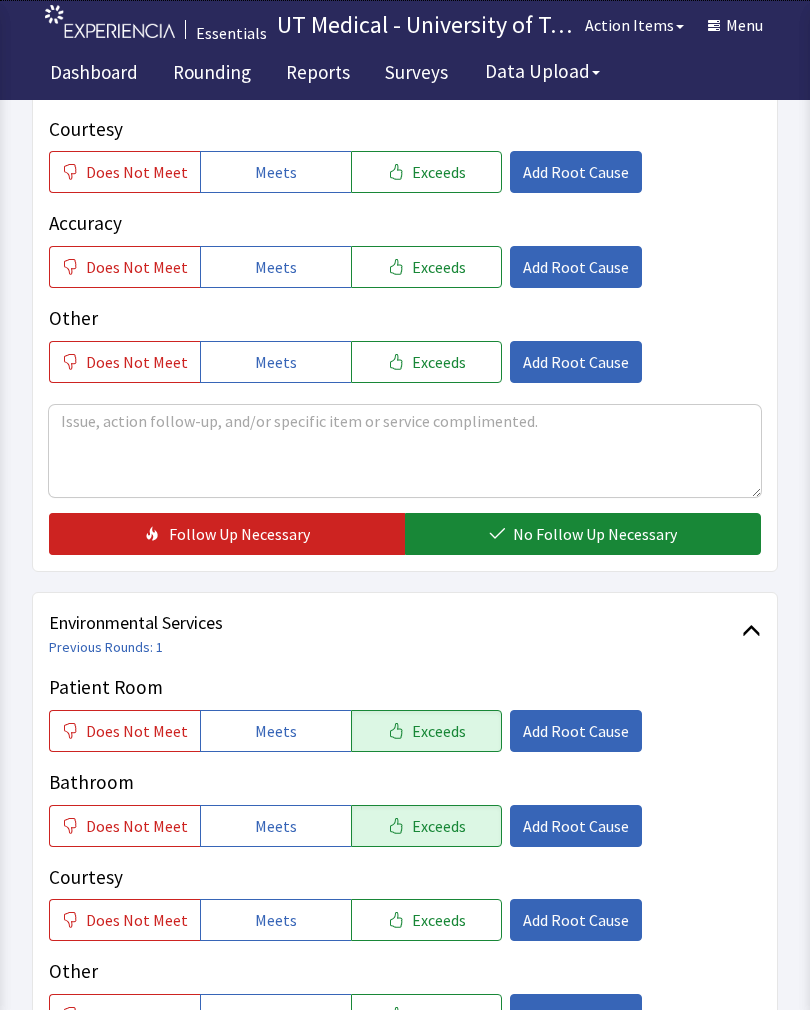click on "Other" at bounding box center (405, 971) 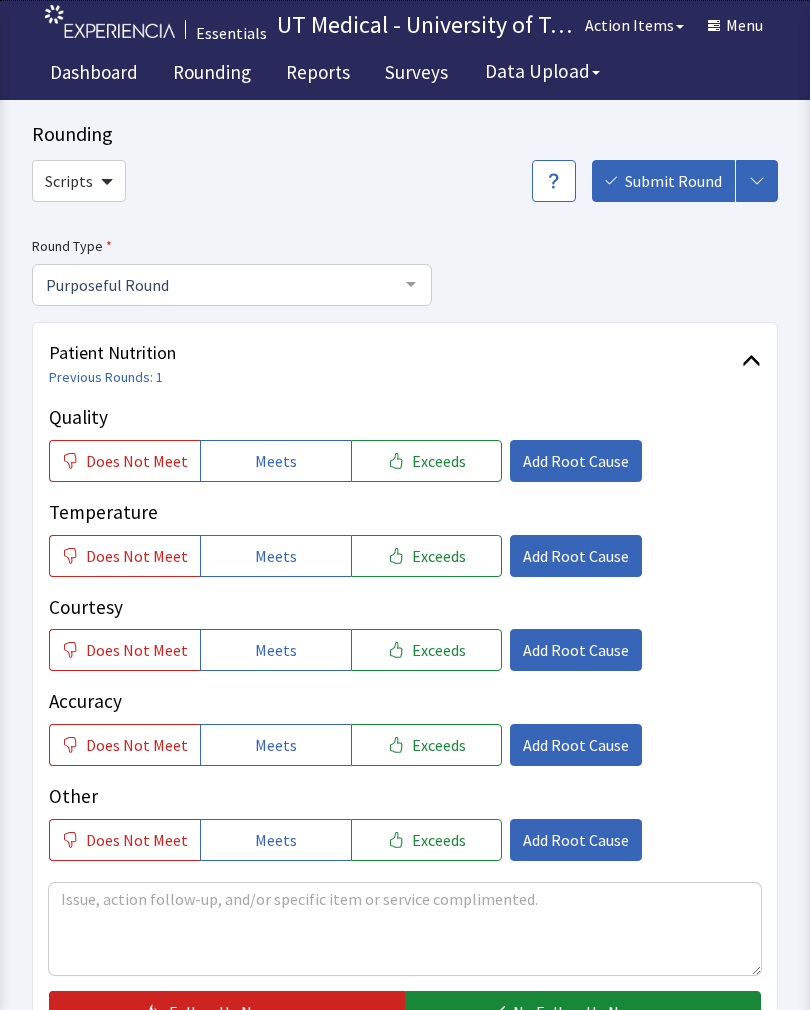 scroll, scrollTop: 40, scrollLeft: 0, axis: vertical 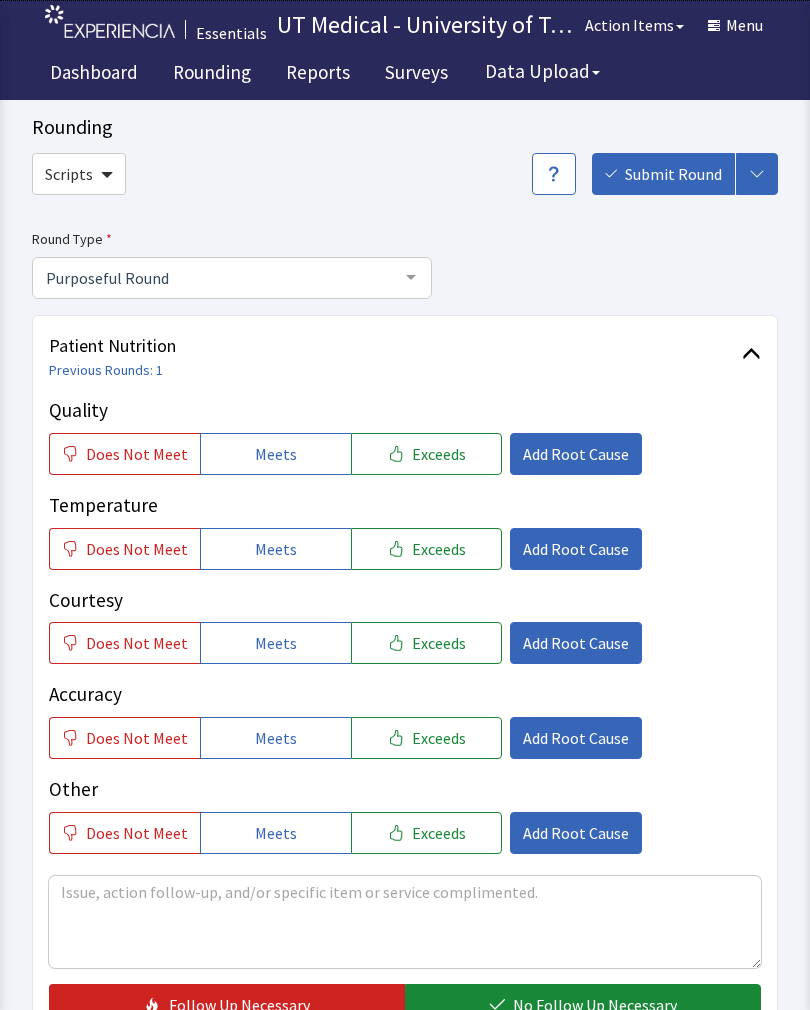 click on "Exceeds" at bounding box center [439, 454] 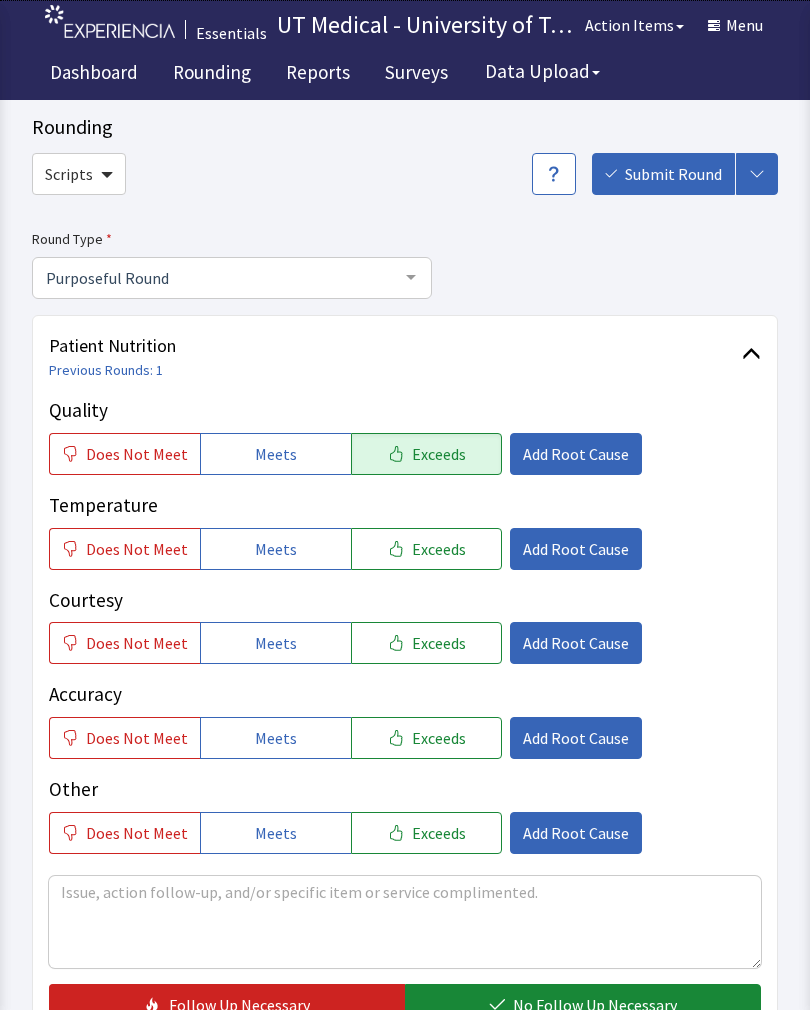 click on "Exceeds" at bounding box center [439, 549] 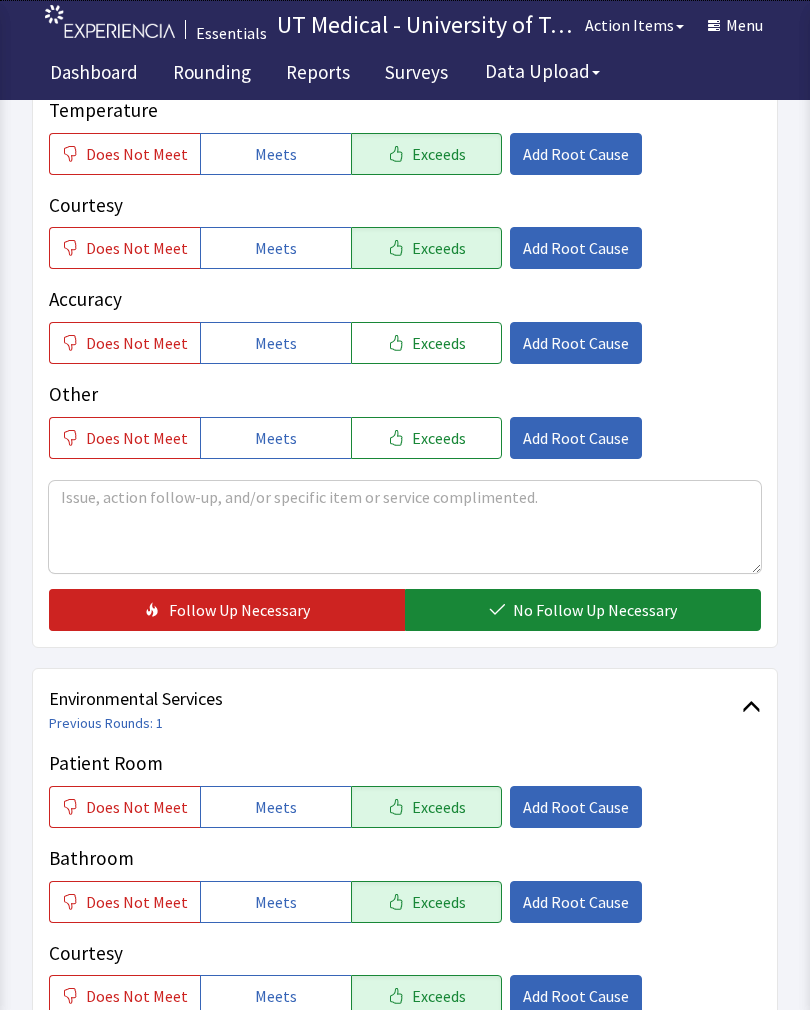 click on "No Follow Up Necessary" at bounding box center [595, 610] 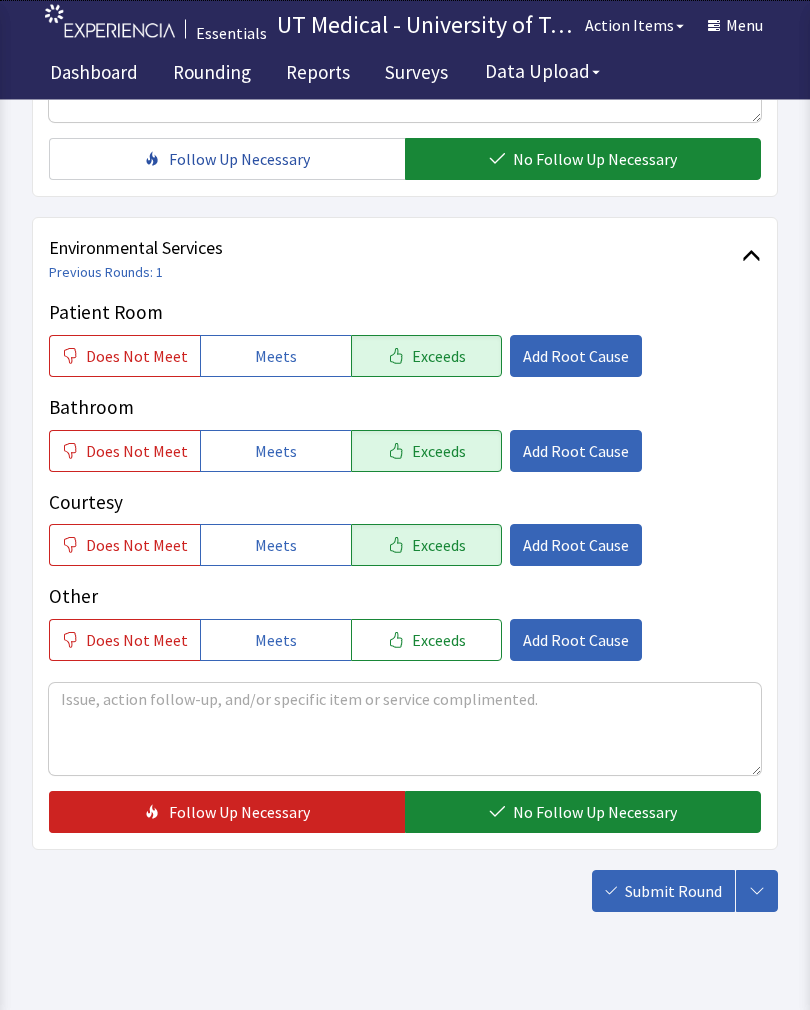 scroll, scrollTop: 890, scrollLeft: 0, axis: vertical 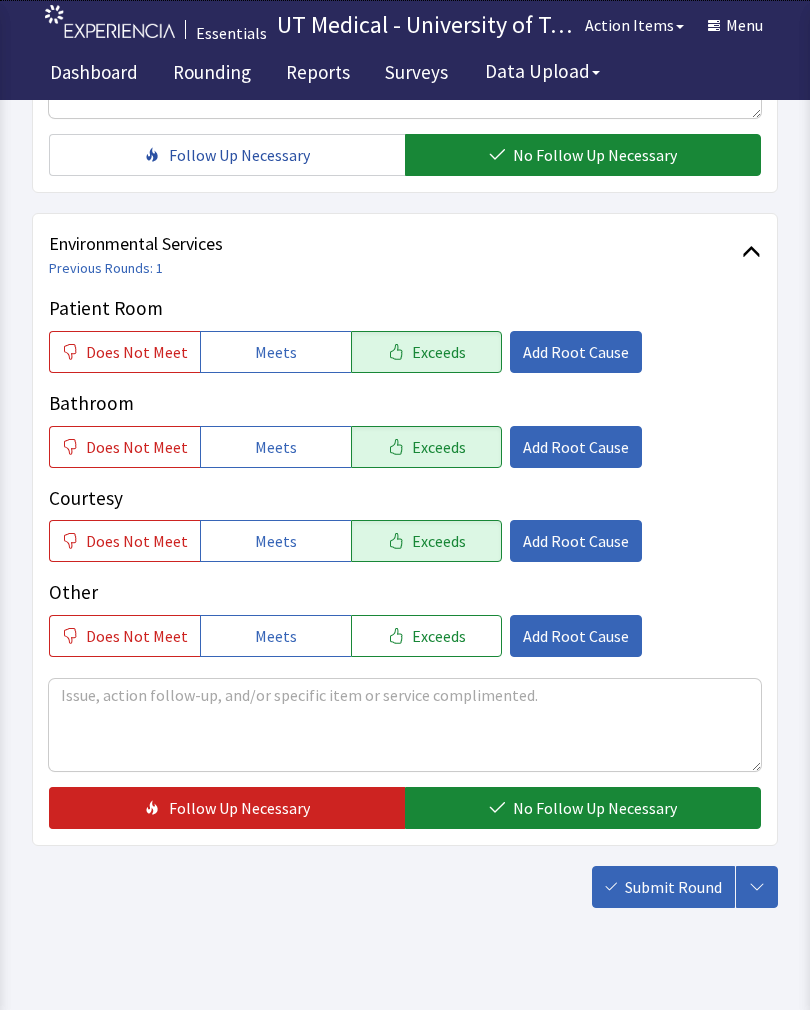 click on "No Follow Up Necessary" at bounding box center [595, 808] 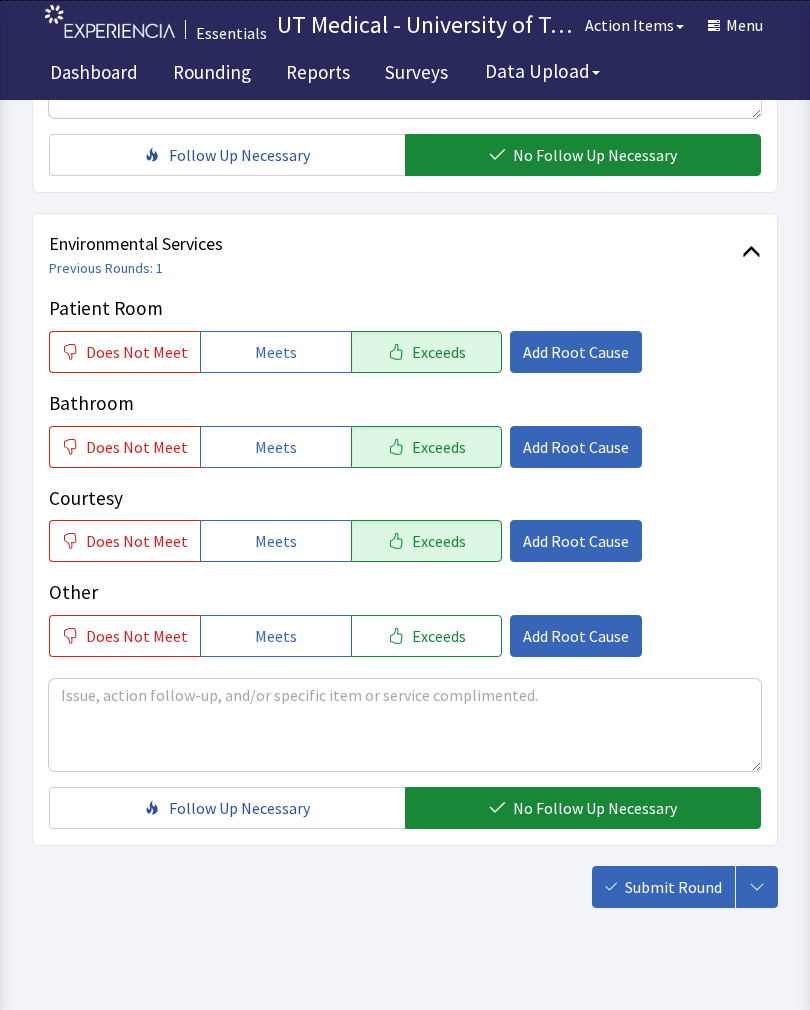 click on "Submit Round" at bounding box center (673, 887) 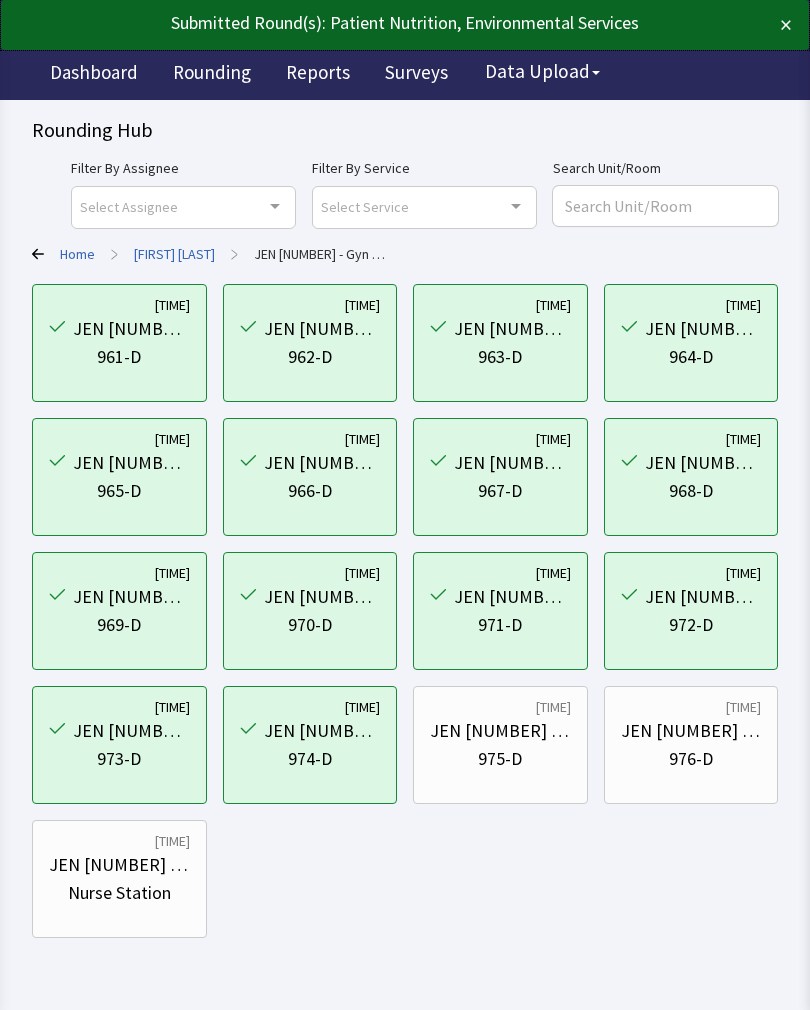 scroll, scrollTop: 0, scrollLeft: 0, axis: both 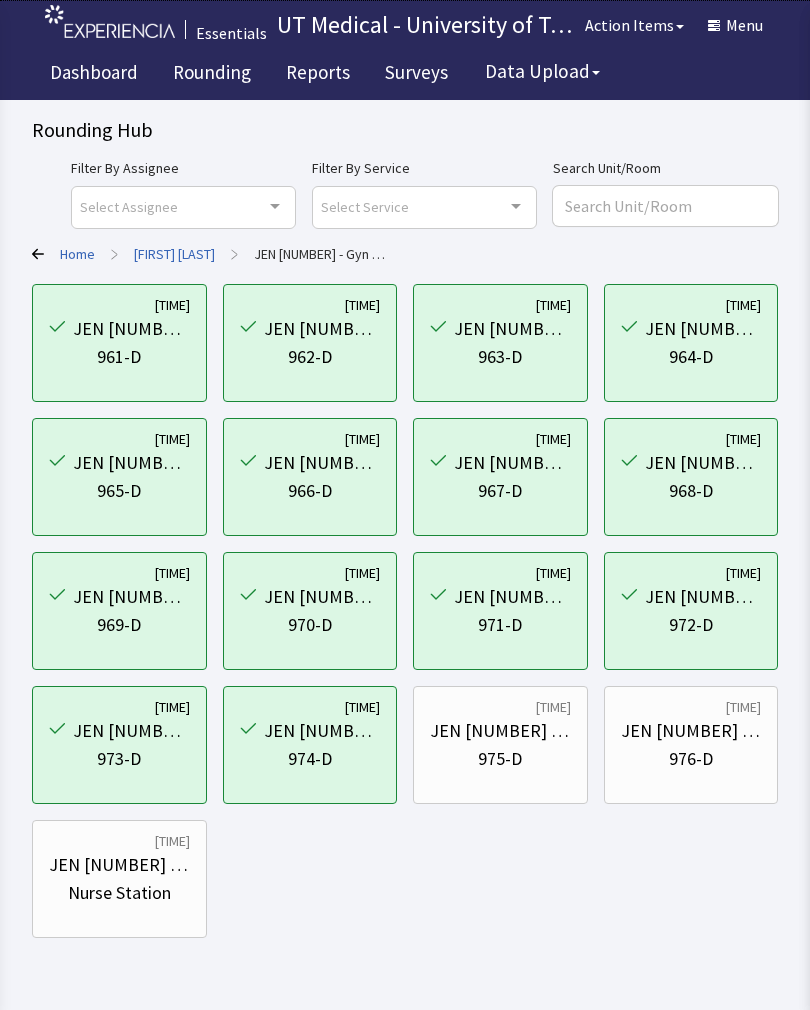 click on "2 months ago JEN 9D - Gyn Onco/Transplant 975-D" 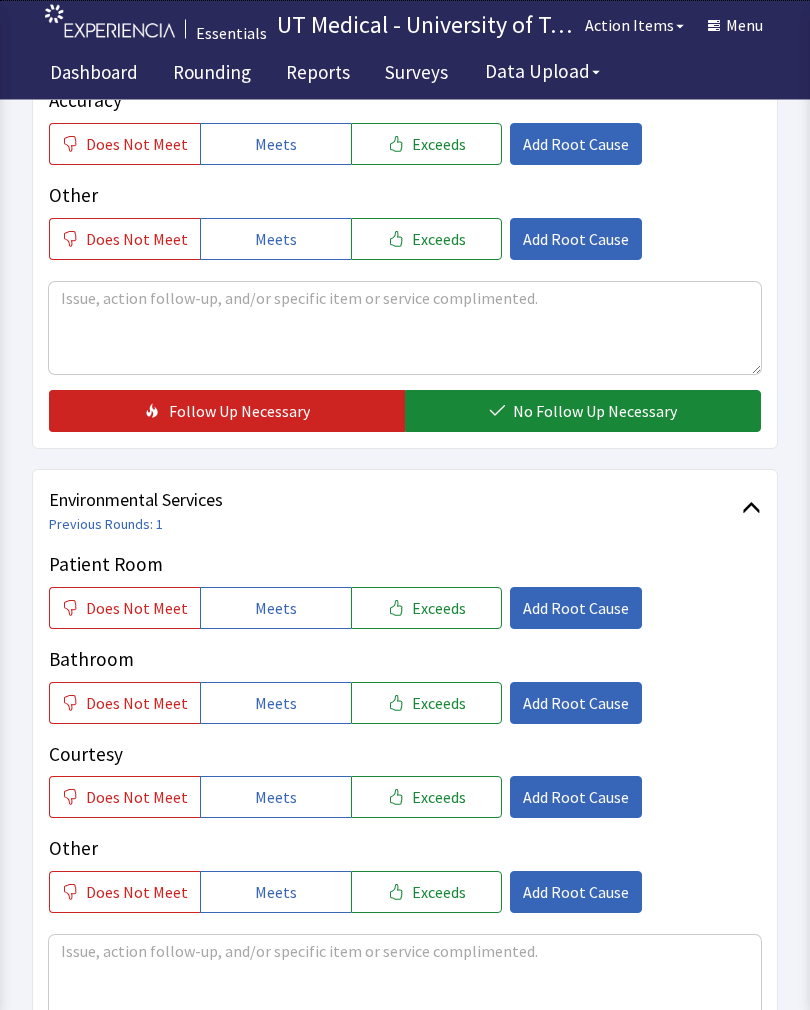 scroll, scrollTop: 632, scrollLeft: 0, axis: vertical 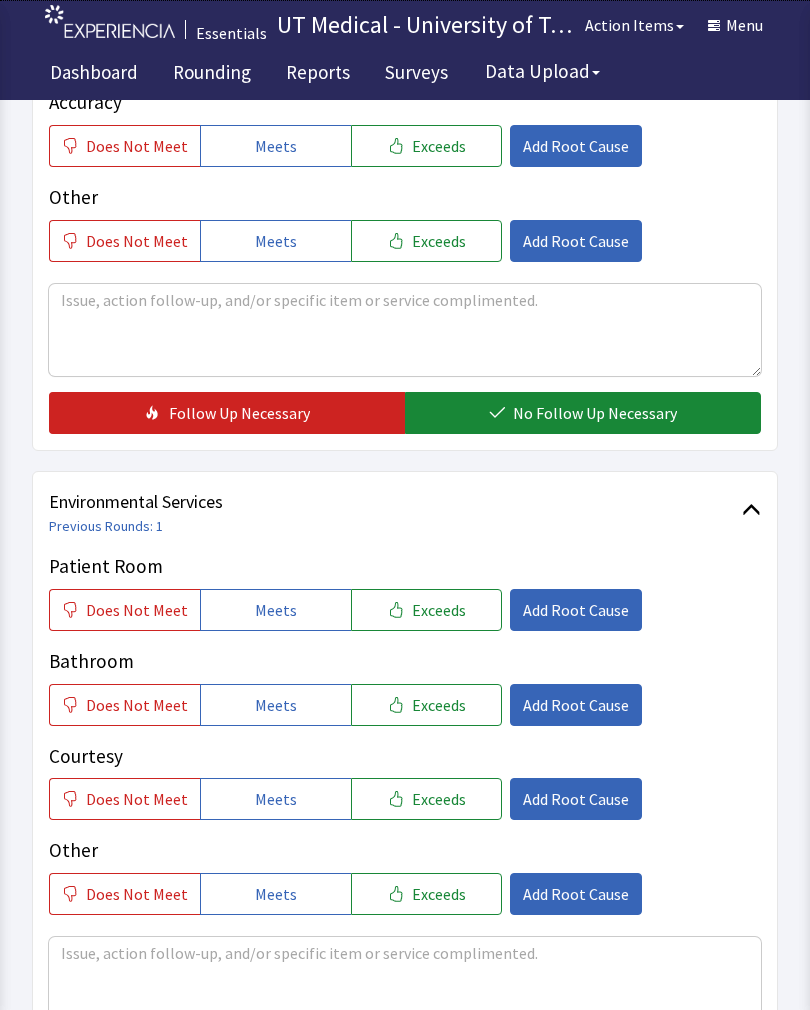 click on "Exceeds" 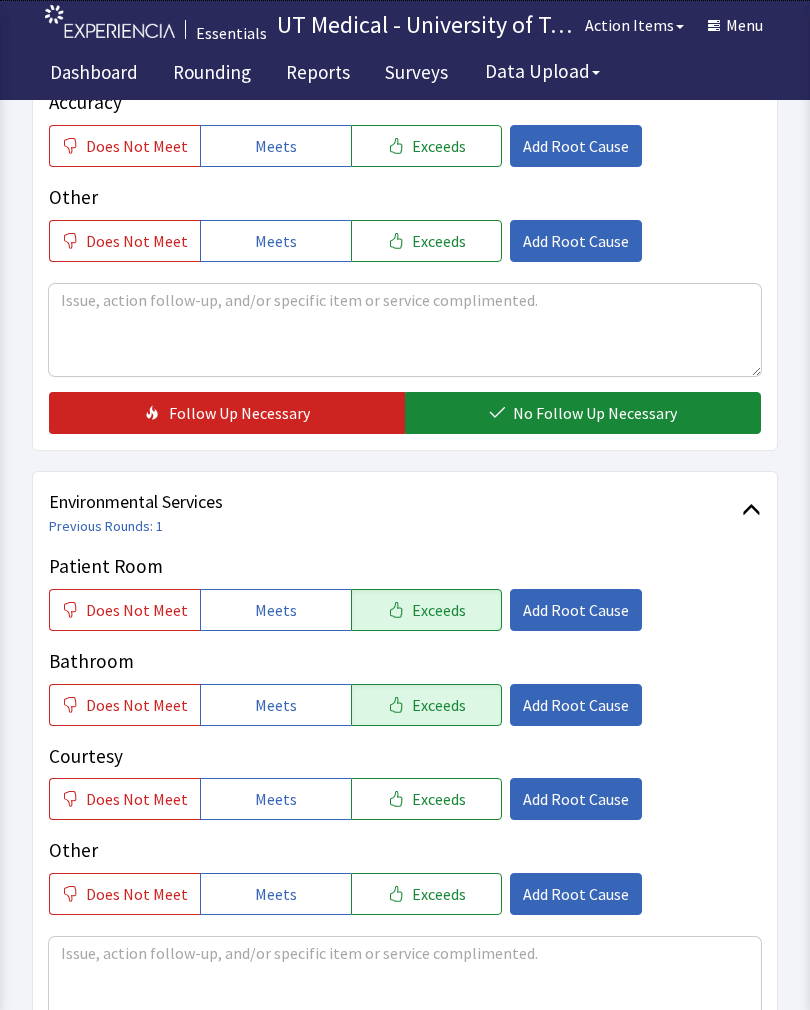 click on "Exceeds" 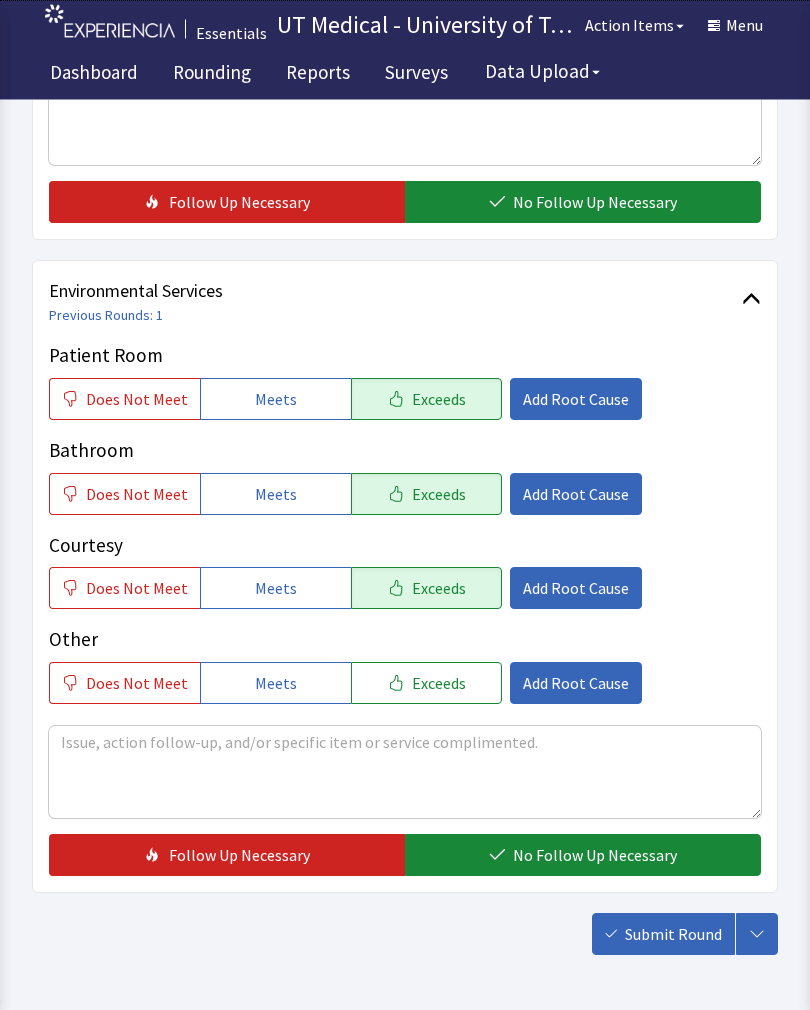 scroll, scrollTop: 890, scrollLeft: 0, axis: vertical 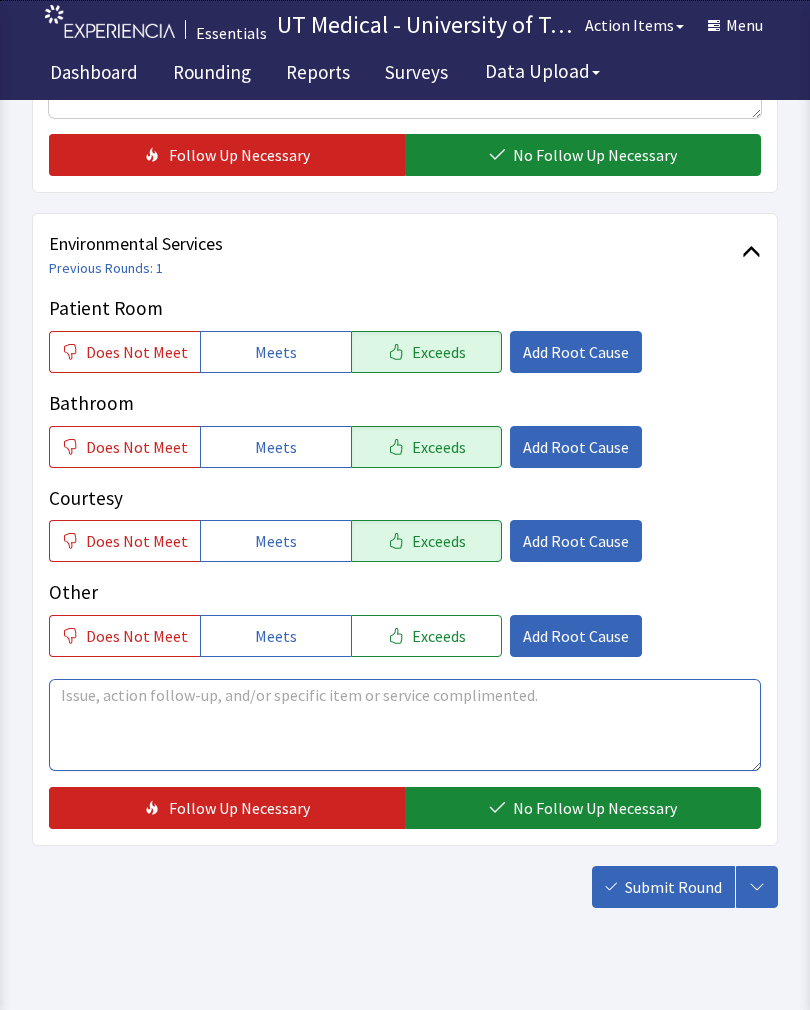 click at bounding box center (405, 725) 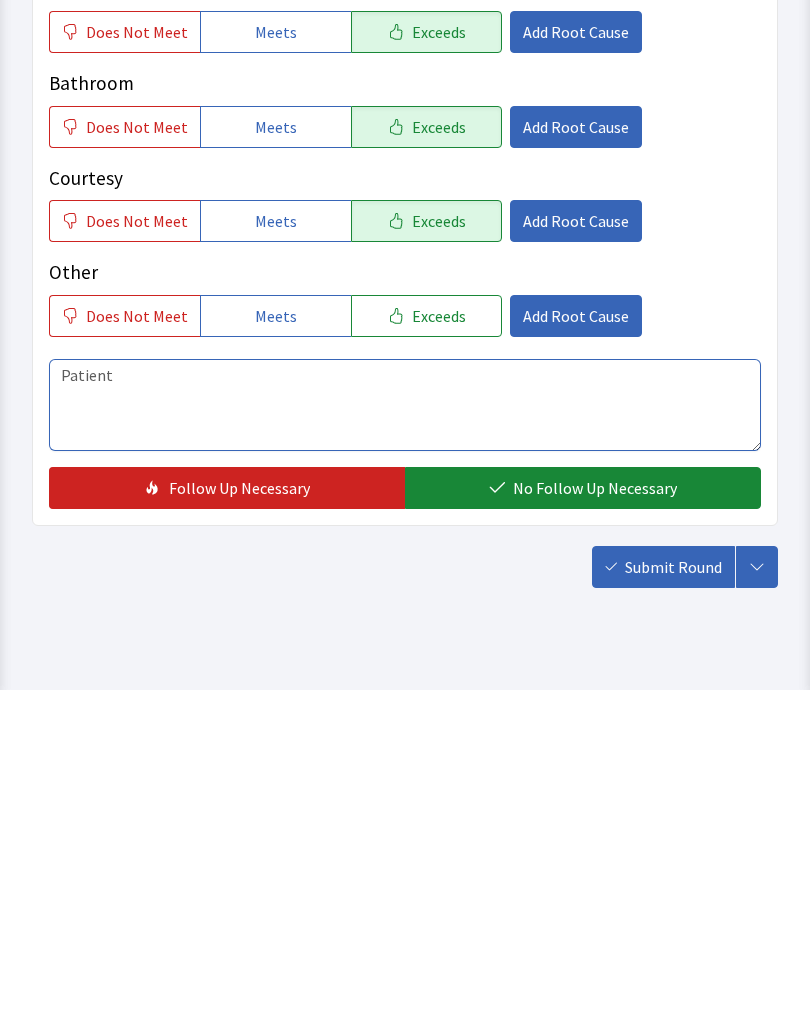 scroll, scrollTop: 921, scrollLeft: 0, axis: vertical 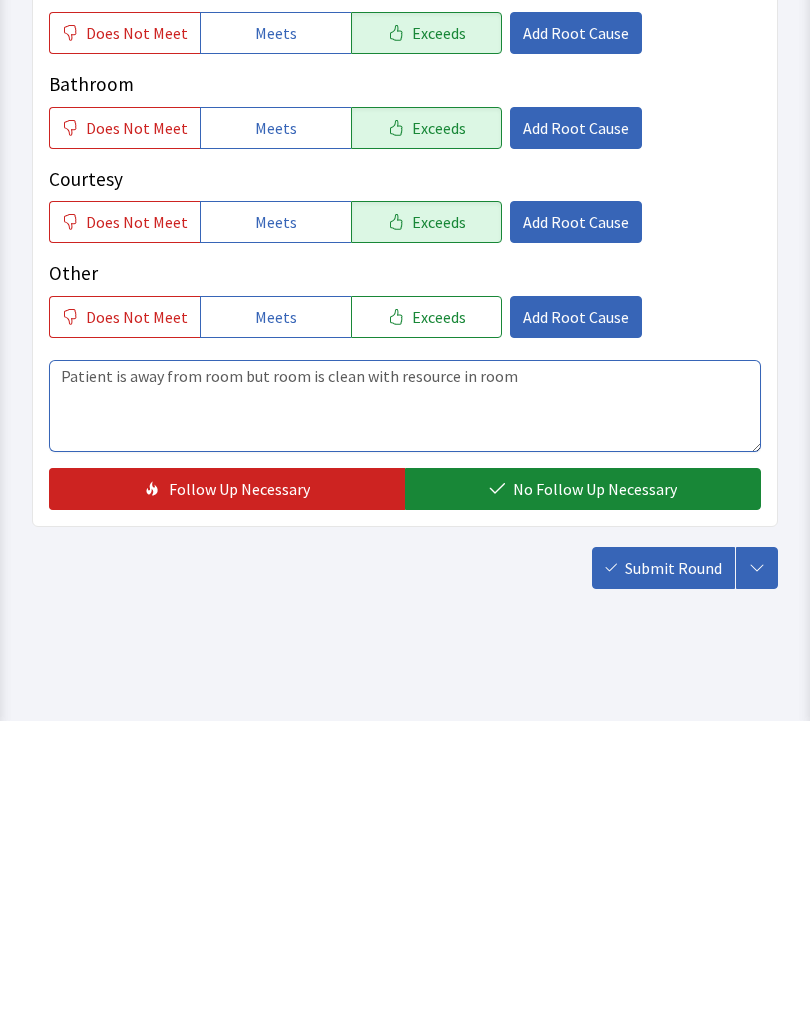 type on "Patient is away from room but room is clean with resource in room" 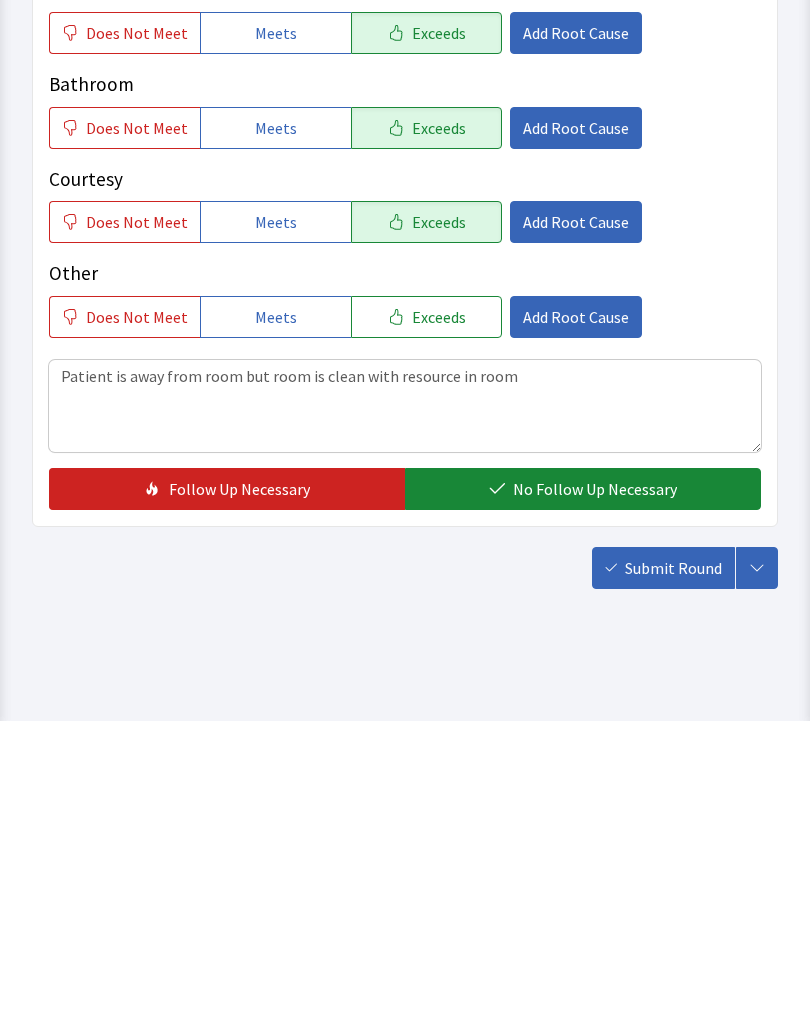 click on "No Follow Up Necessary" at bounding box center (595, 778) 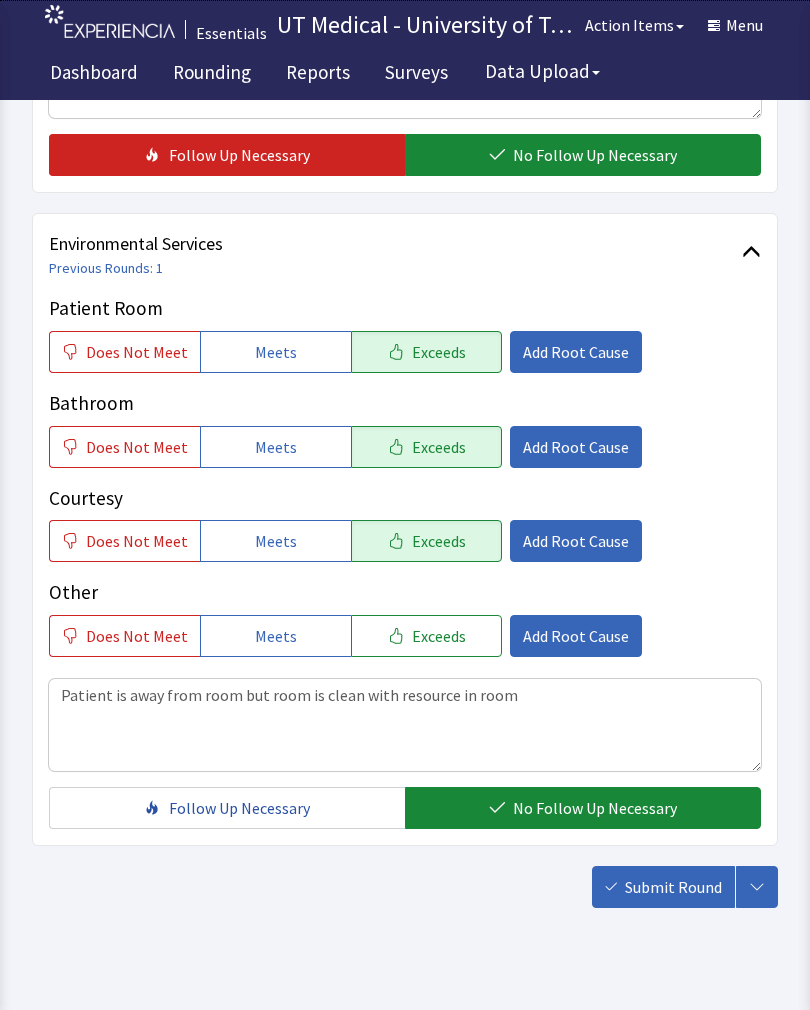 click on "Submit Round" at bounding box center [673, 887] 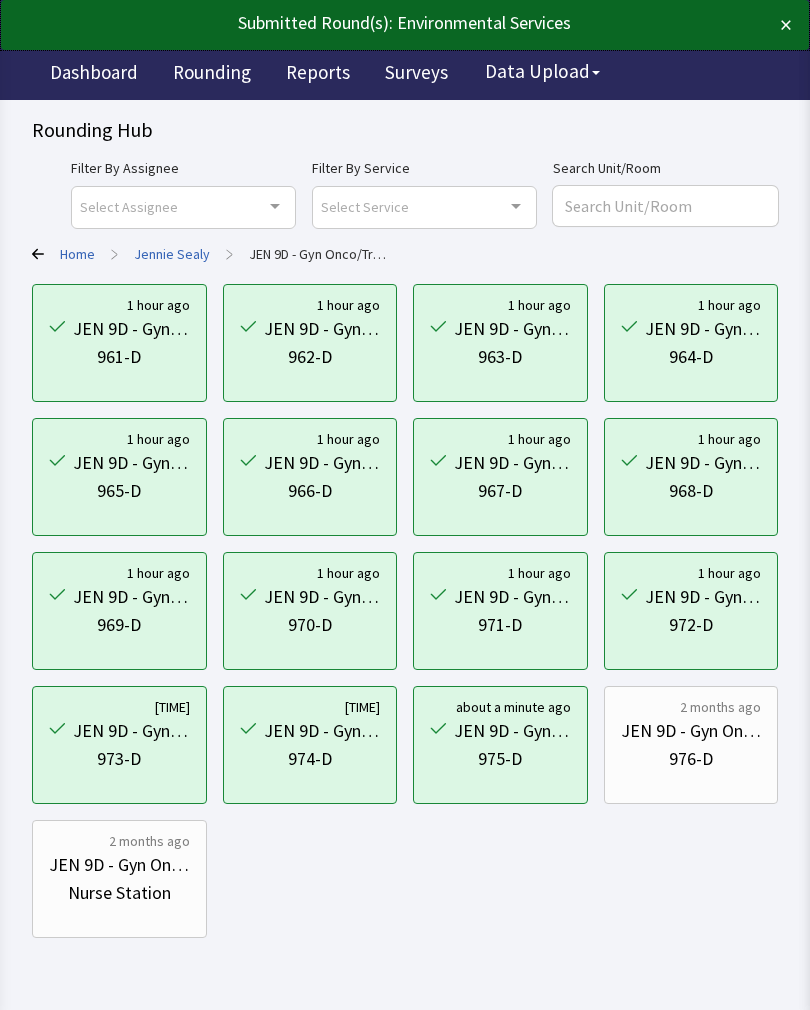 scroll, scrollTop: 0, scrollLeft: 0, axis: both 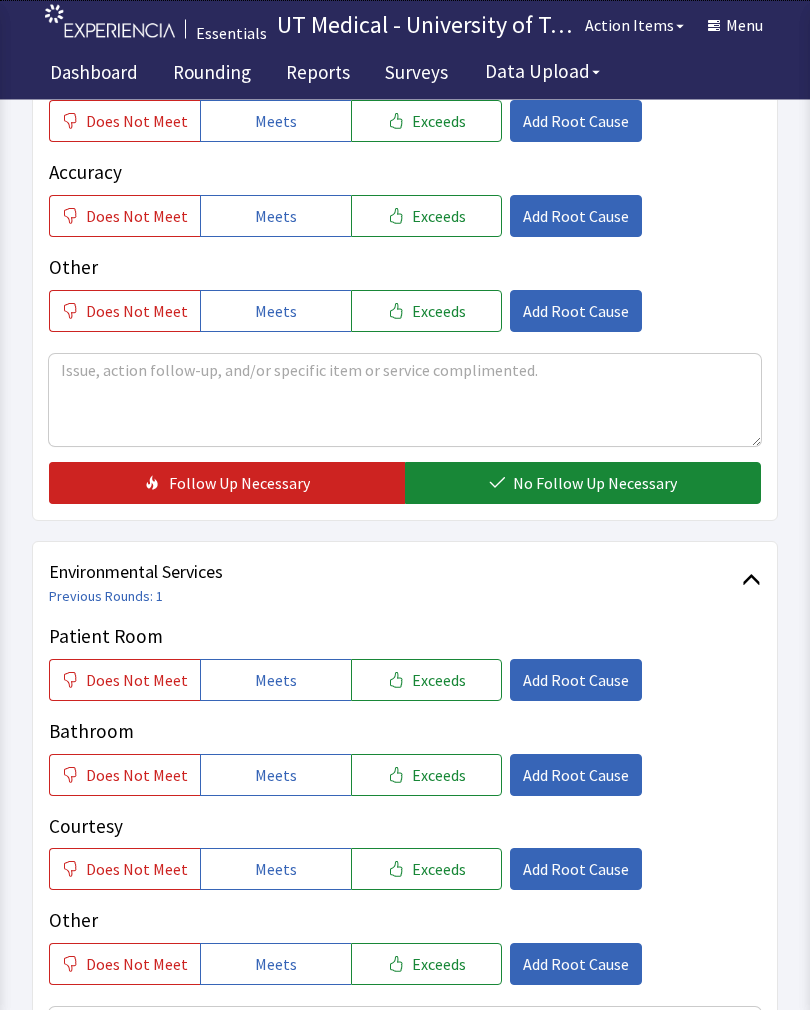 click on "Exceeds" 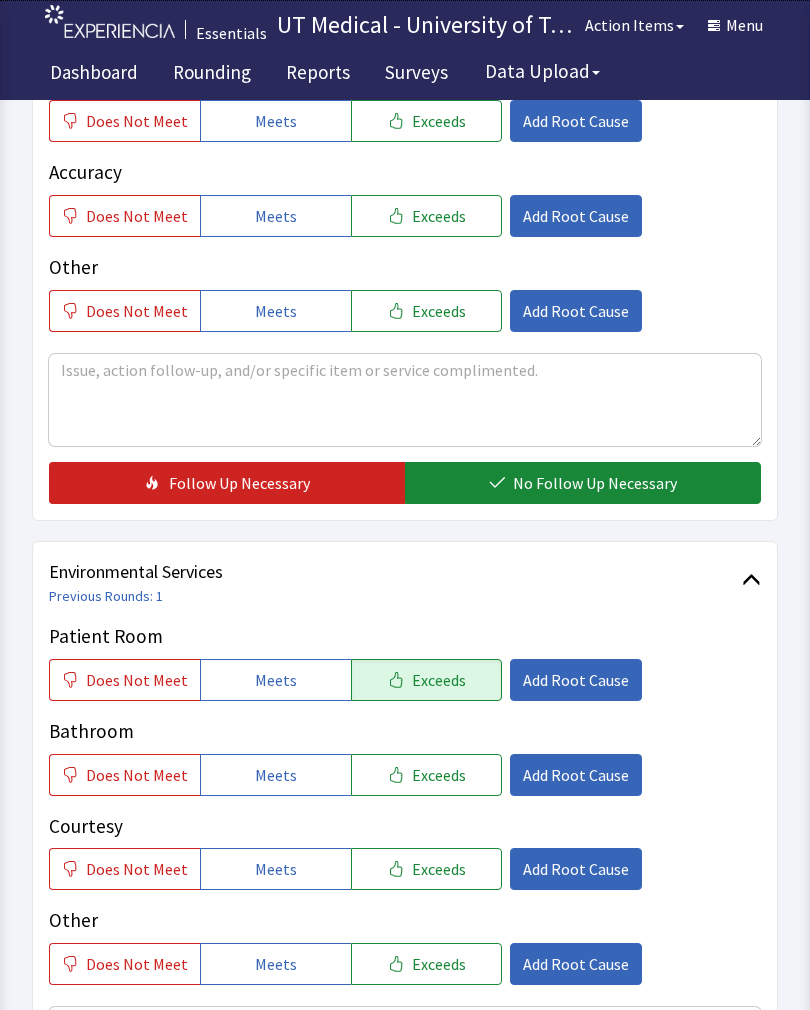 click on "Exceeds" 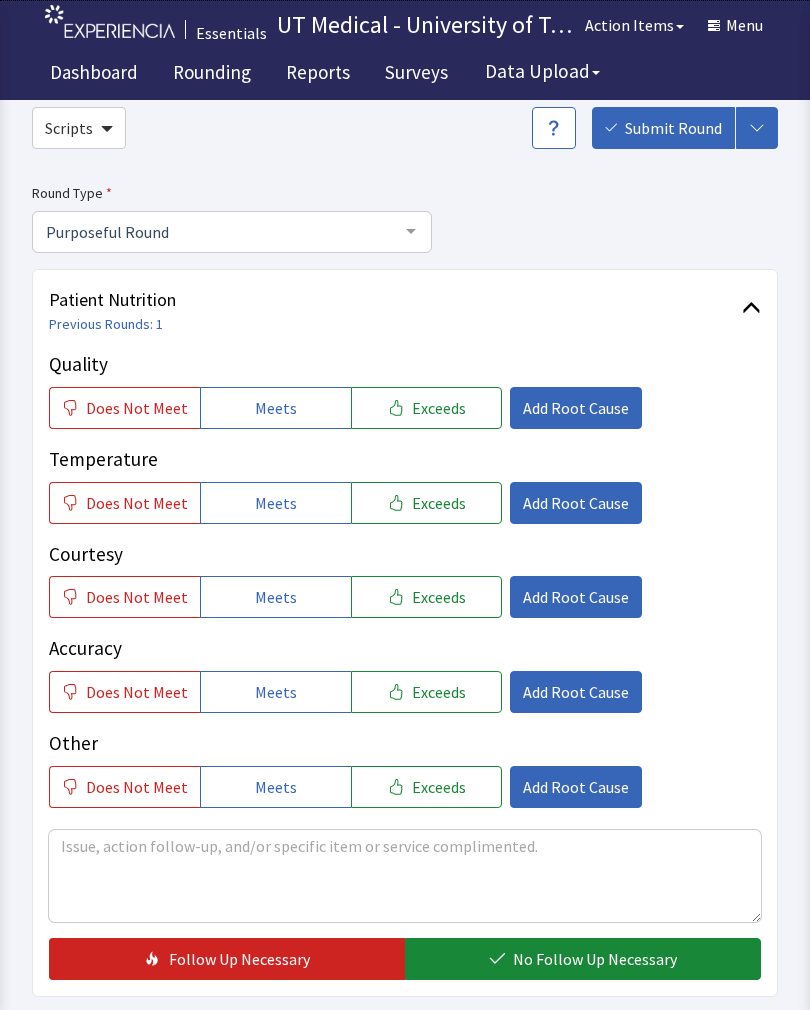scroll, scrollTop: 91, scrollLeft: 0, axis: vertical 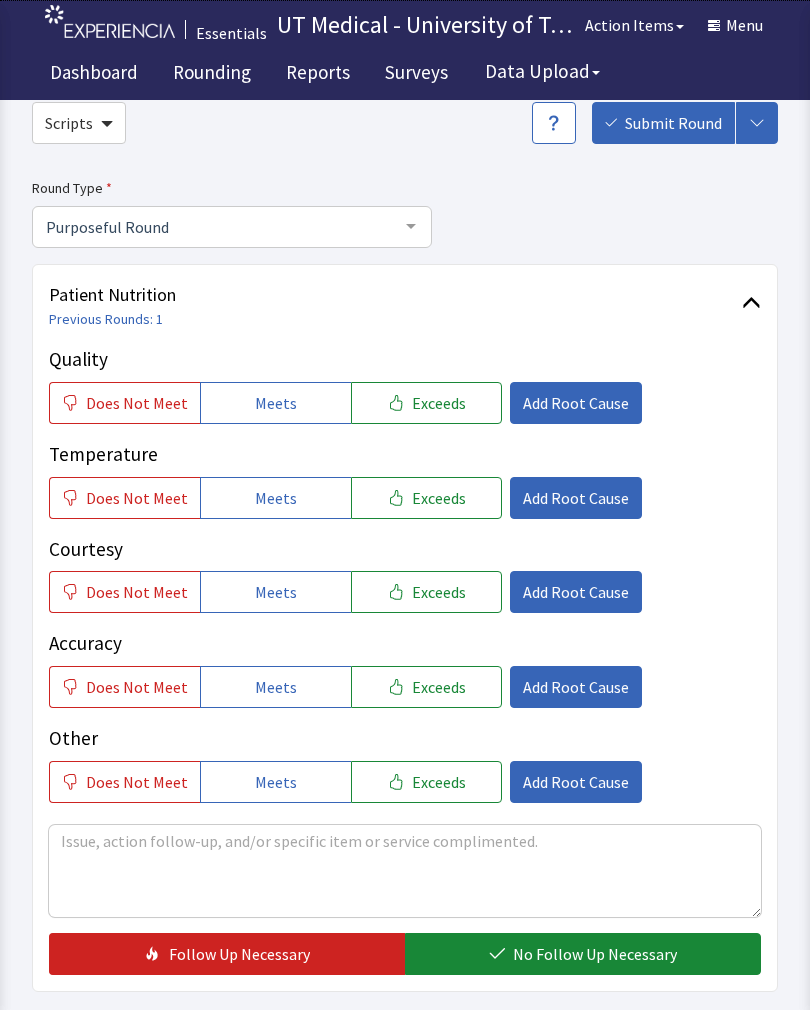 click on "Exceeds" at bounding box center (439, 403) 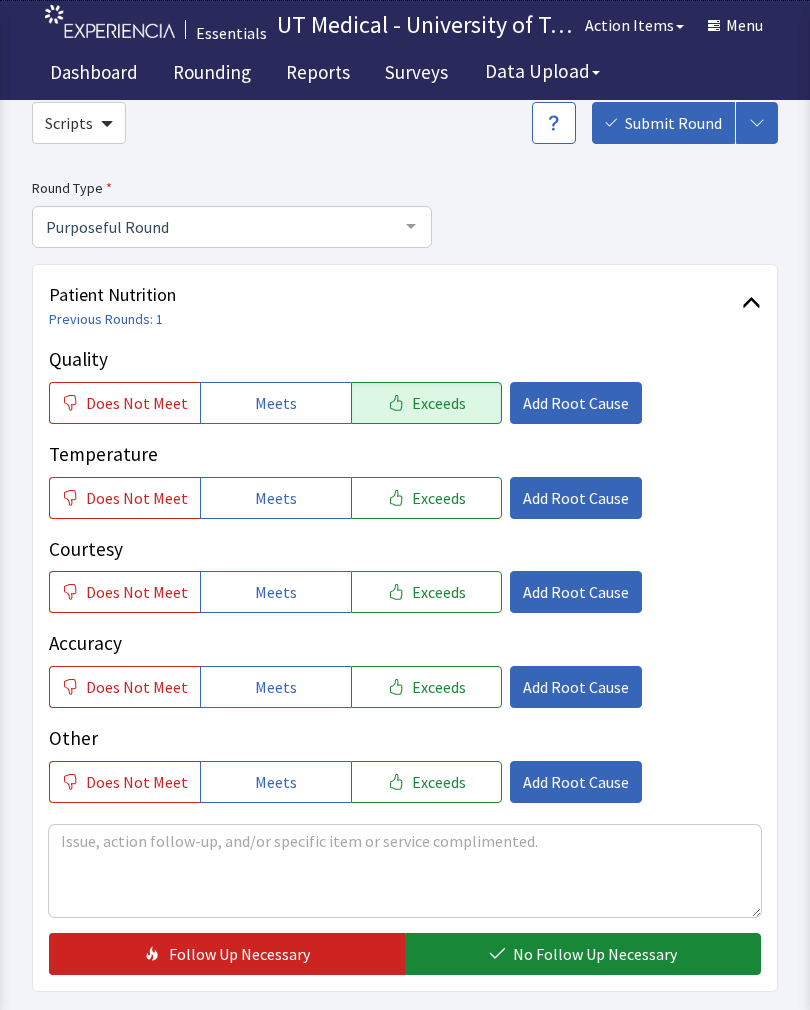 click on "Exceeds" 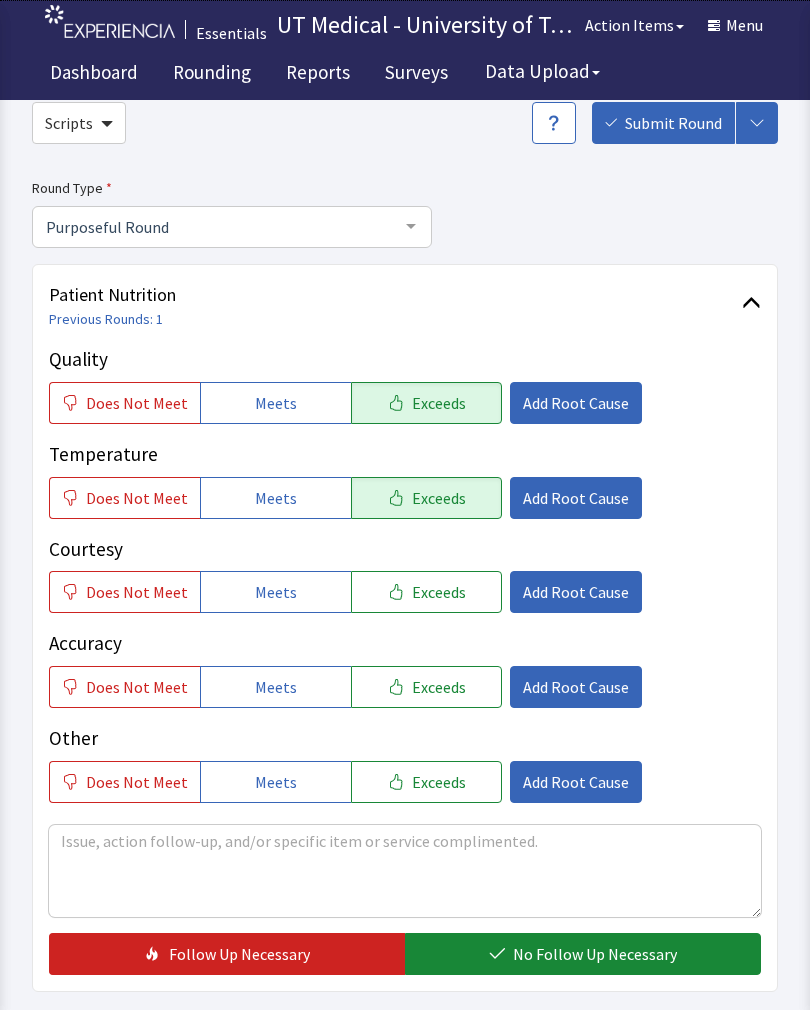 click on "Exceeds" at bounding box center (439, 592) 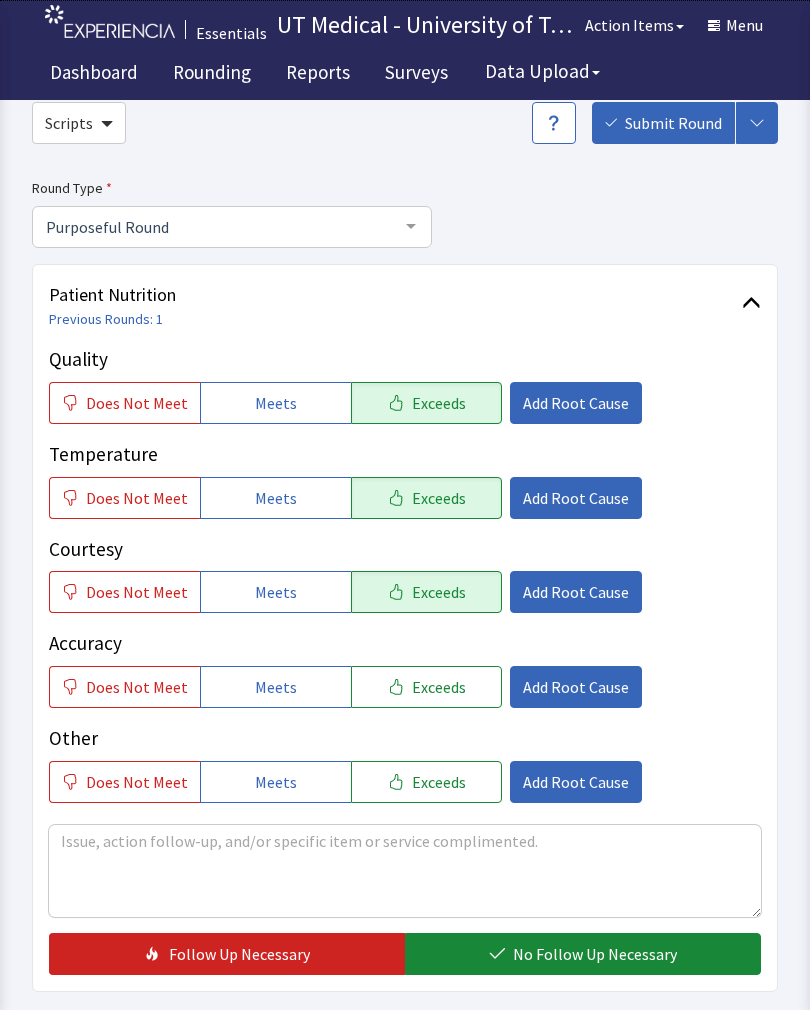 click on "No Follow Up Necessary" at bounding box center [595, 954] 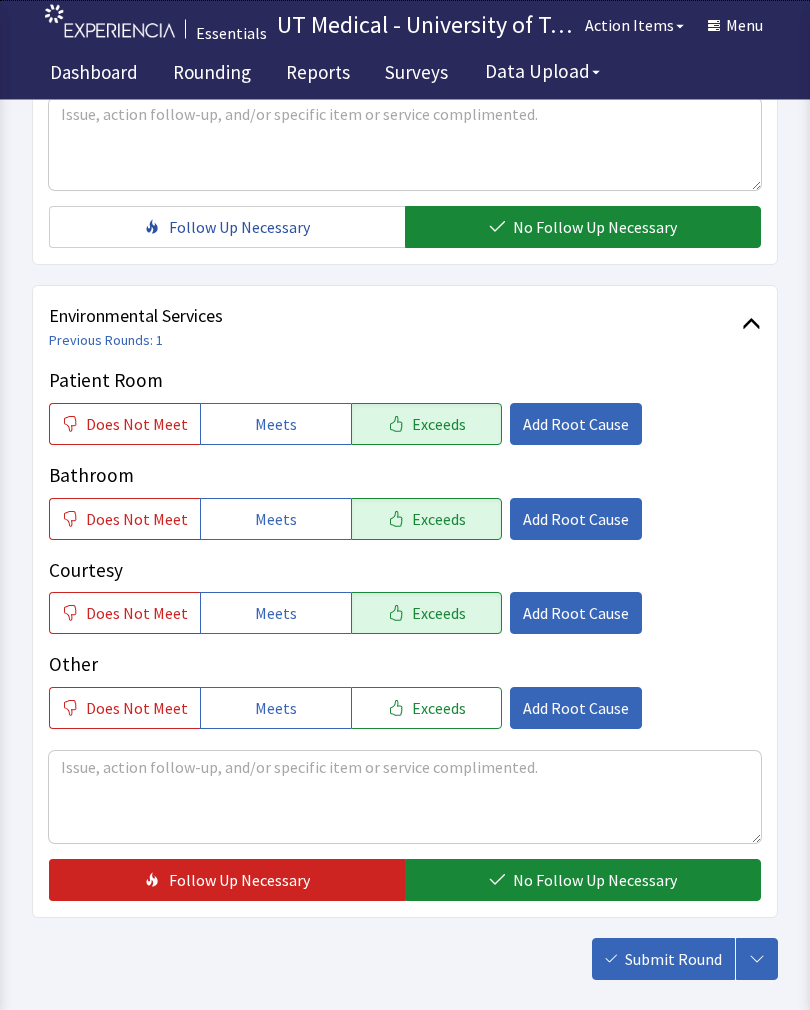 scroll, scrollTop: 890, scrollLeft: 0, axis: vertical 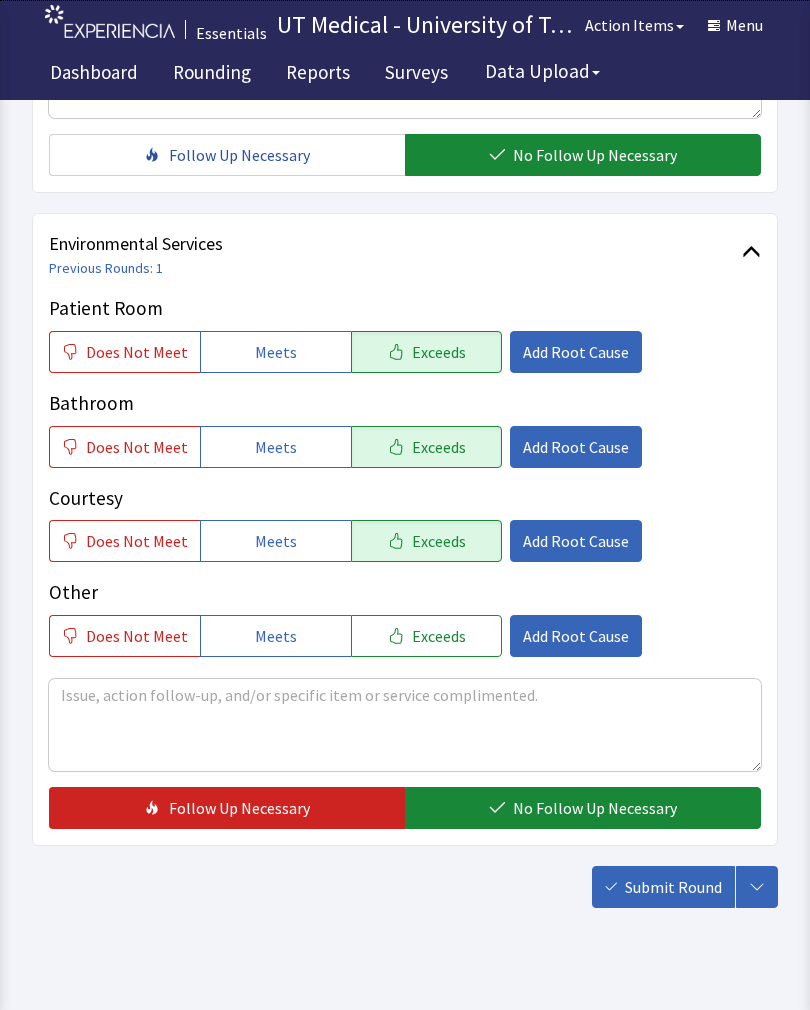 click on "No Follow Up Necessary" 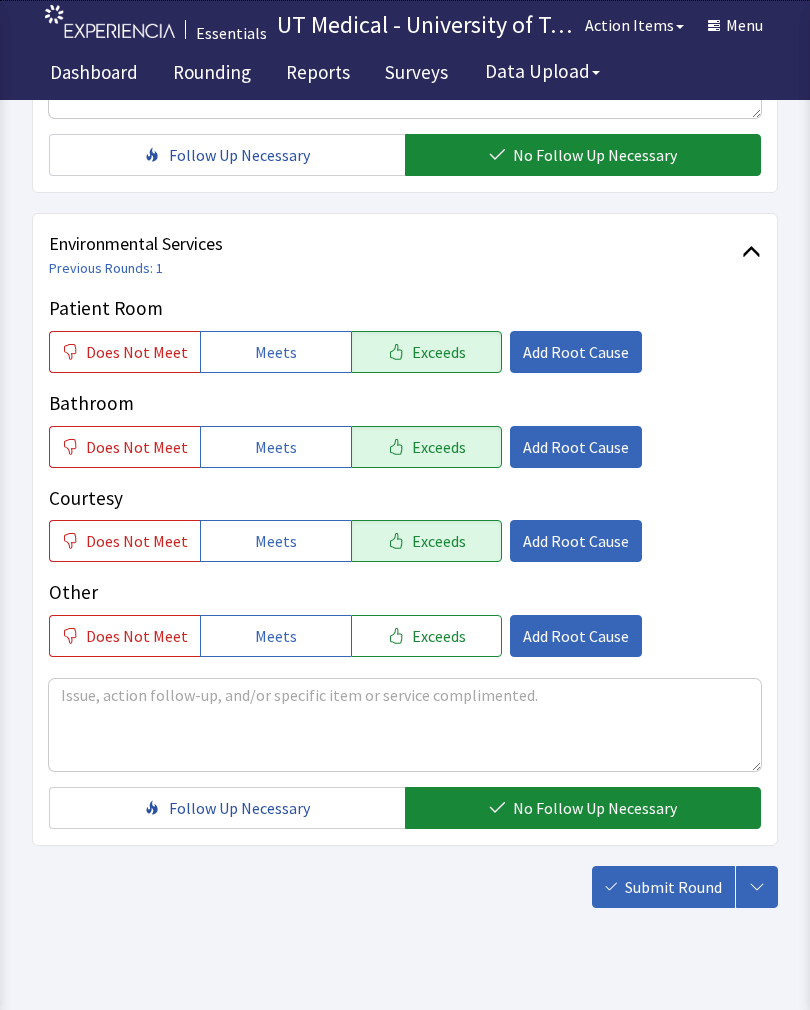 click on "Submit Round" at bounding box center [673, 887] 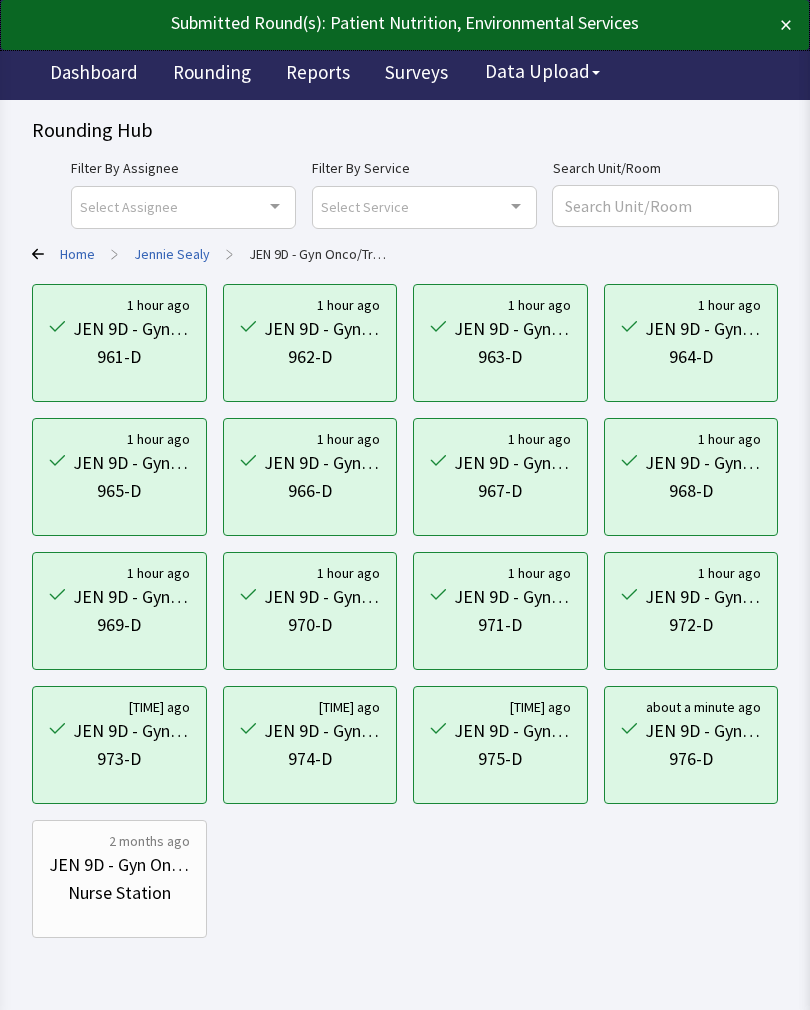 scroll, scrollTop: 0, scrollLeft: 0, axis: both 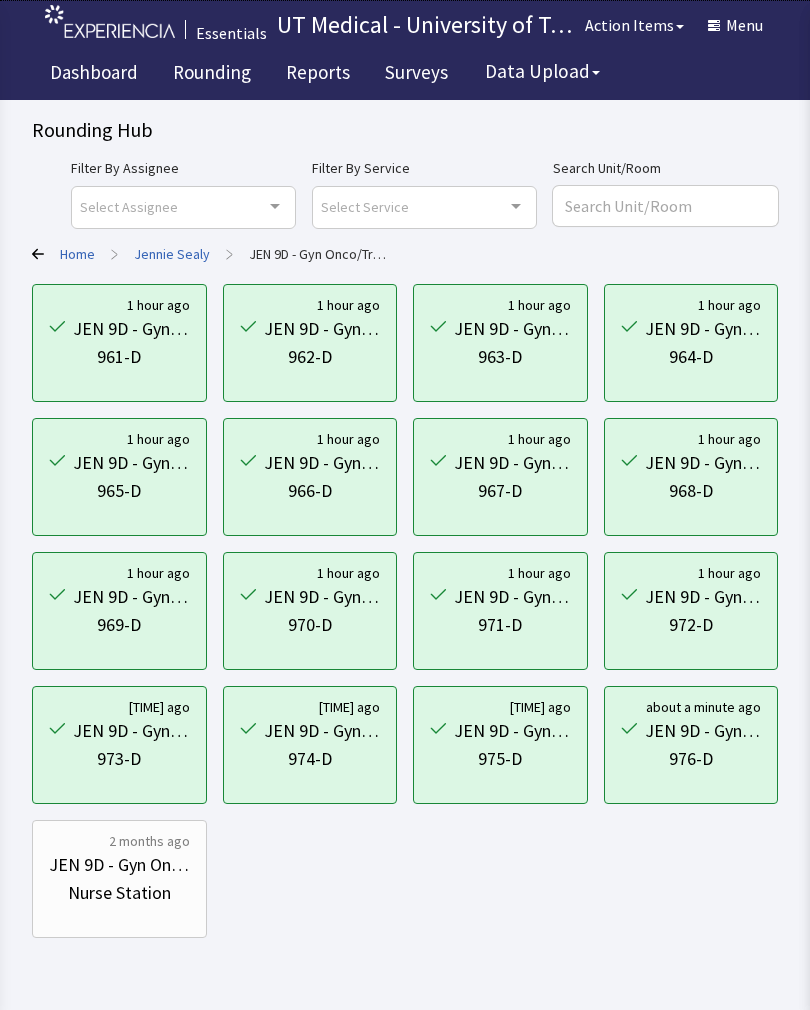 click on "Jennie Sealy" at bounding box center [172, 254] 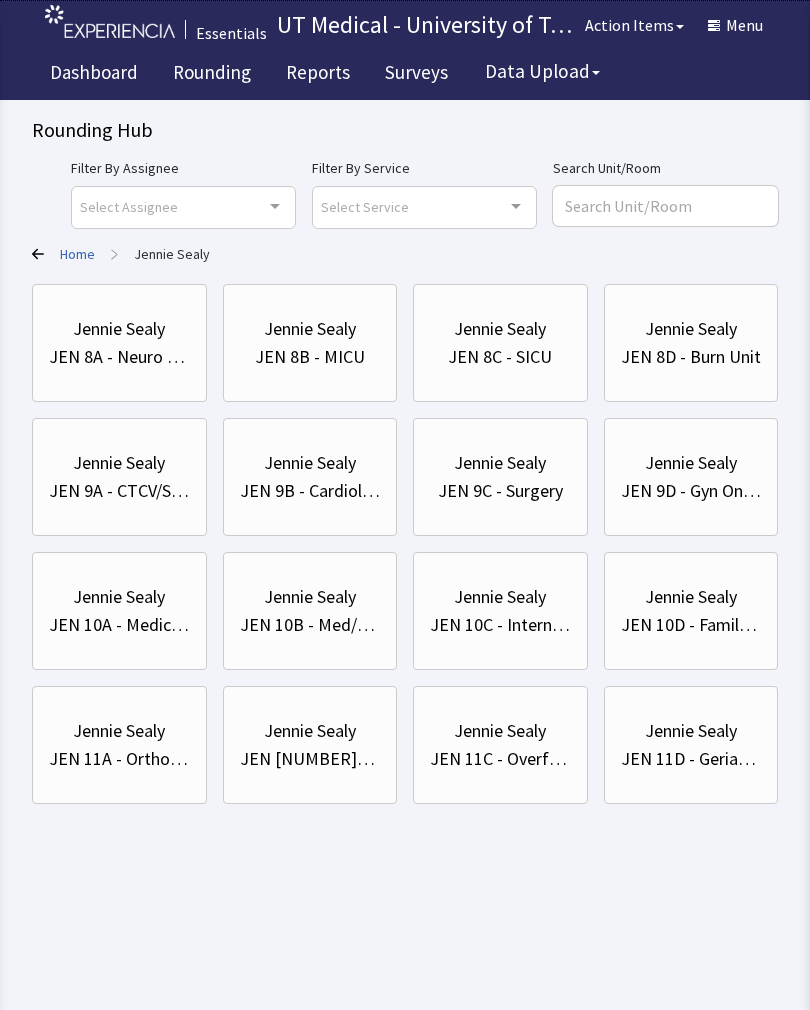 click on "Home" at bounding box center [77, 254] 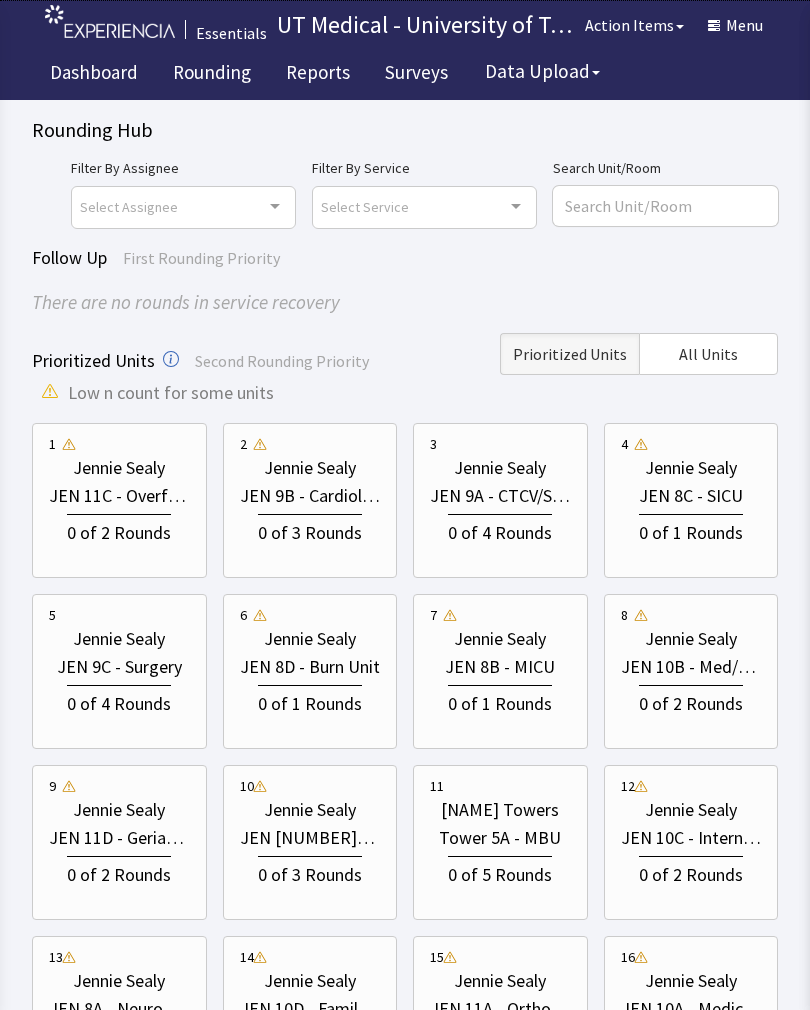 click on "0 of 3 Rounds" at bounding box center [310, 530] 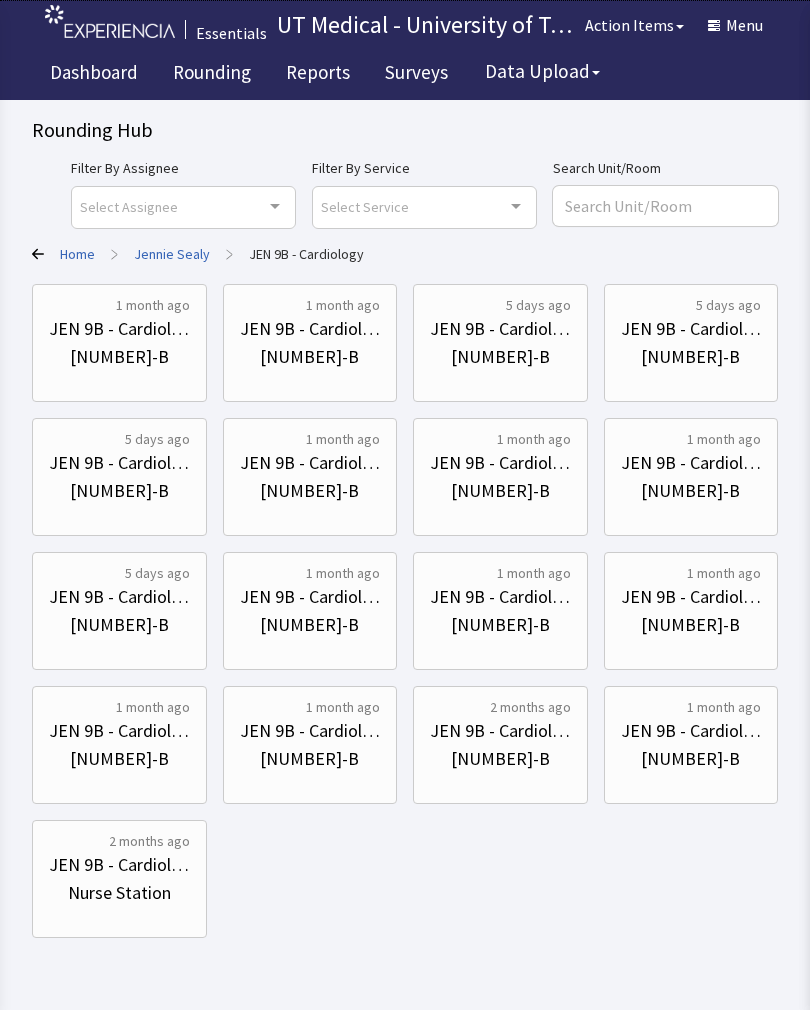 click on "[NUMBER]-B" at bounding box center [119, 357] 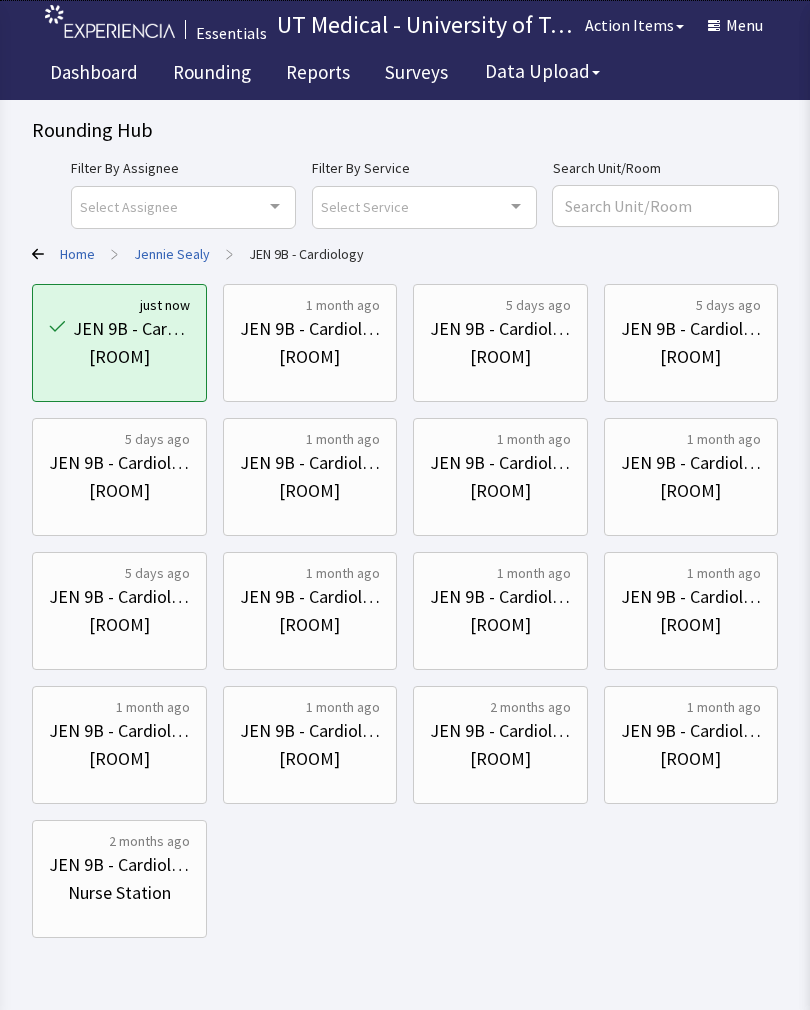 scroll, scrollTop: 0, scrollLeft: 0, axis: both 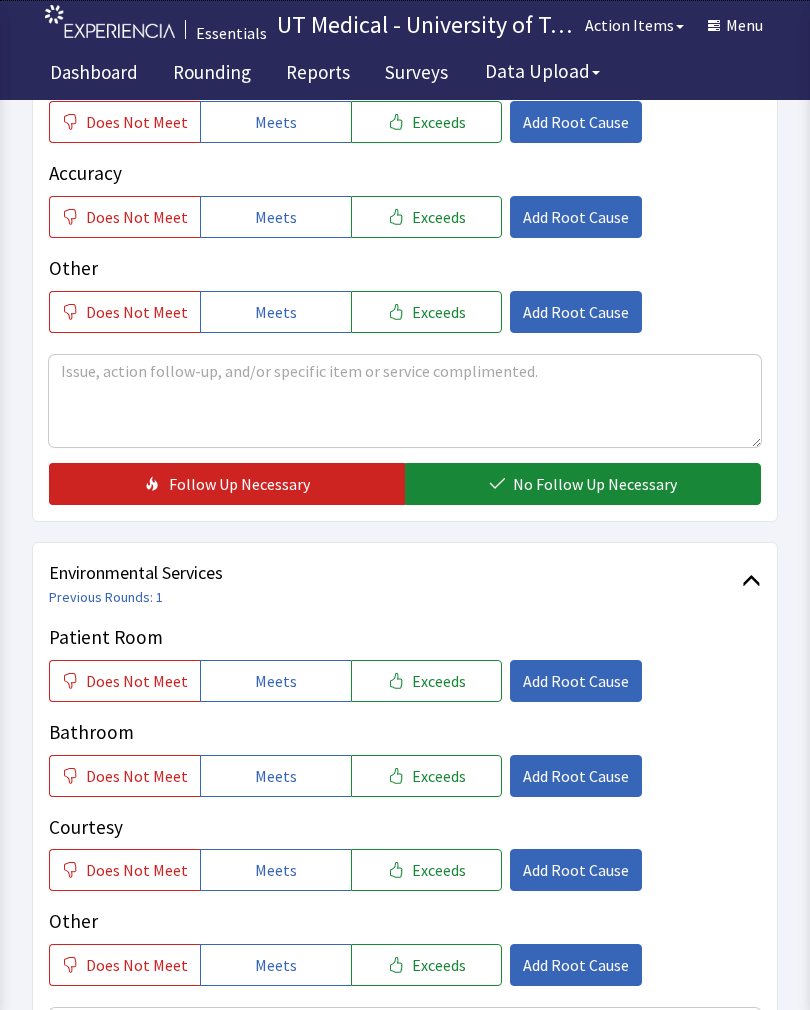 click on "Exceeds" 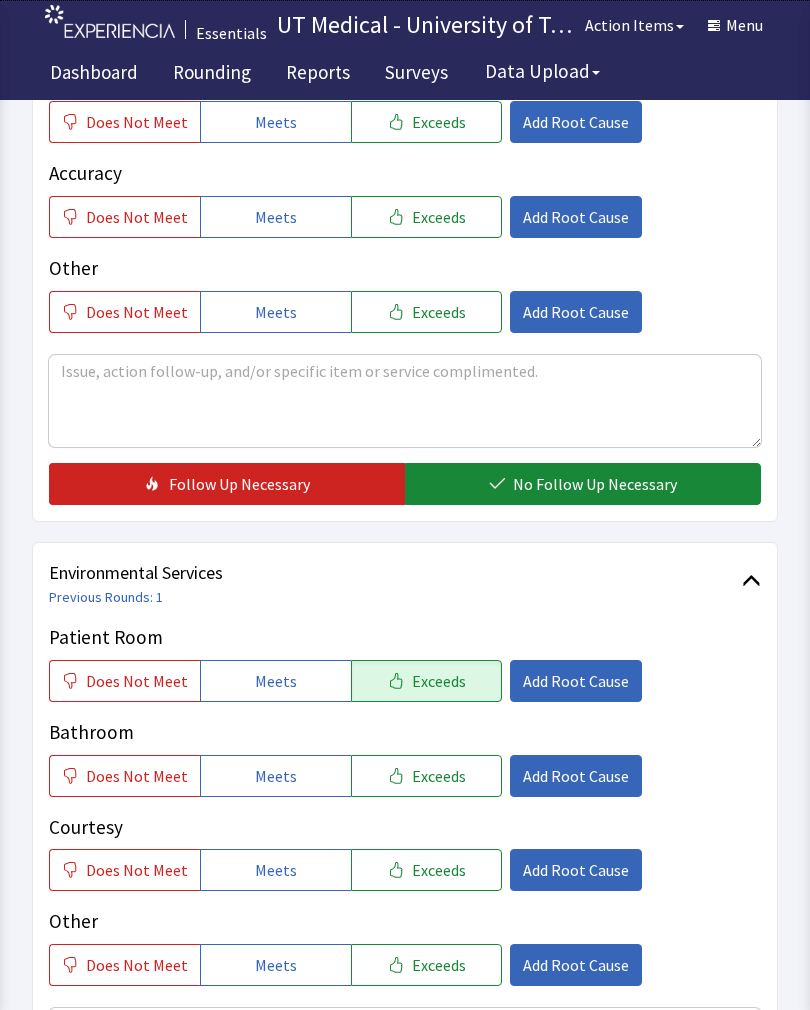 click on "Exceeds" 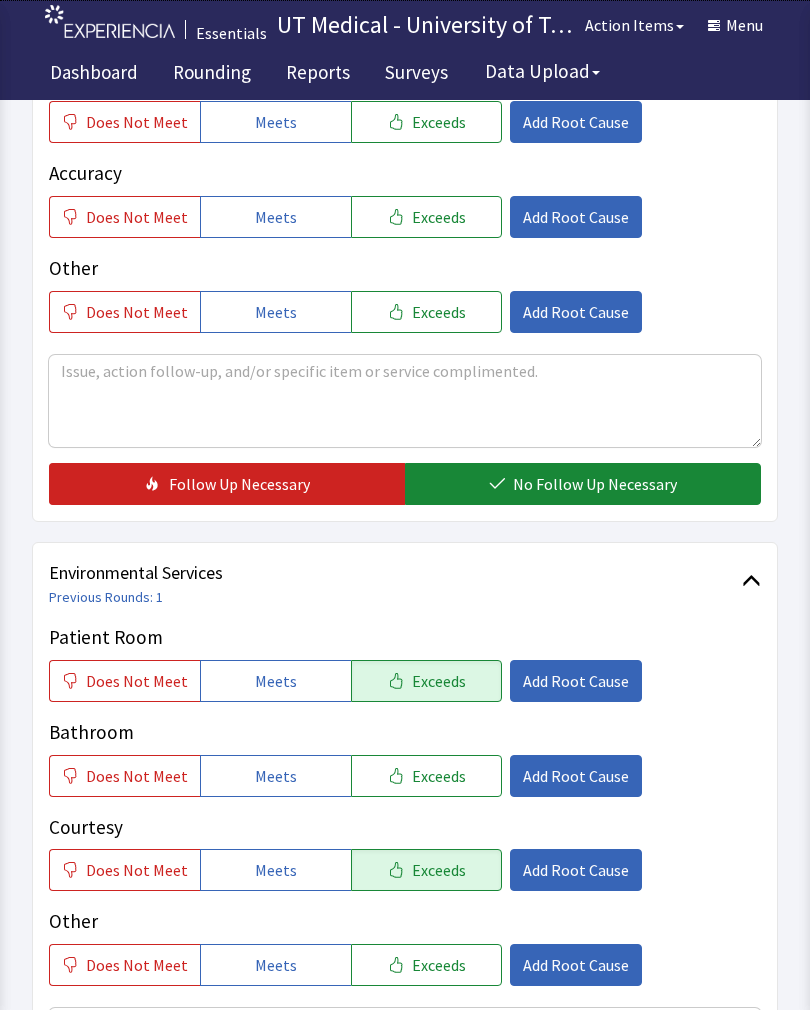 click on "Exceeds" at bounding box center [439, 776] 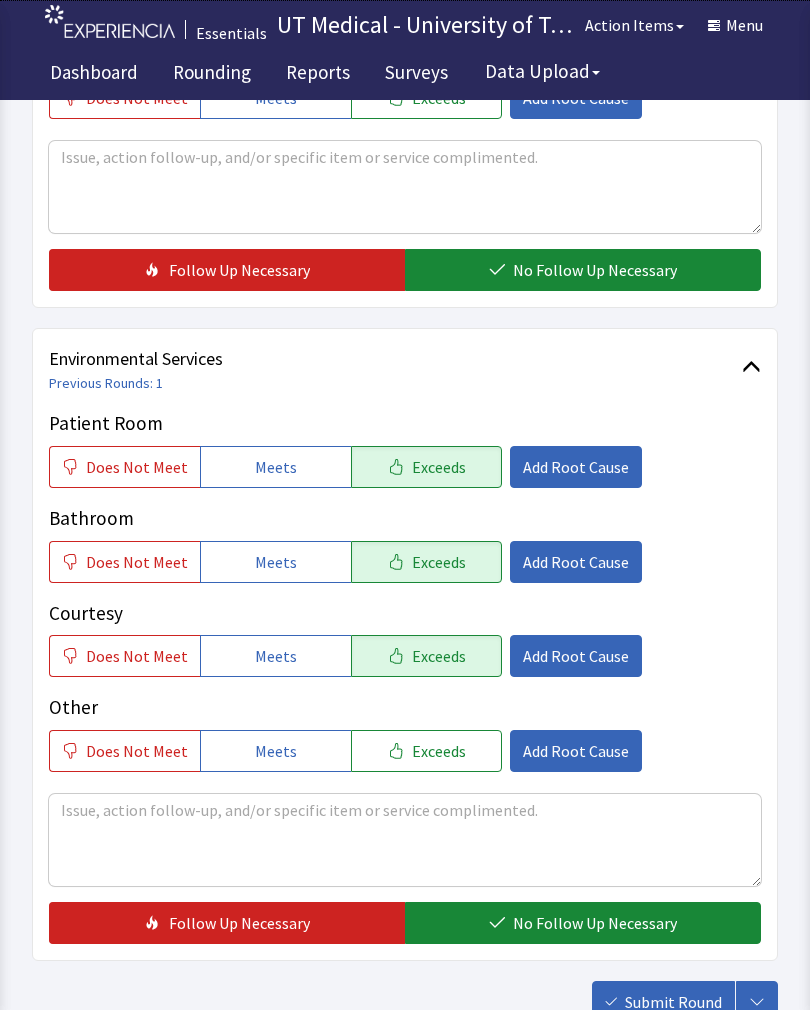 scroll, scrollTop: 890, scrollLeft: 0, axis: vertical 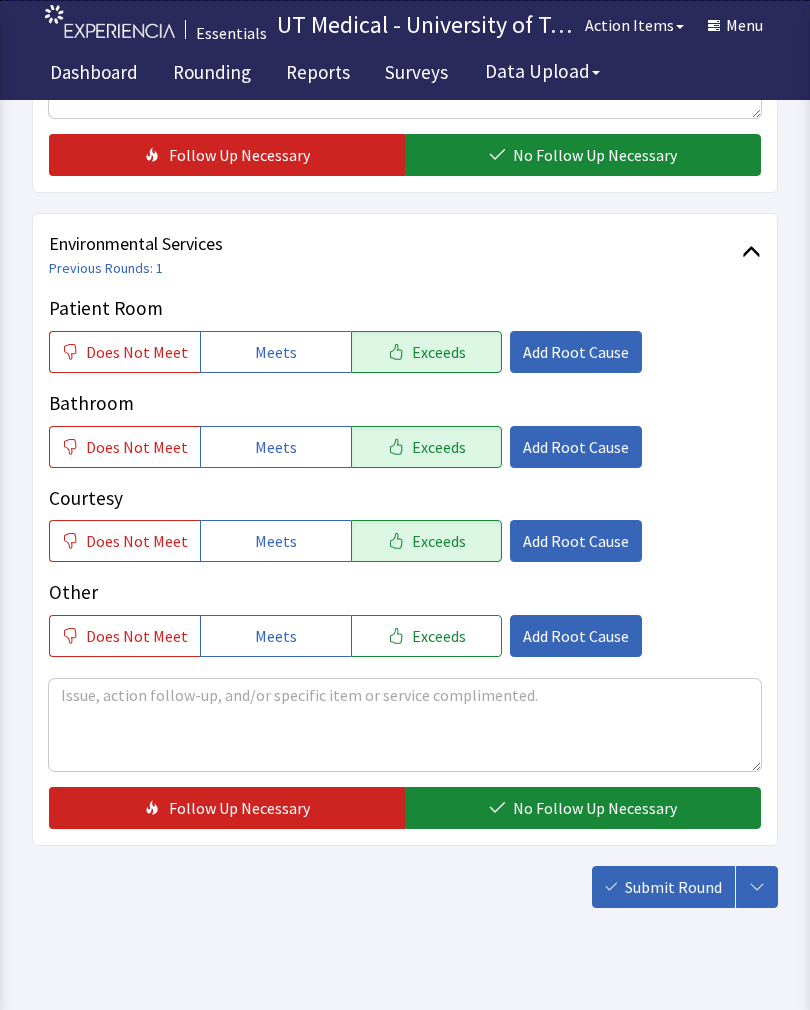click on "No Follow Up Necessary" at bounding box center [595, 808] 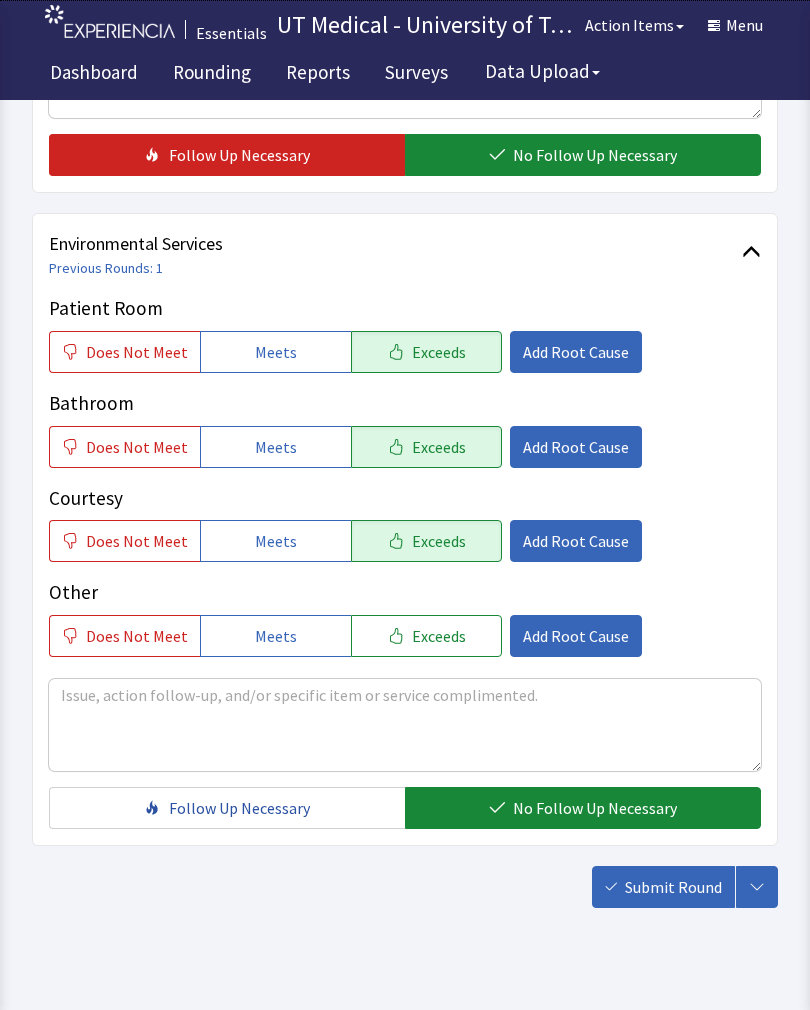 click on "Submit Round" at bounding box center (673, 887) 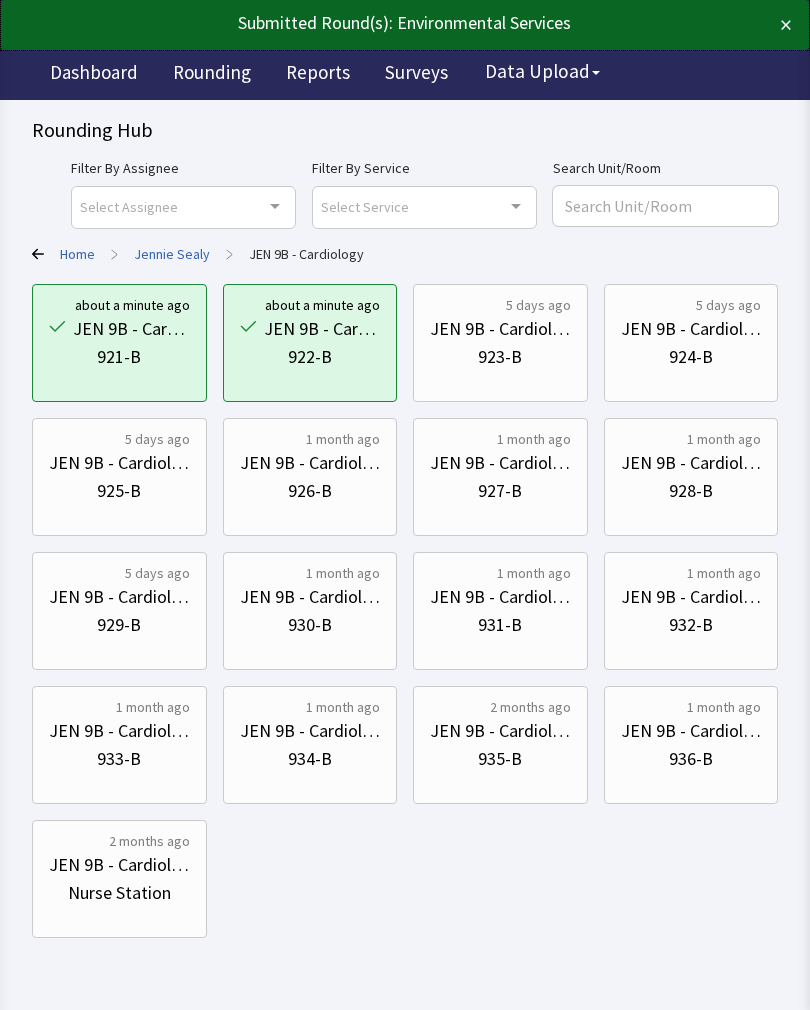 scroll, scrollTop: 0, scrollLeft: 0, axis: both 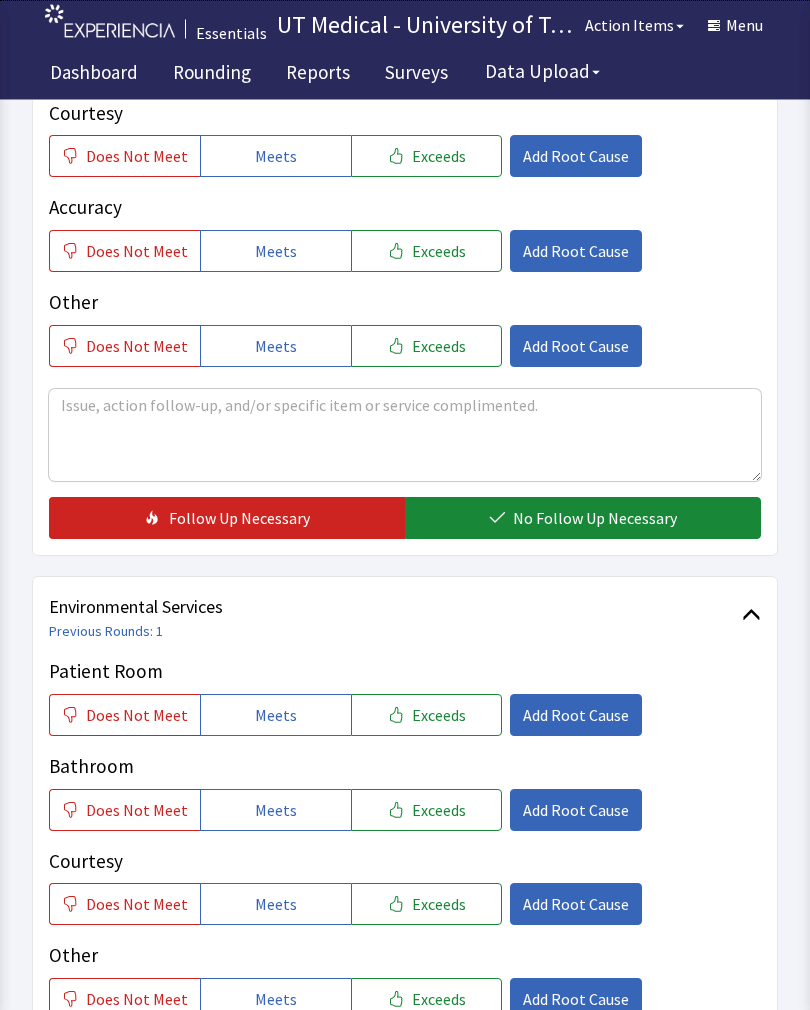 click on "Exceeds" 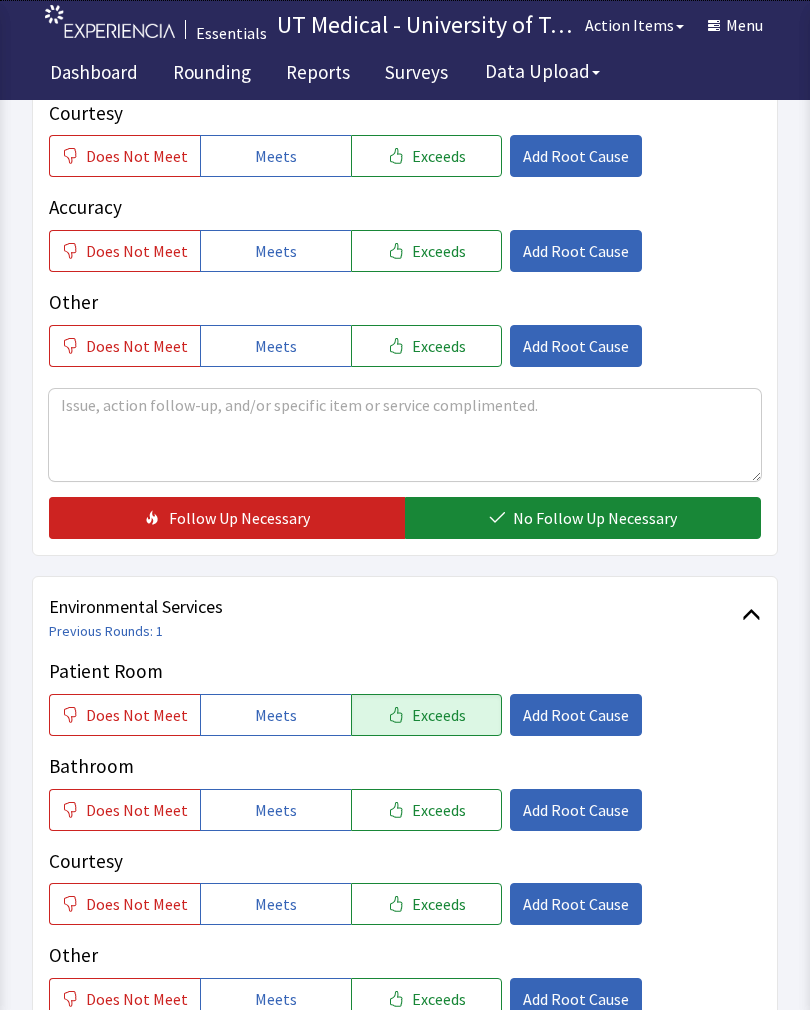 click on "Exceeds" 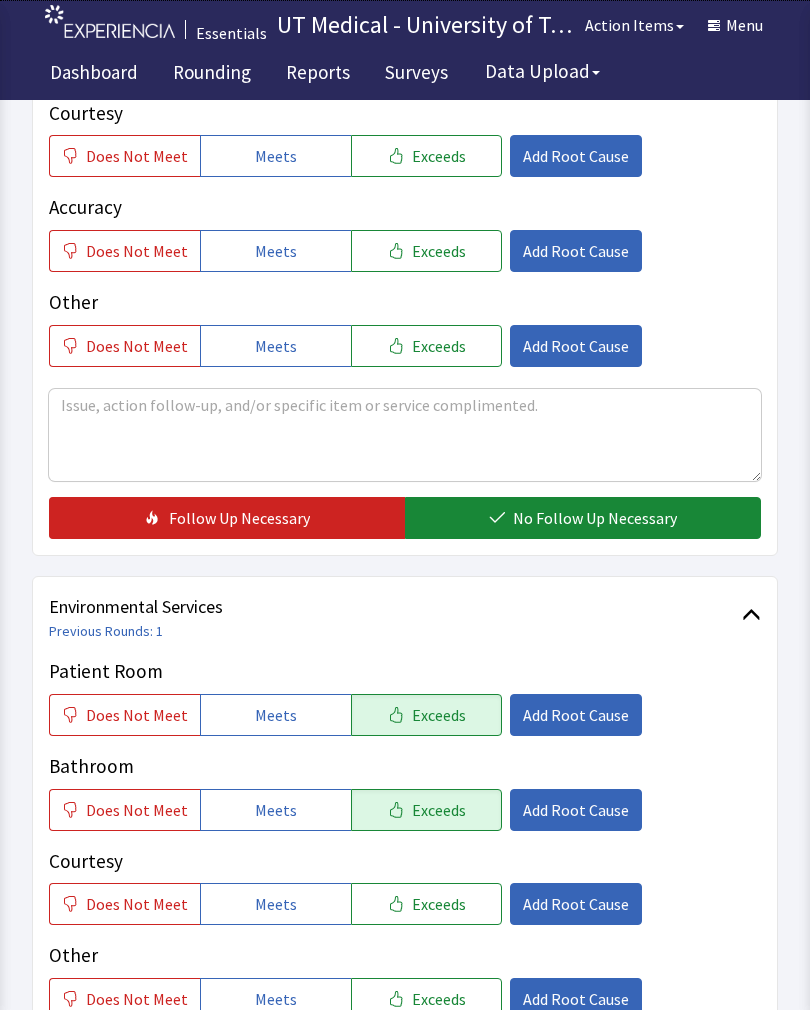 click on "Exceeds" 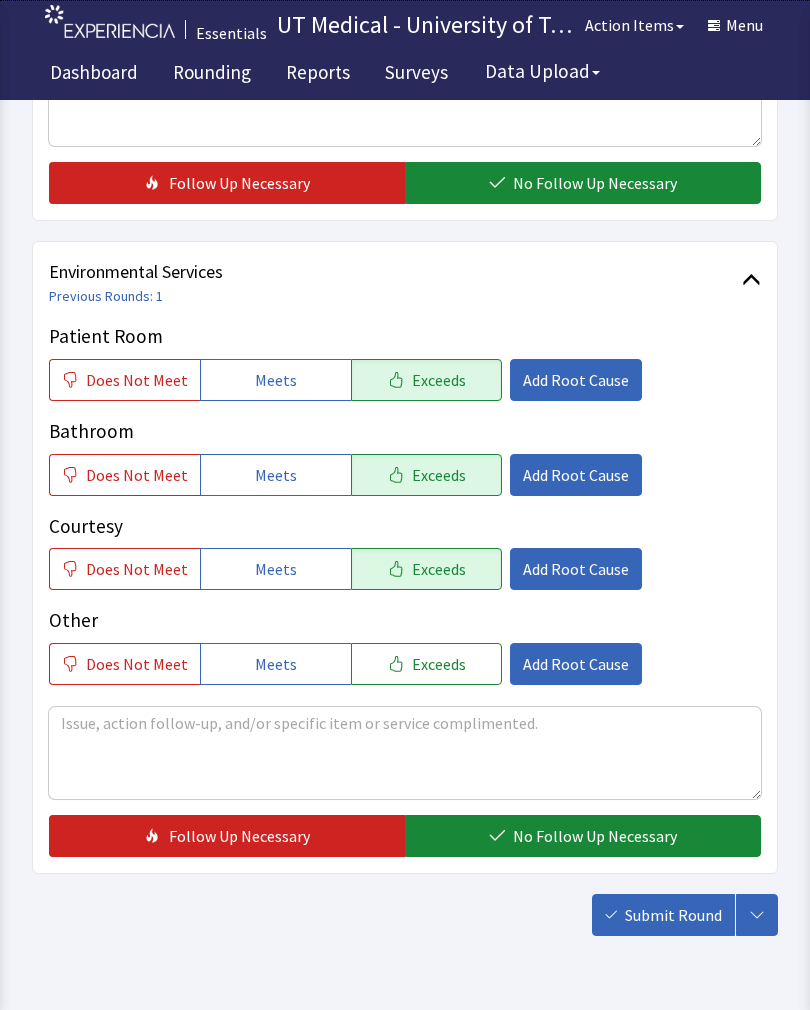 scroll, scrollTop: 861, scrollLeft: 0, axis: vertical 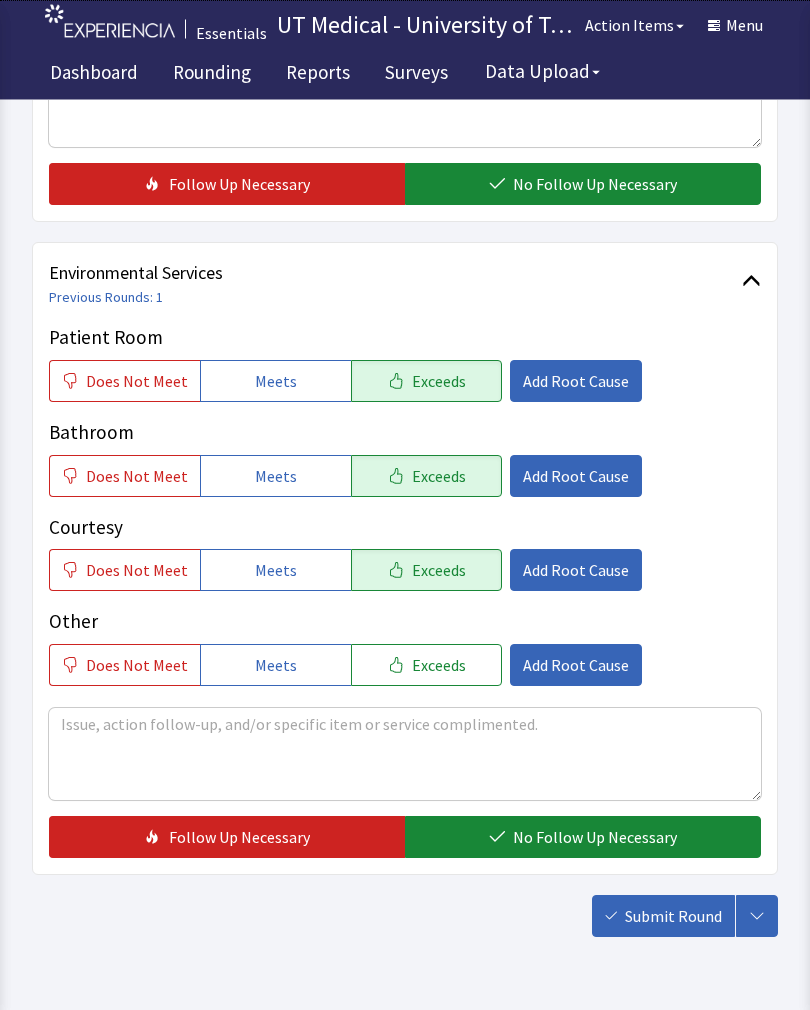 click on "No Follow Up Necessary" at bounding box center [595, 838] 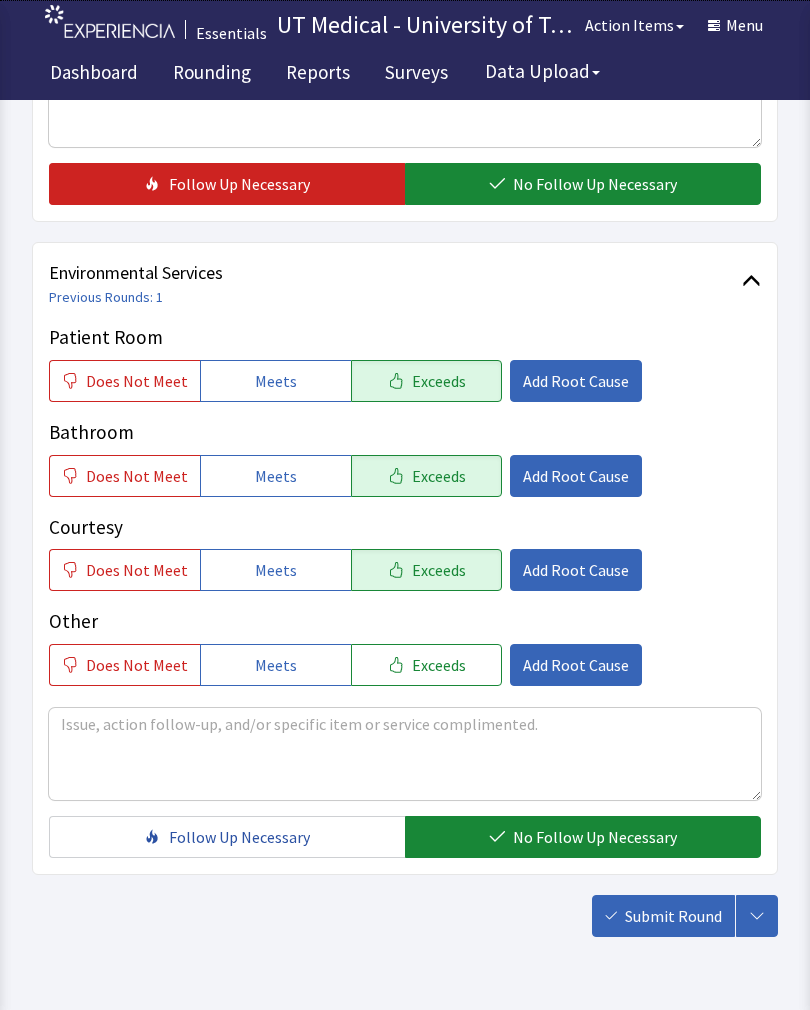 click on "Submit Round" at bounding box center (673, 916) 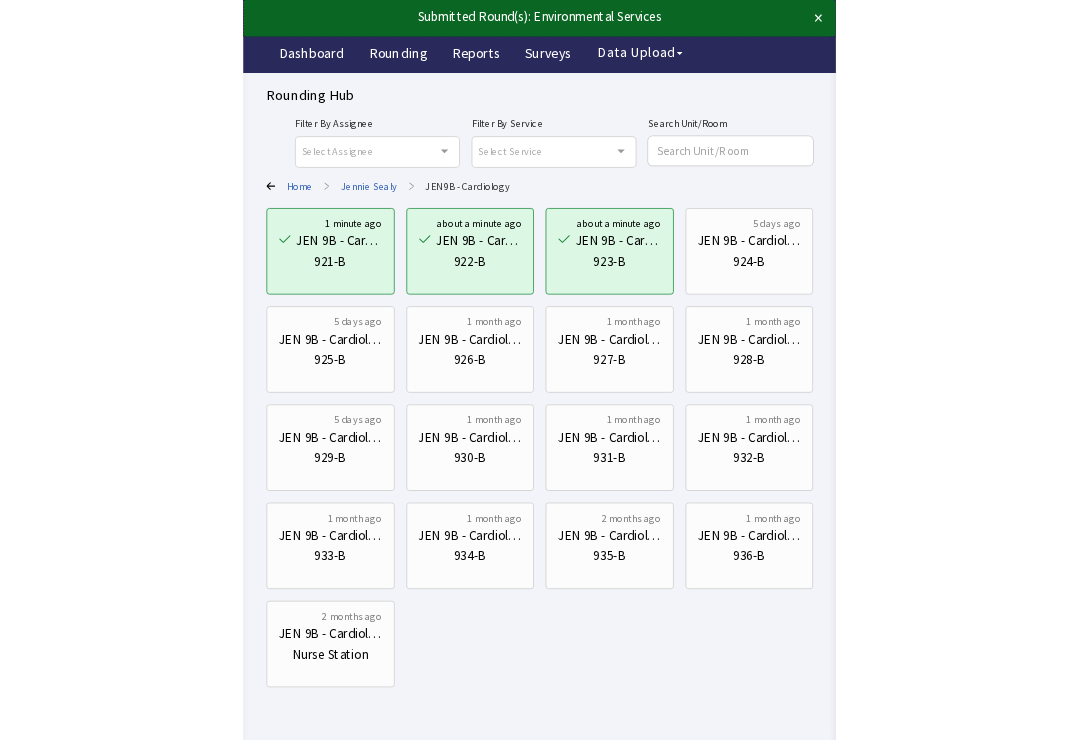 scroll, scrollTop: 0, scrollLeft: 0, axis: both 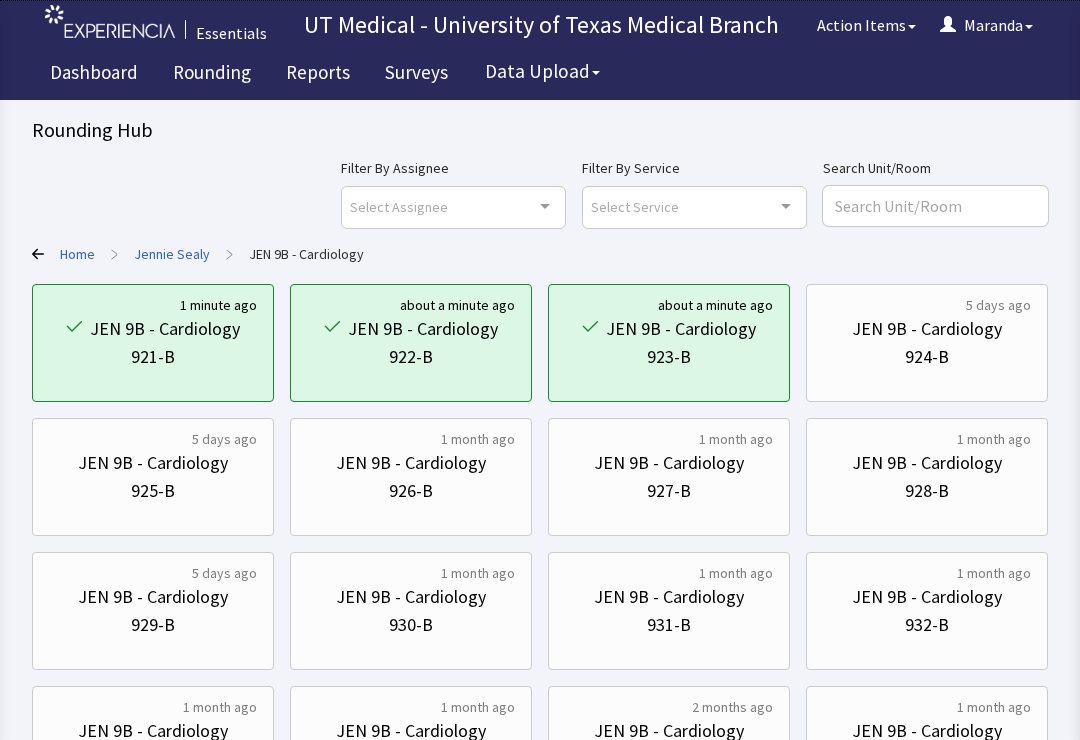 click on "1 month ago JEN 9B - Cardiology 934-B" 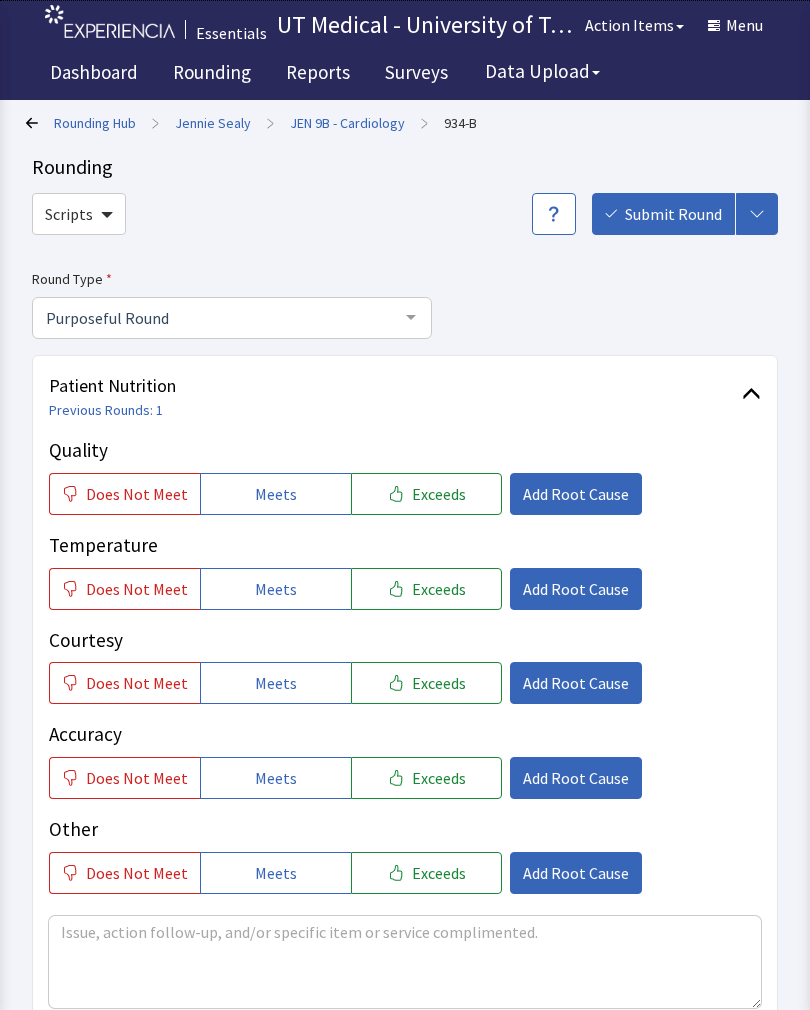 scroll, scrollTop: 0, scrollLeft: 0, axis: both 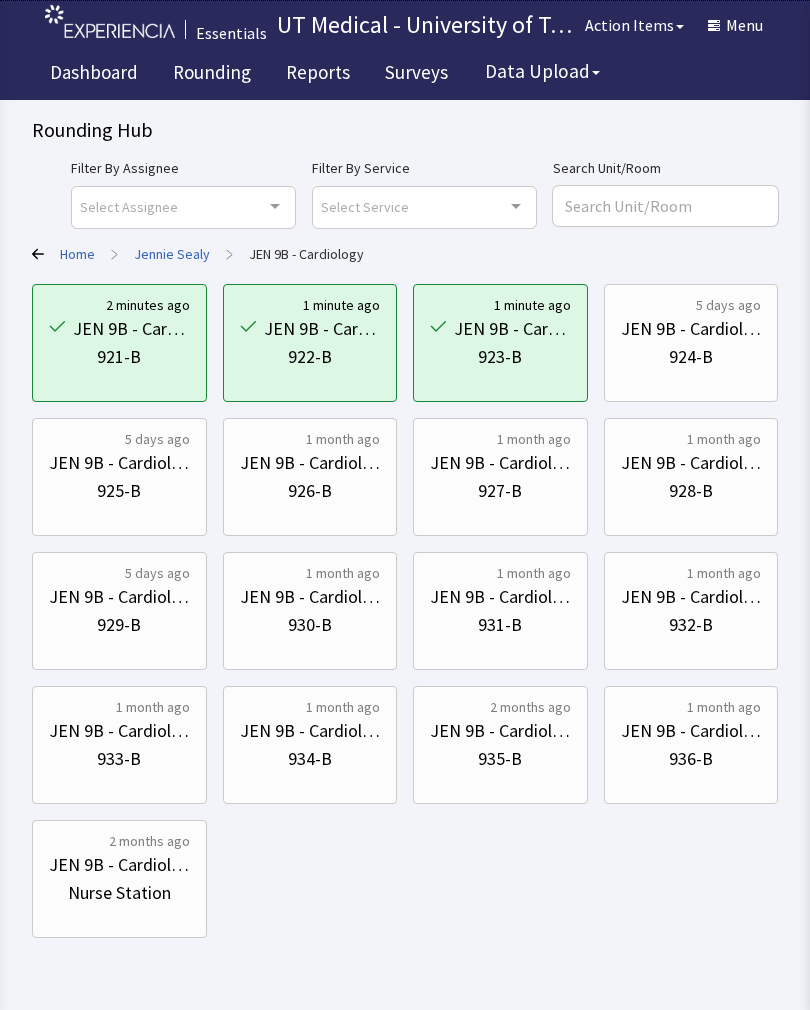 click on "924-B" at bounding box center (691, 357) 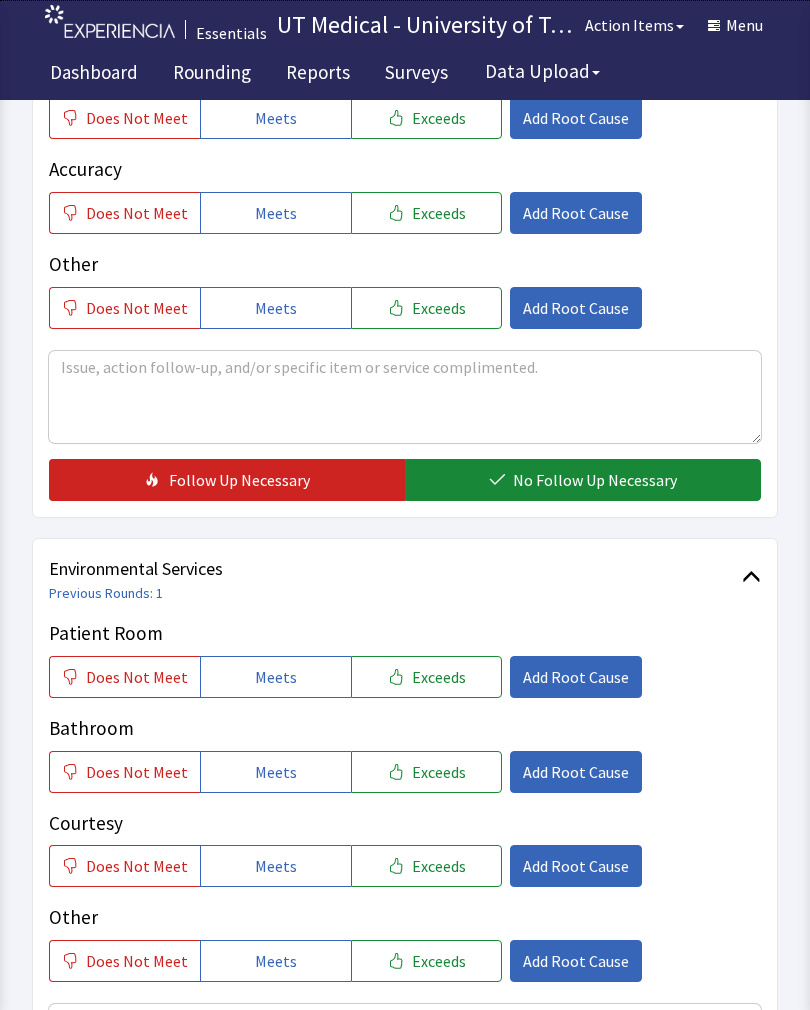 scroll, scrollTop: 575, scrollLeft: 0, axis: vertical 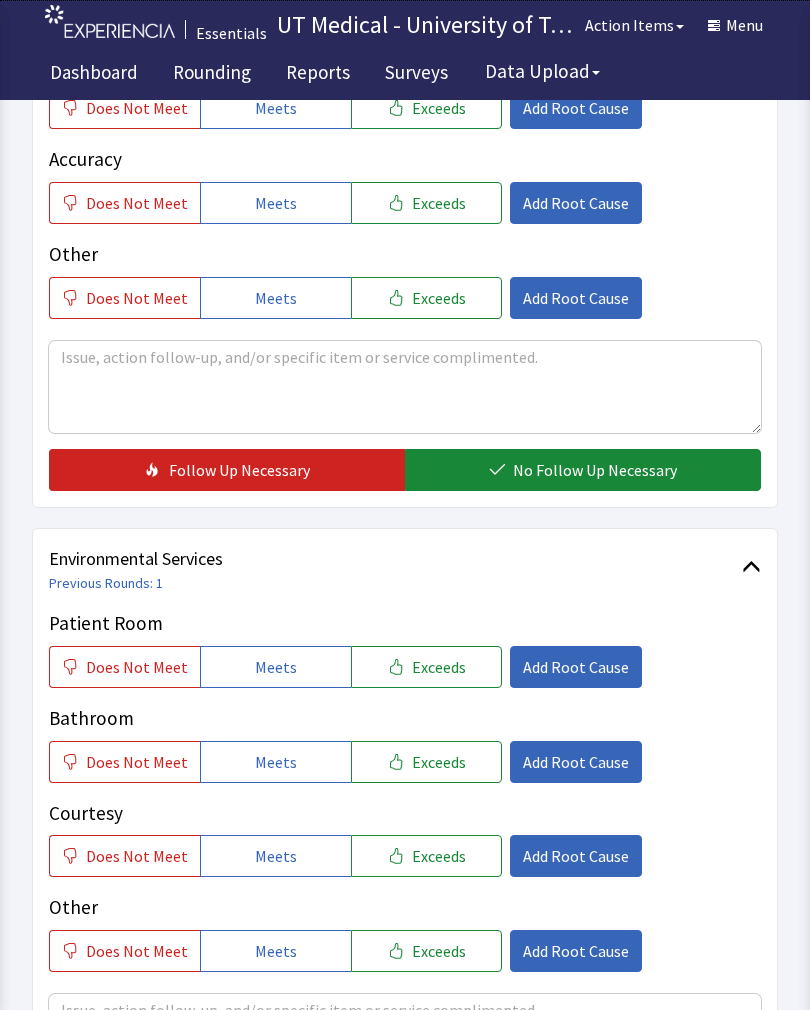 click on "Exceeds" 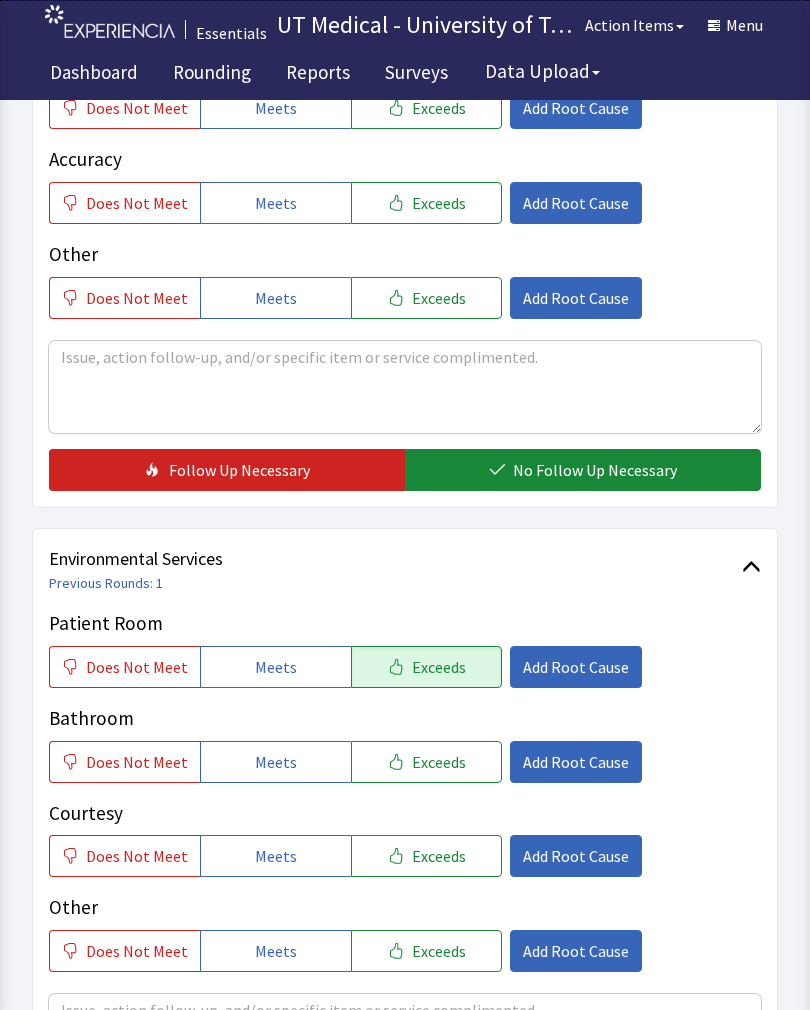 click on "Exceeds" at bounding box center (439, 762) 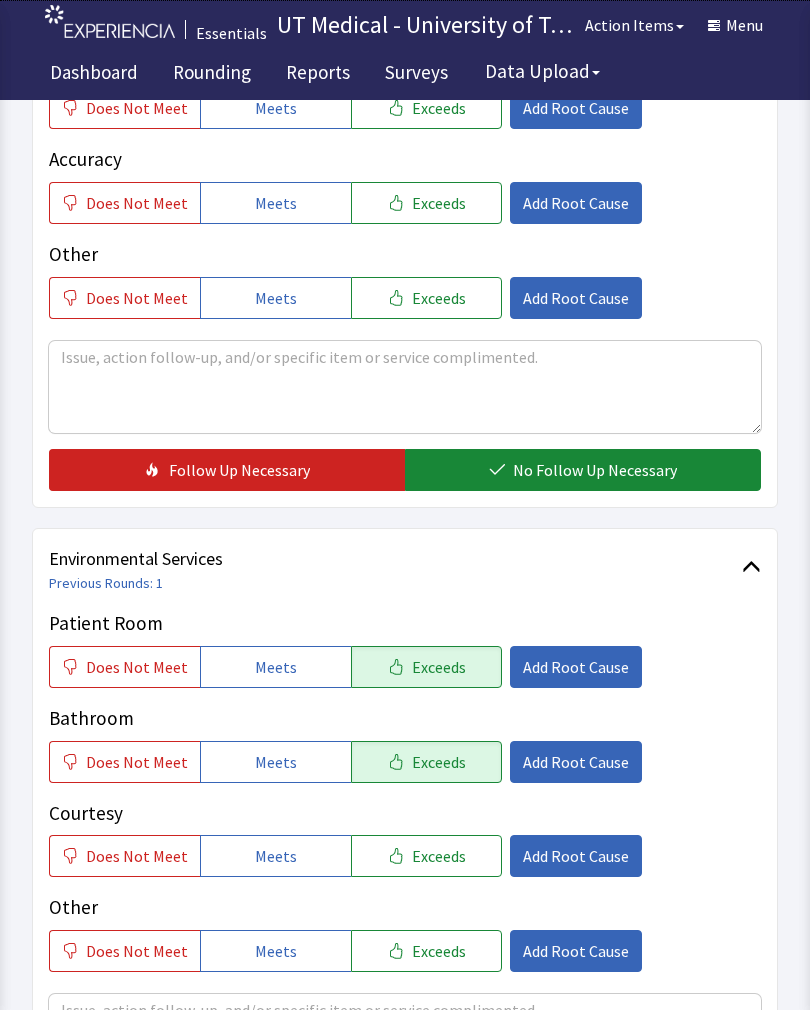 click on "Exceeds" at bounding box center [439, 856] 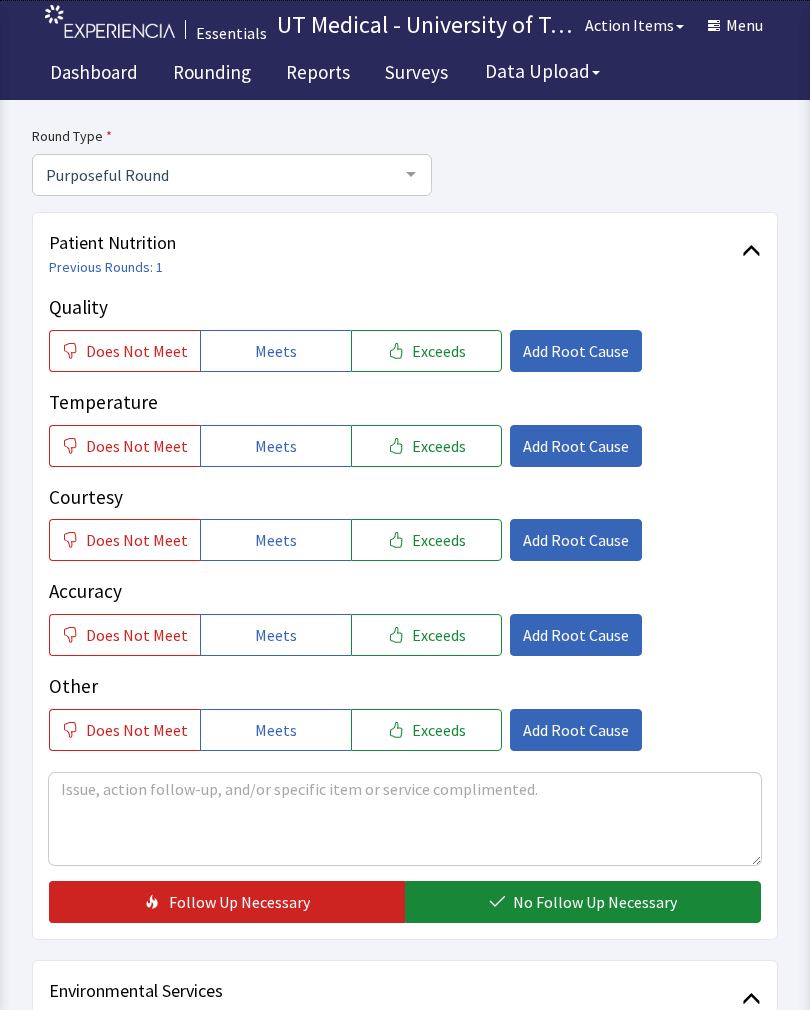 scroll, scrollTop: 144, scrollLeft: 0, axis: vertical 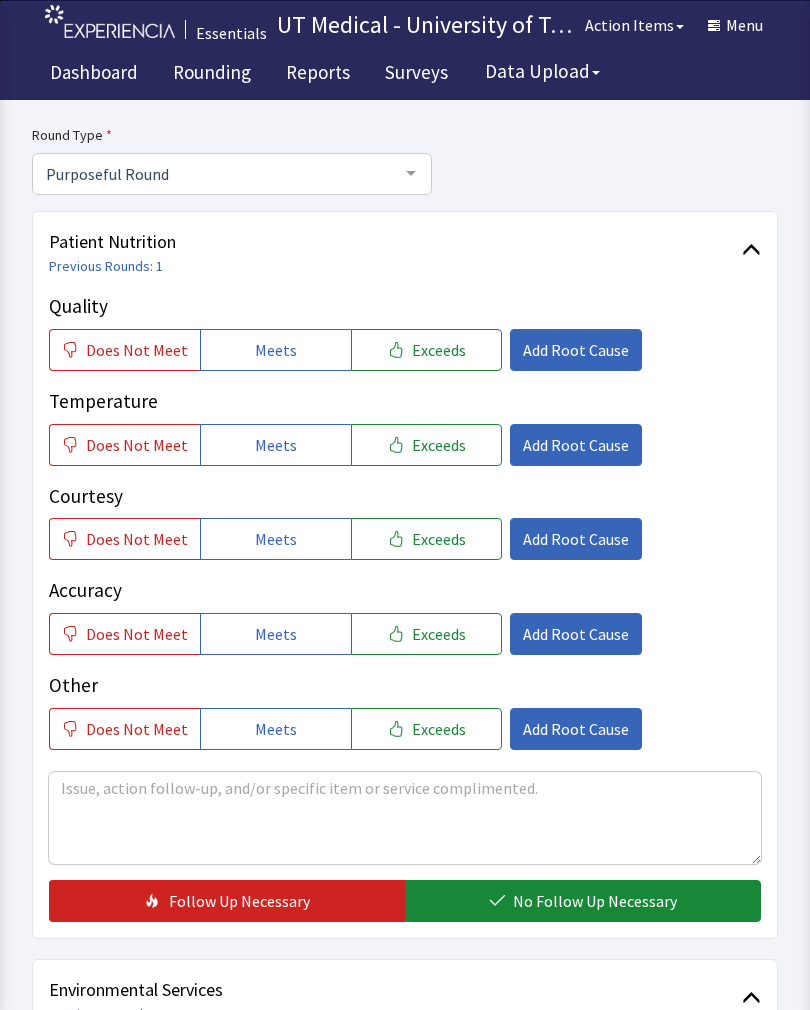 click on "Exceeds" at bounding box center (439, 350) 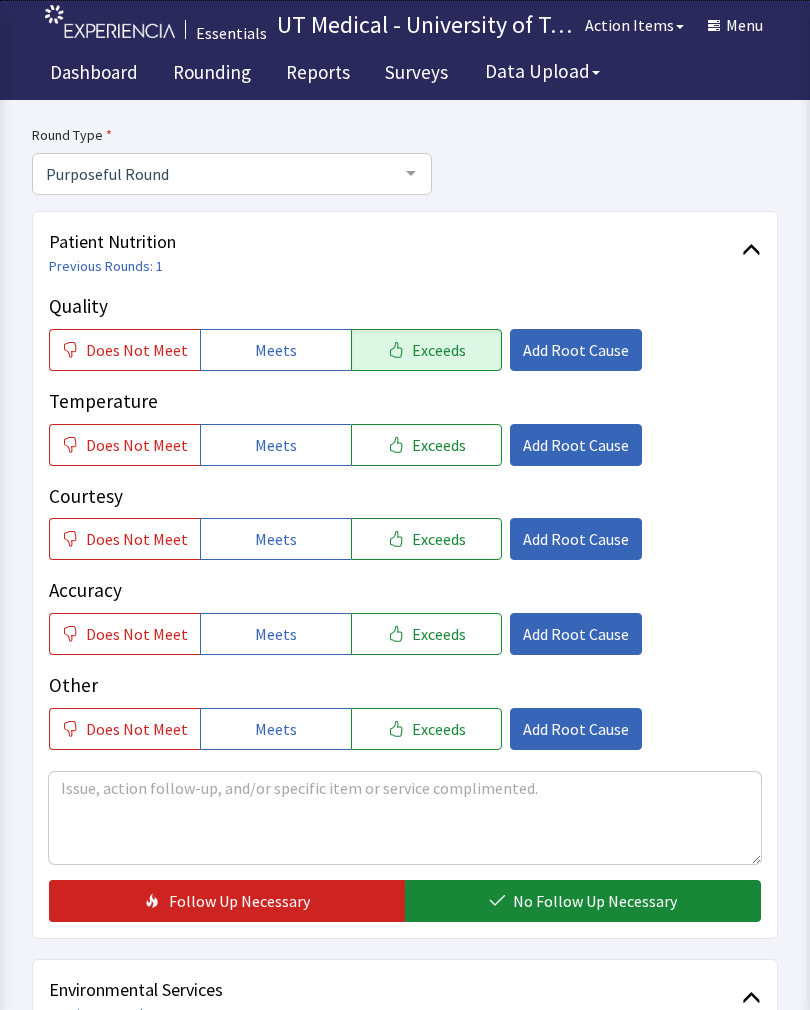 click on "Exceeds" 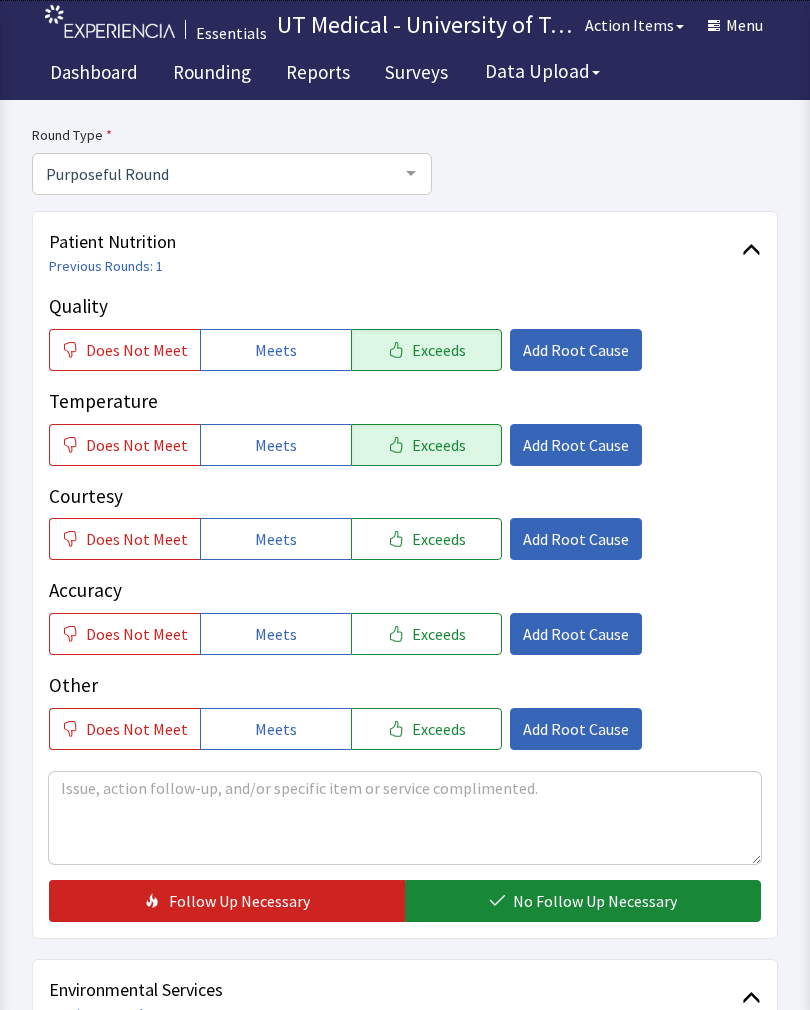 click on "Exceeds" at bounding box center [439, 539] 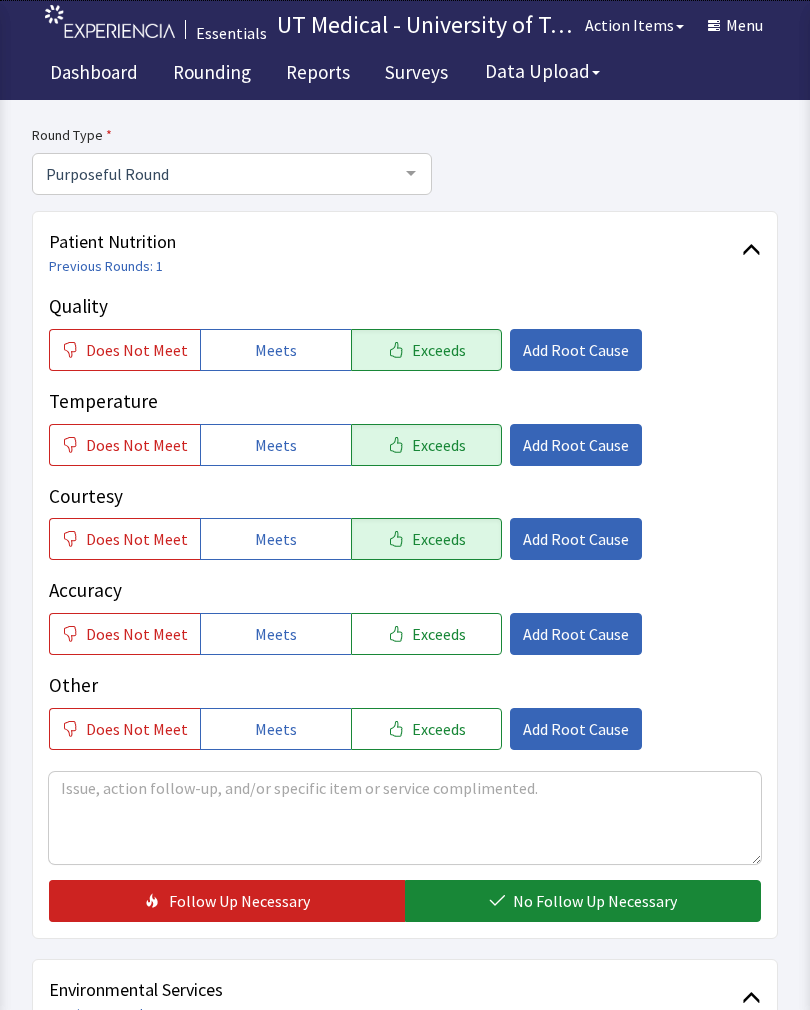 click on "No Follow Up Necessary" at bounding box center [595, 901] 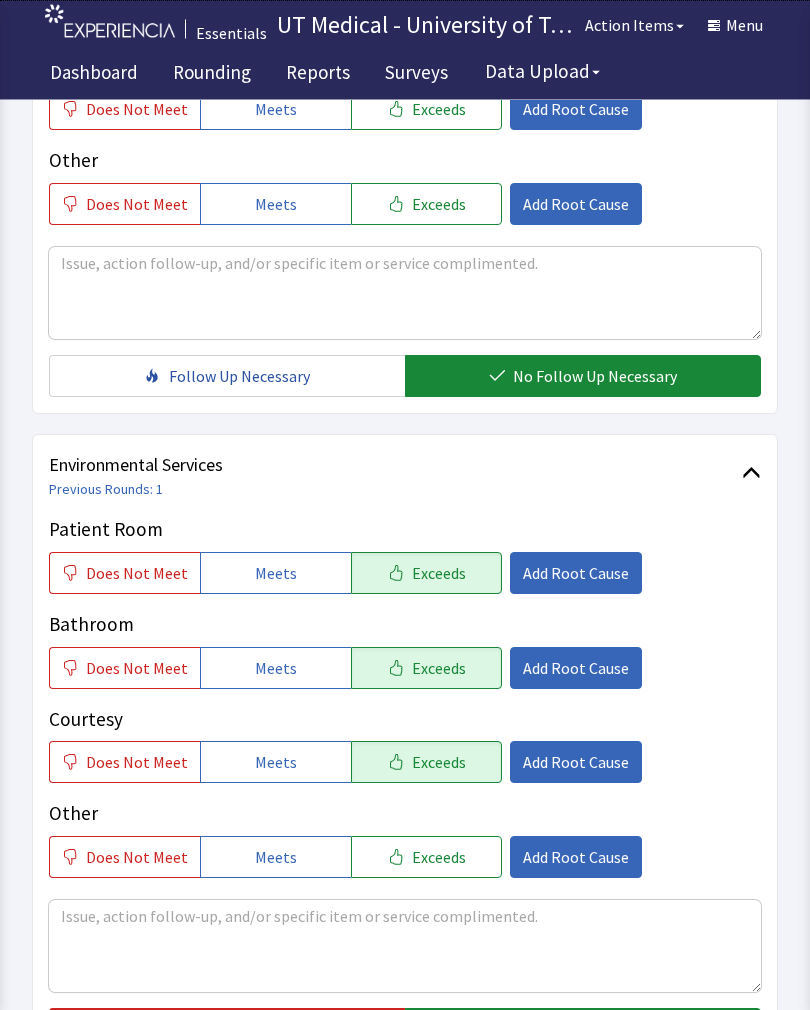 scroll, scrollTop: 730, scrollLeft: 0, axis: vertical 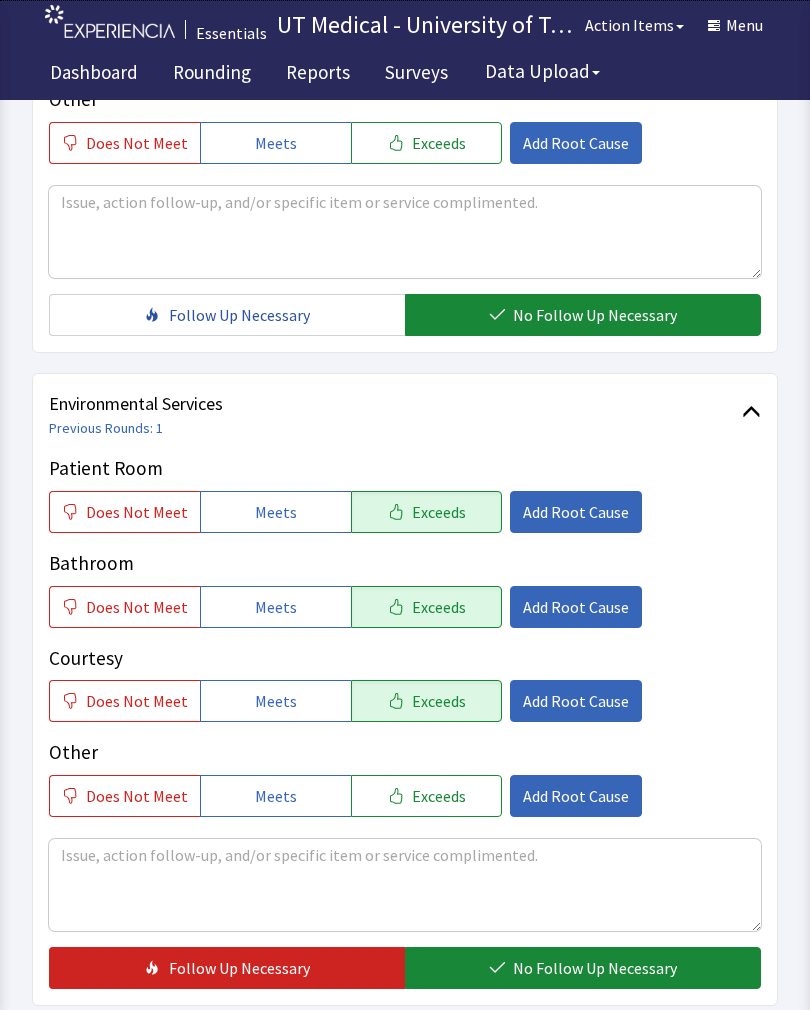 click on "No Follow Up Necessary" at bounding box center [595, 968] 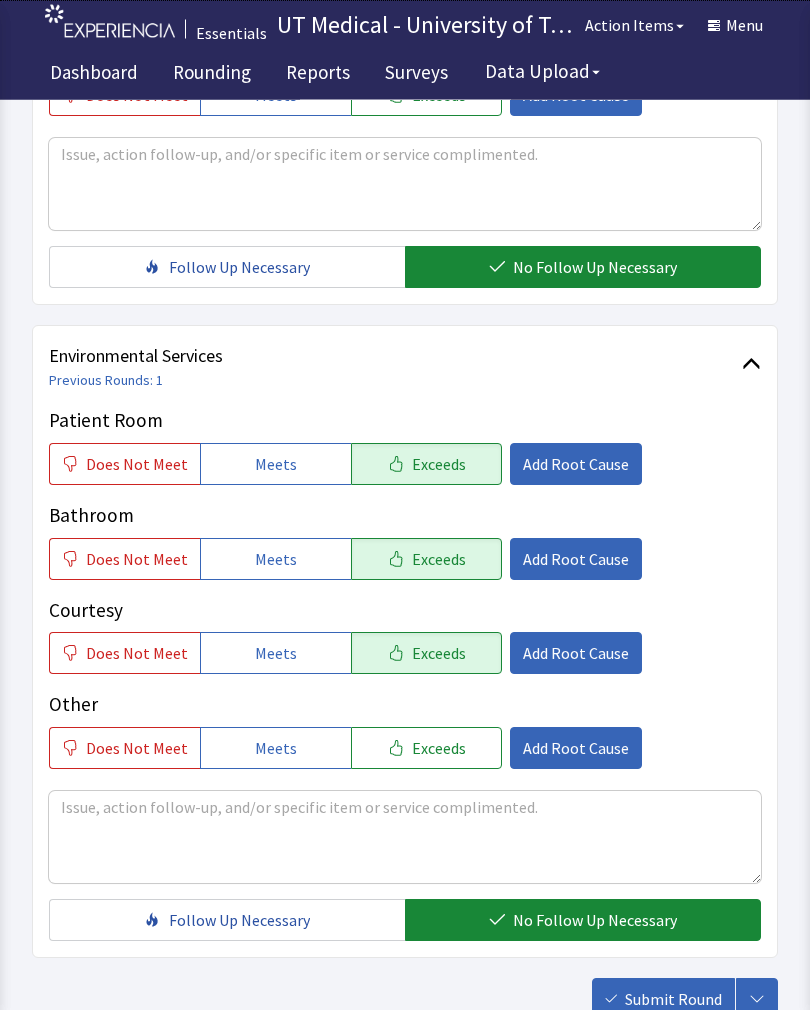 scroll, scrollTop: 890, scrollLeft: 0, axis: vertical 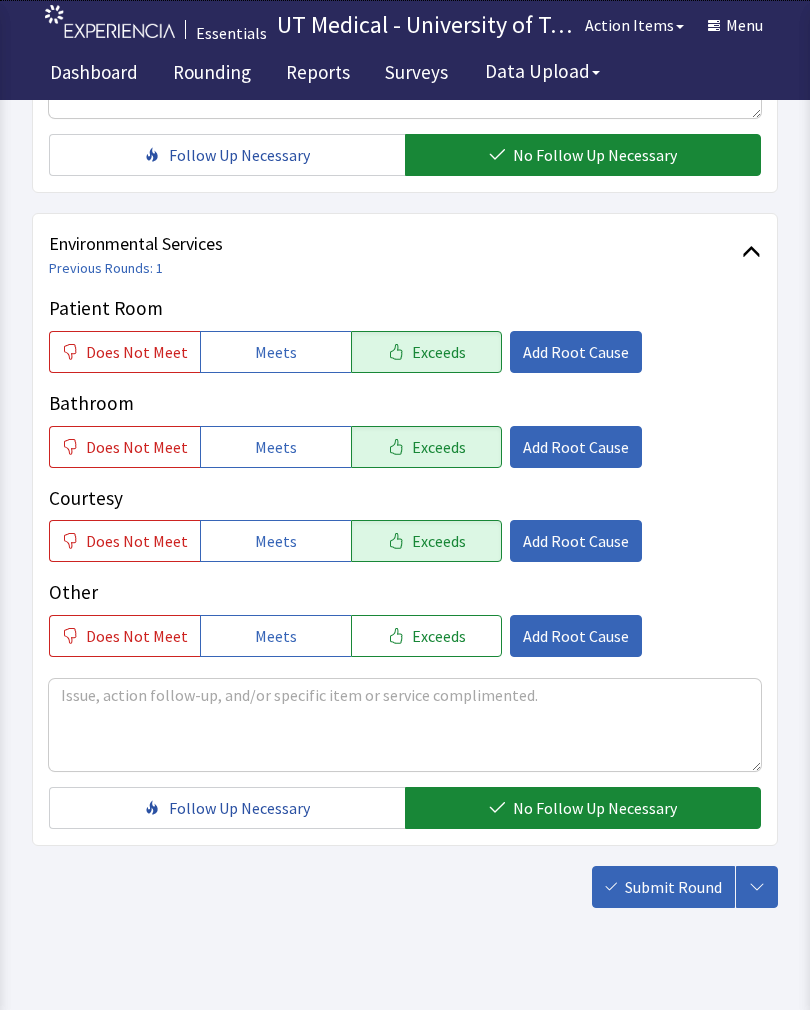 click on "Submit Round" at bounding box center [673, 887] 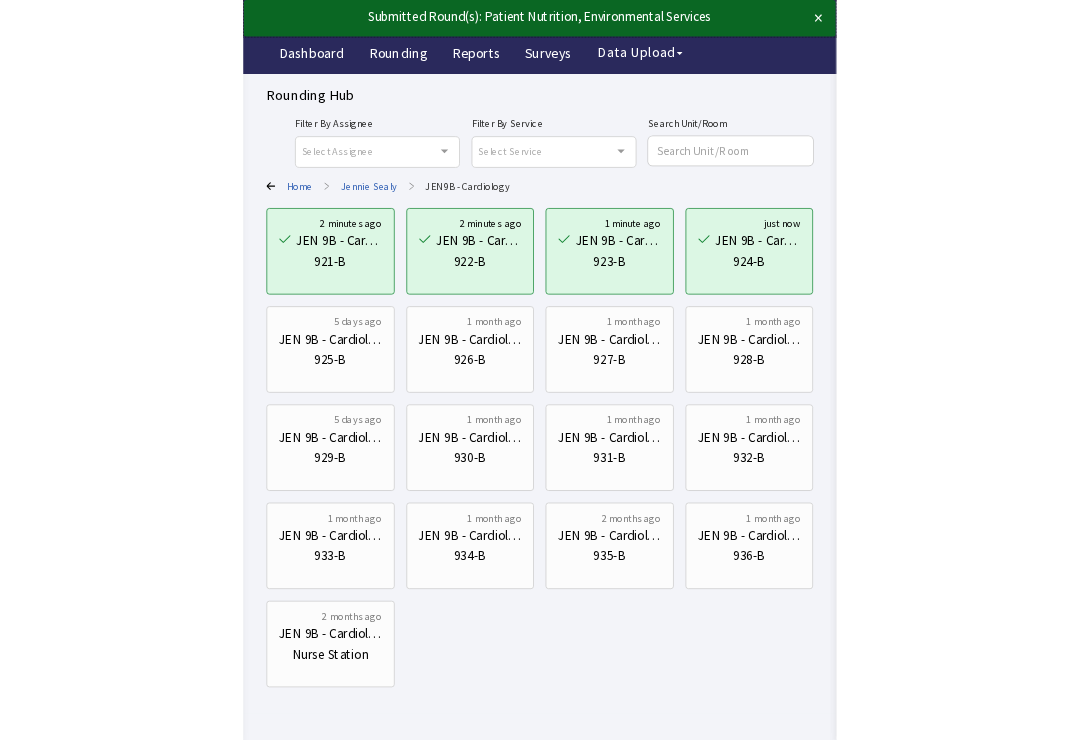 scroll, scrollTop: 0, scrollLeft: 0, axis: both 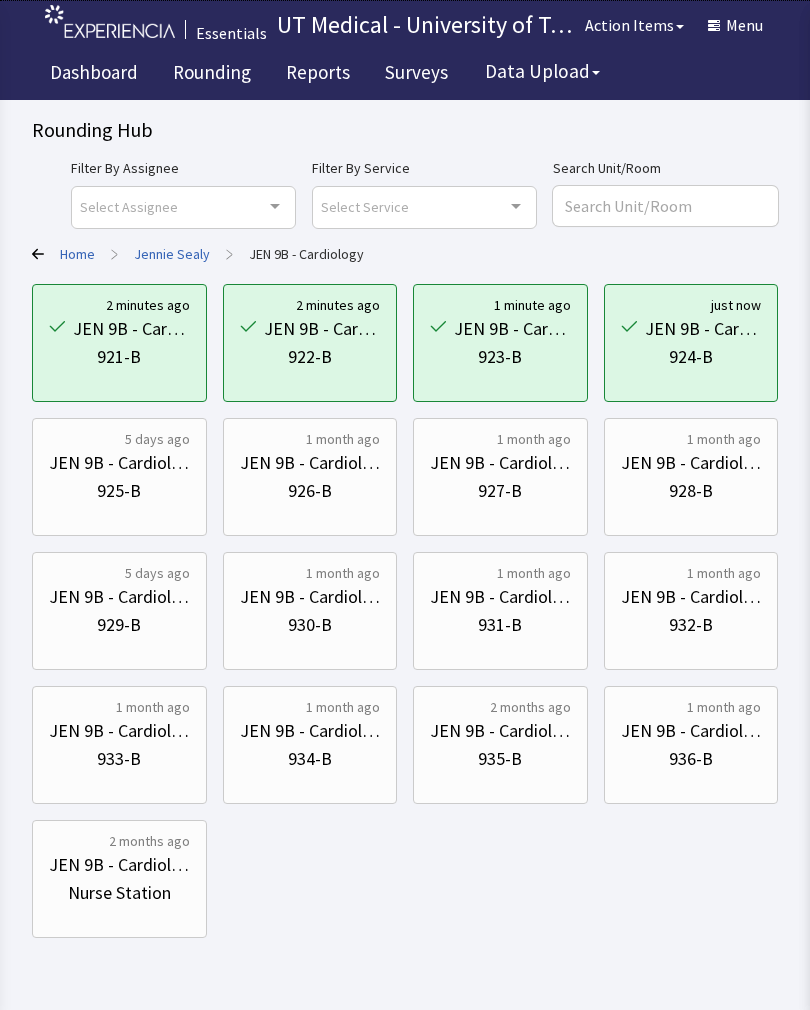 click on "5 days ago" at bounding box center [157, 439] 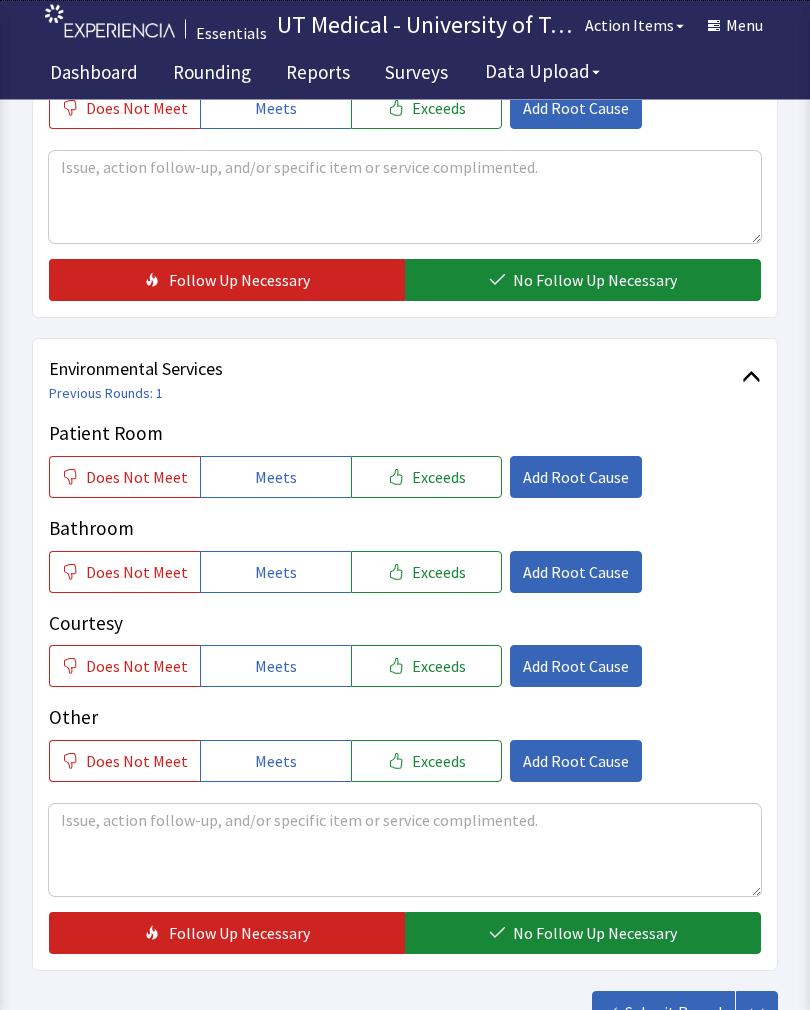 scroll, scrollTop: 767, scrollLeft: 0, axis: vertical 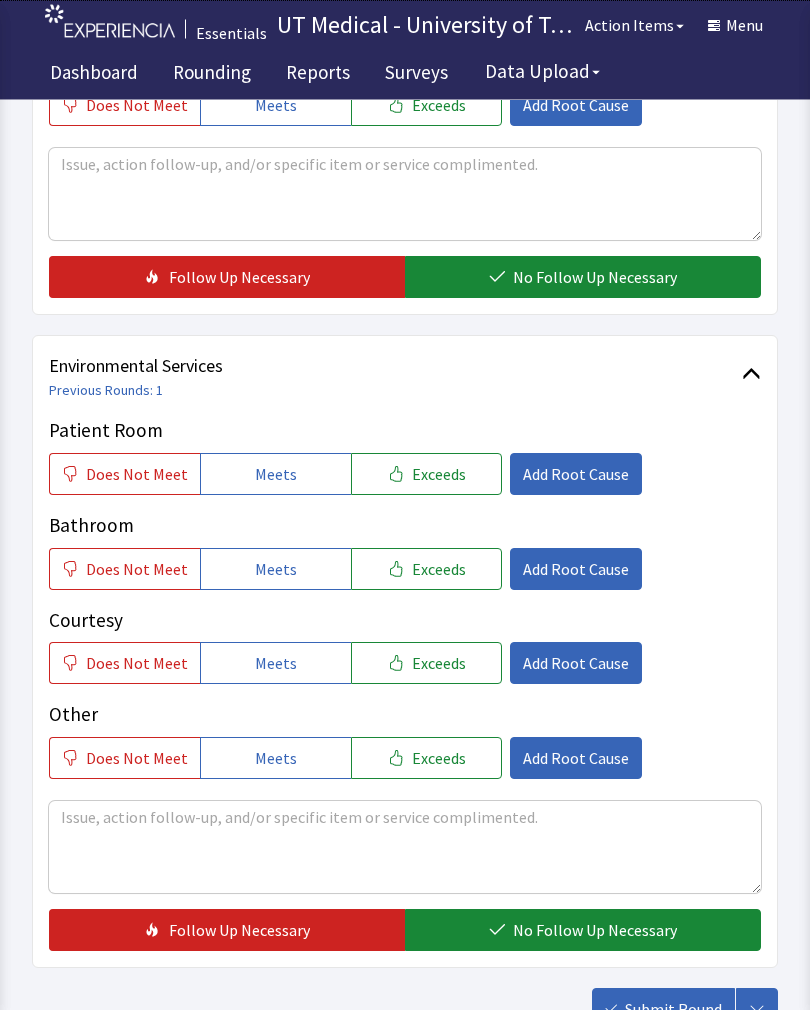 click on "Exceeds" at bounding box center (439, 475) 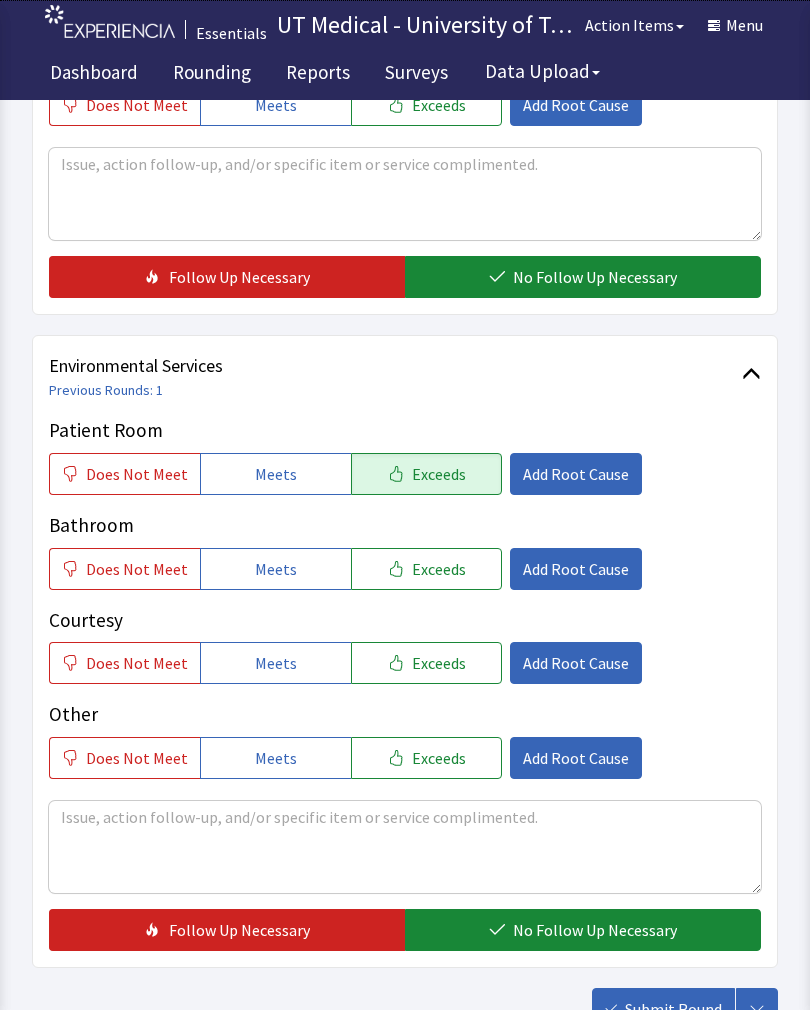 click on "Exceeds" 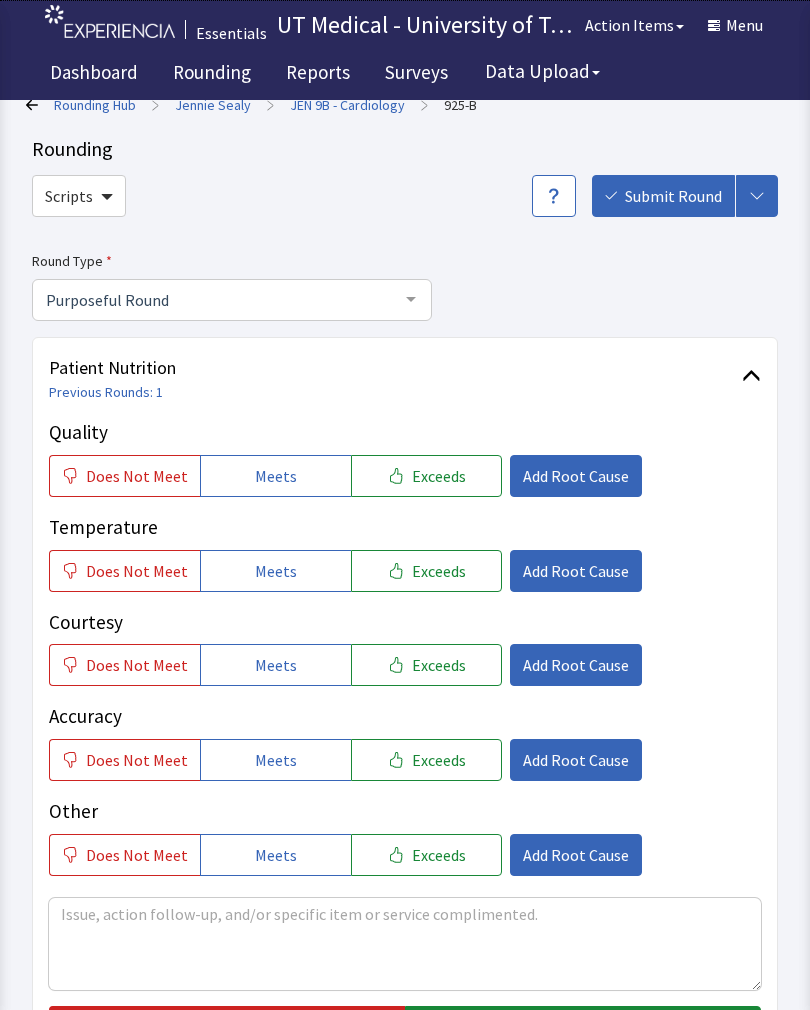 scroll, scrollTop: 15, scrollLeft: 0, axis: vertical 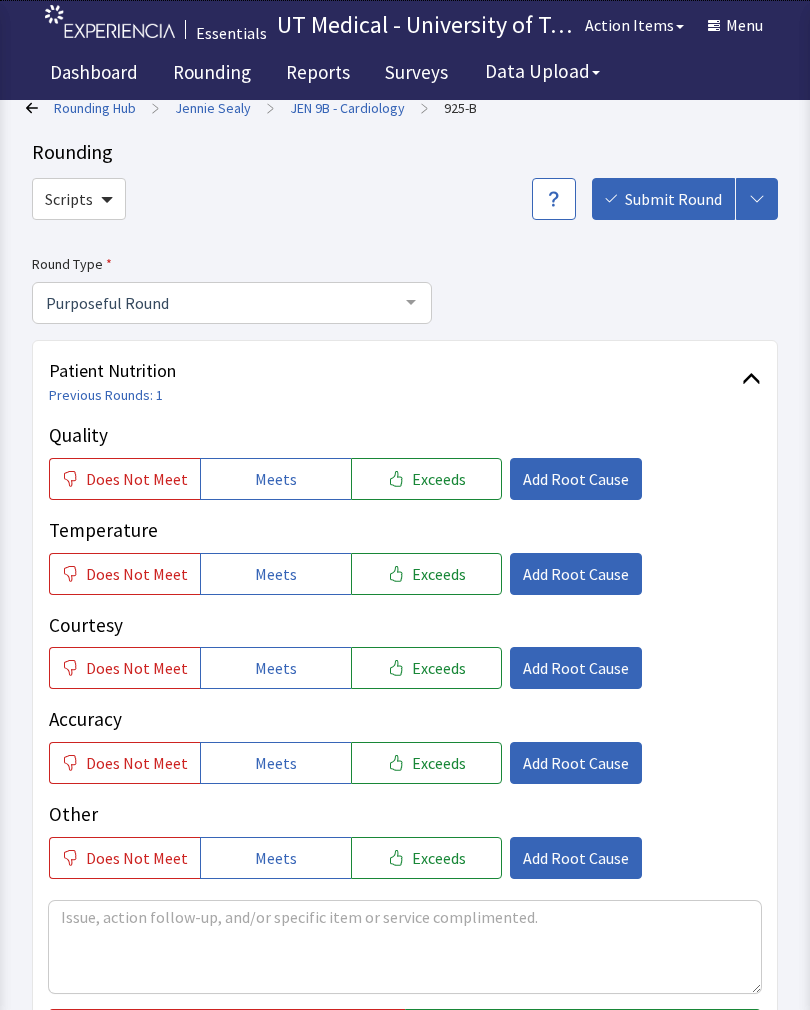 click on "Exceeds" 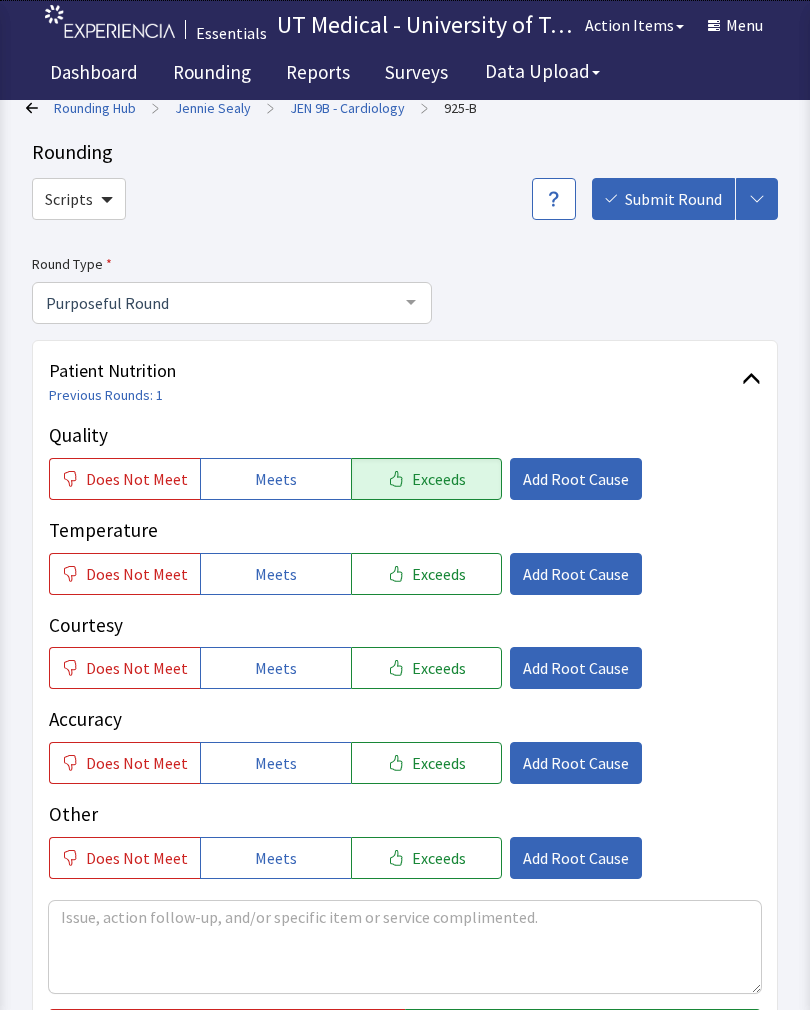 click on "Exceeds" 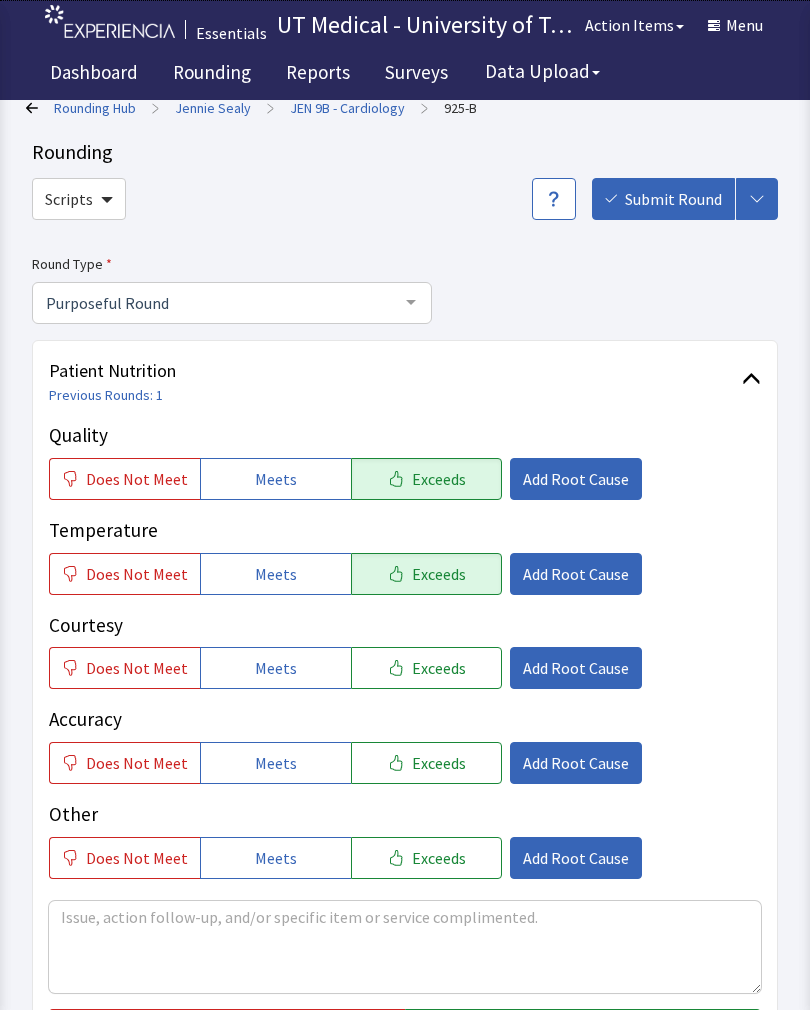 click on "Exceeds" at bounding box center (439, 668) 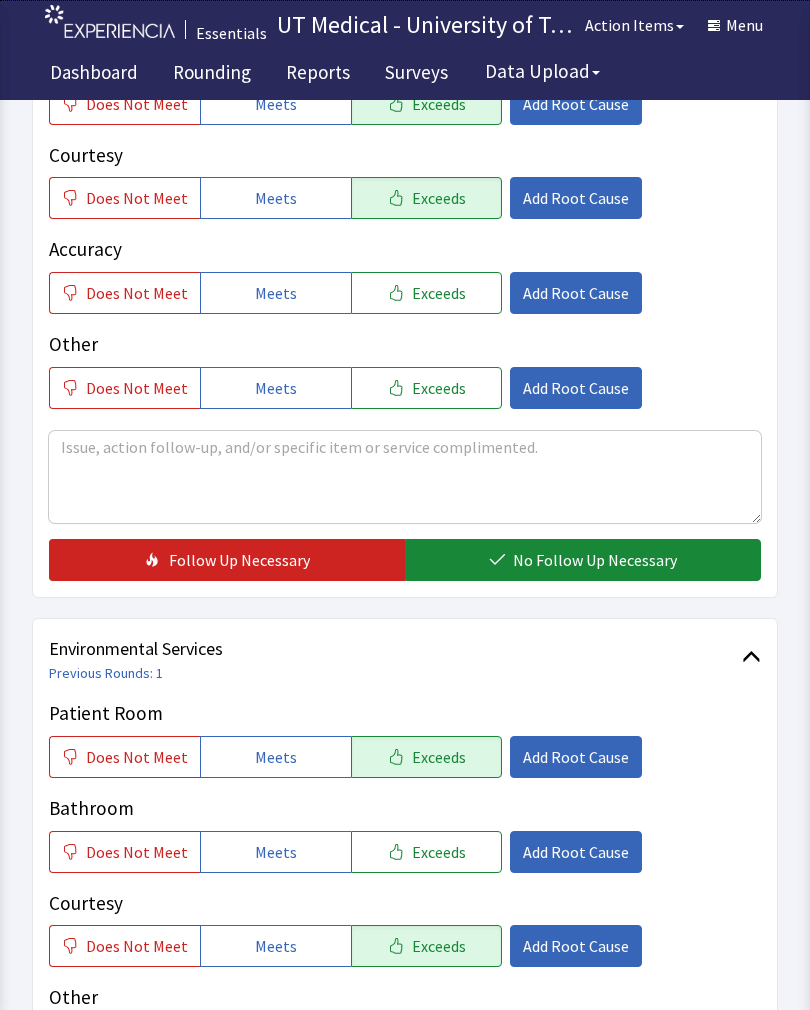 scroll, scrollTop: 471, scrollLeft: 0, axis: vertical 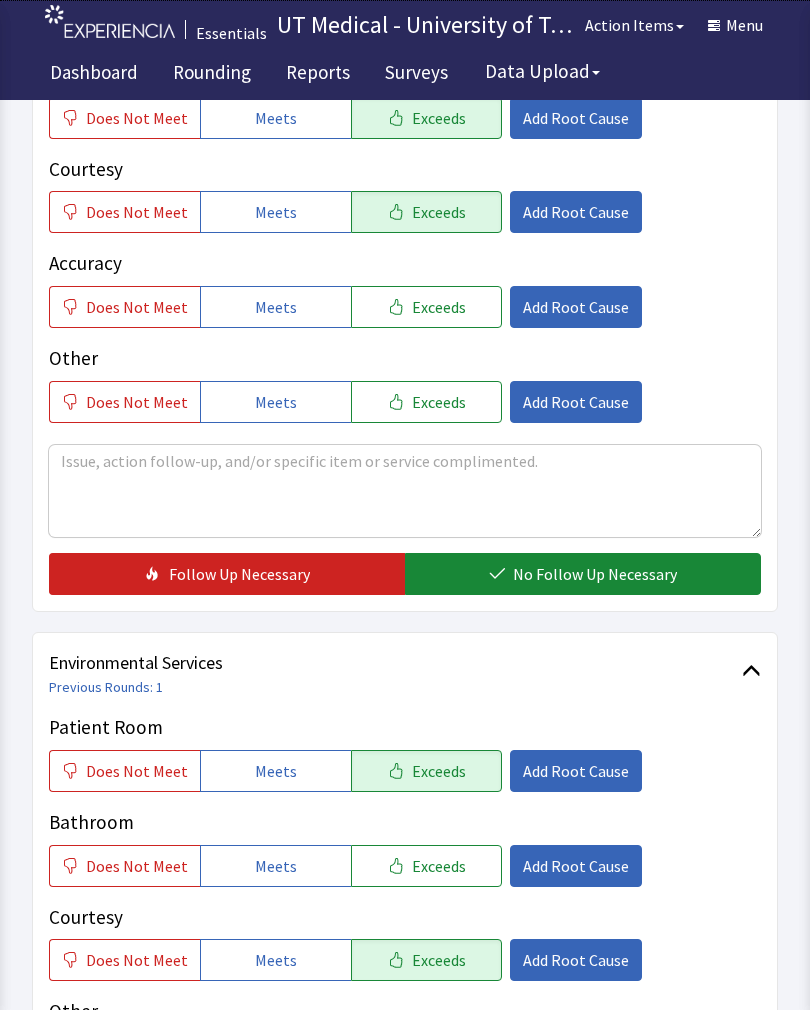 click on "No Follow Up Necessary" at bounding box center [595, 574] 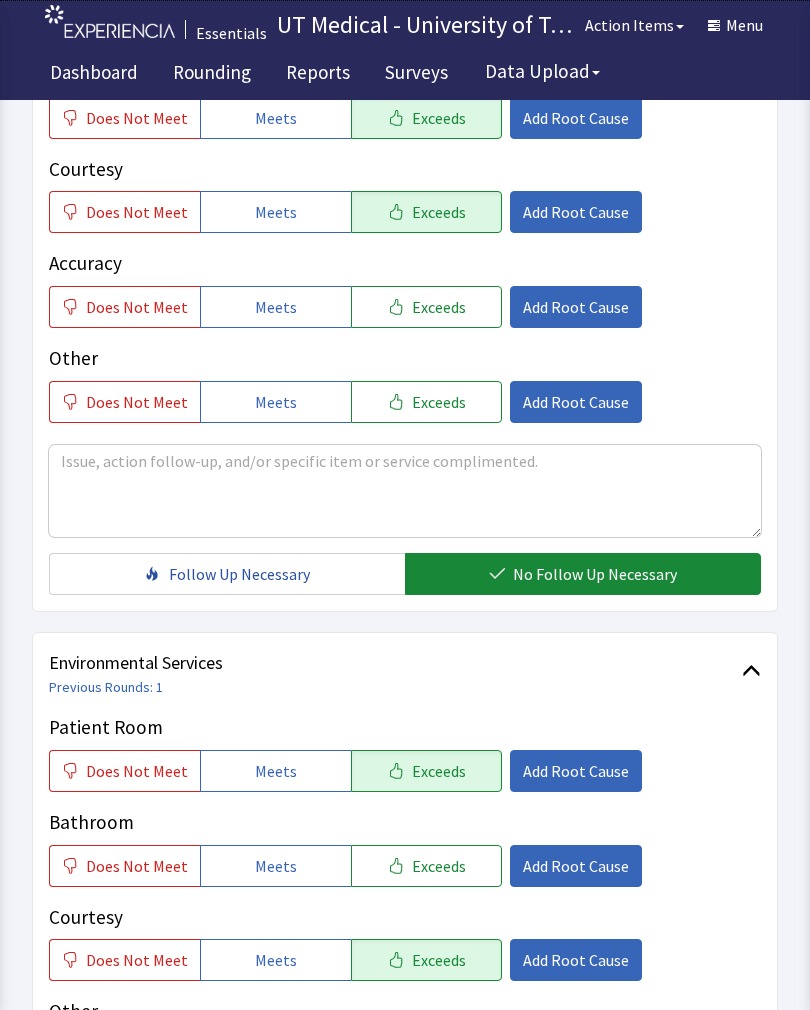 click on "Exceeds" at bounding box center [439, 866] 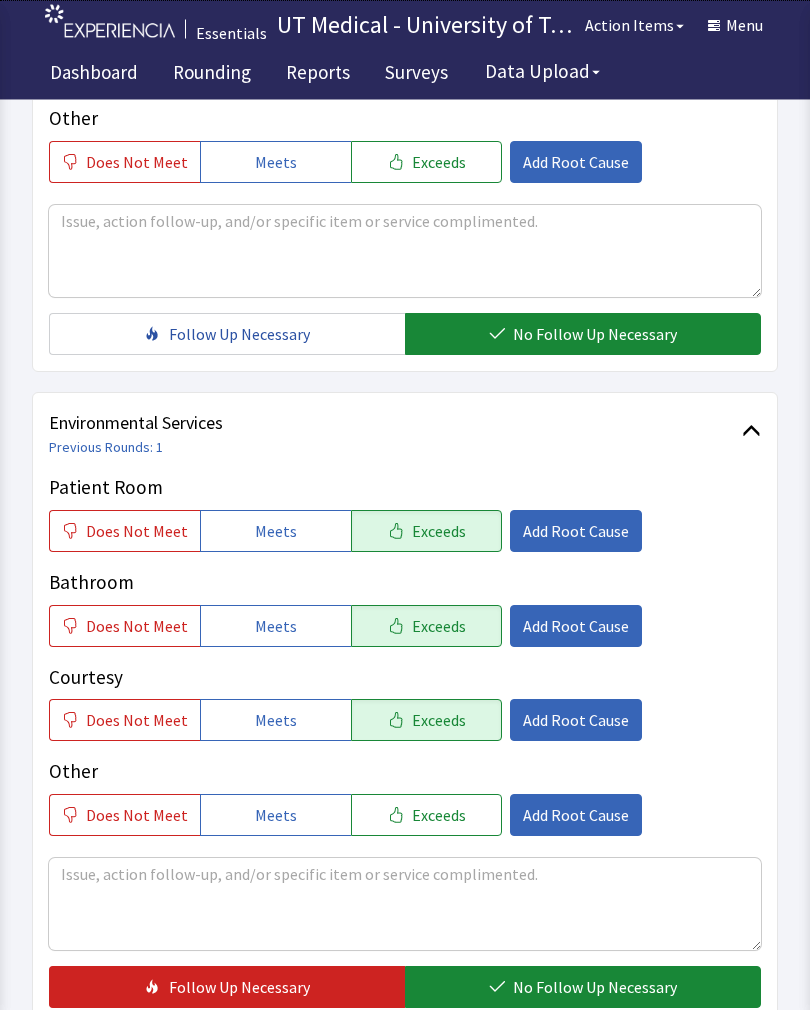 click on "No Follow Up Necessary" 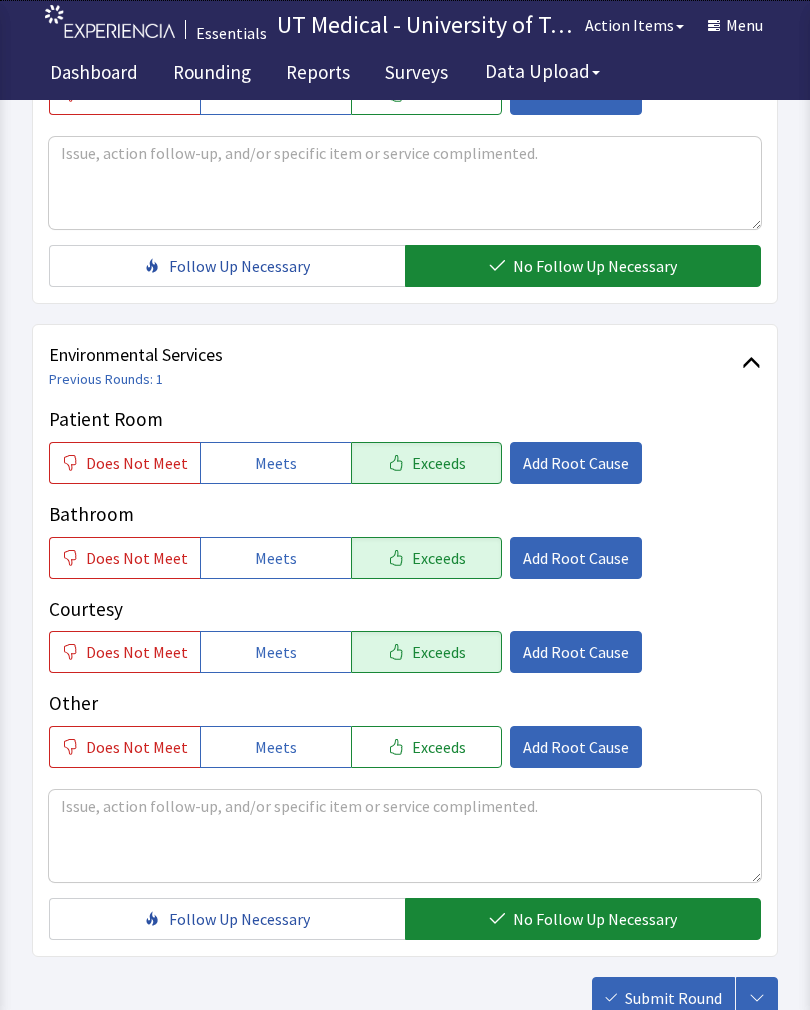 scroll, scrollTop: 890, scrollLeft: 0, axis: vertical 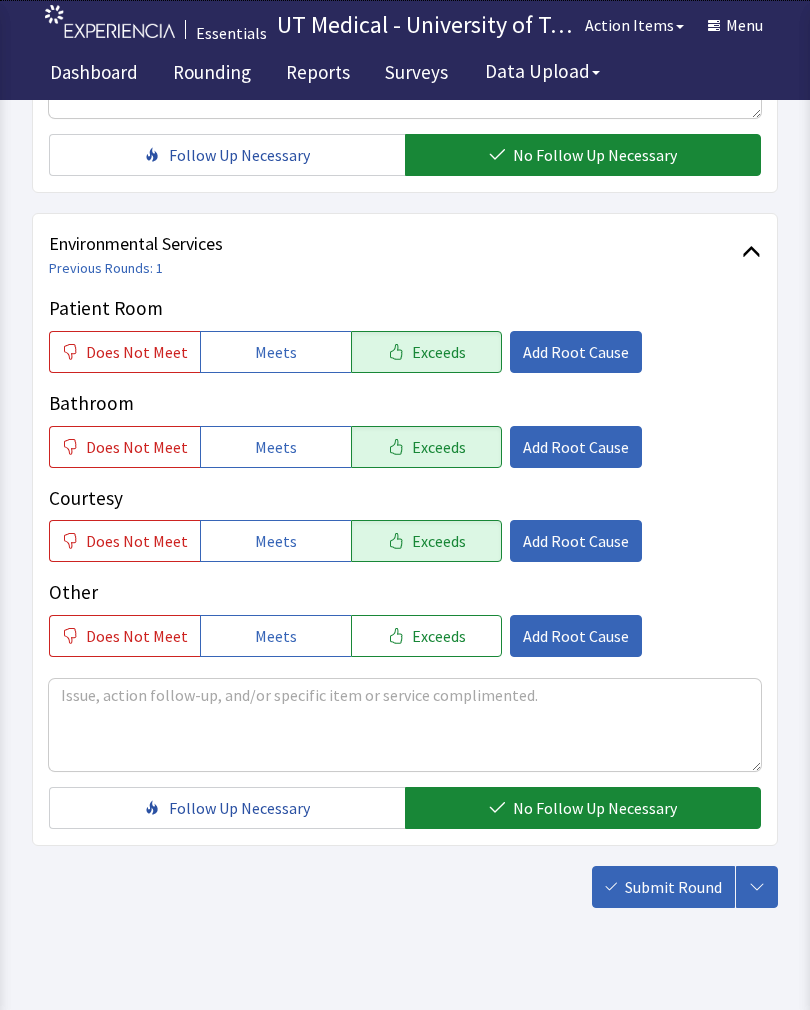 click on "Submit Round" at bounding box center [663, 887] 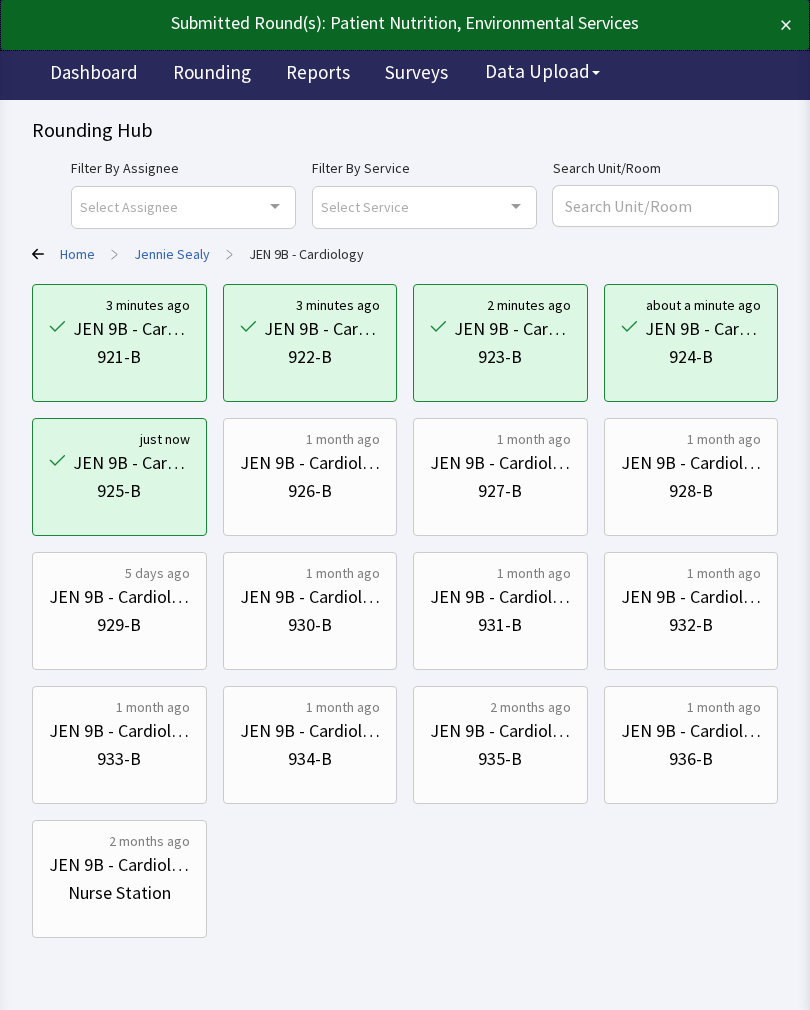 scroll, scrollTop: 0, scrollLeft: 0, axis: both 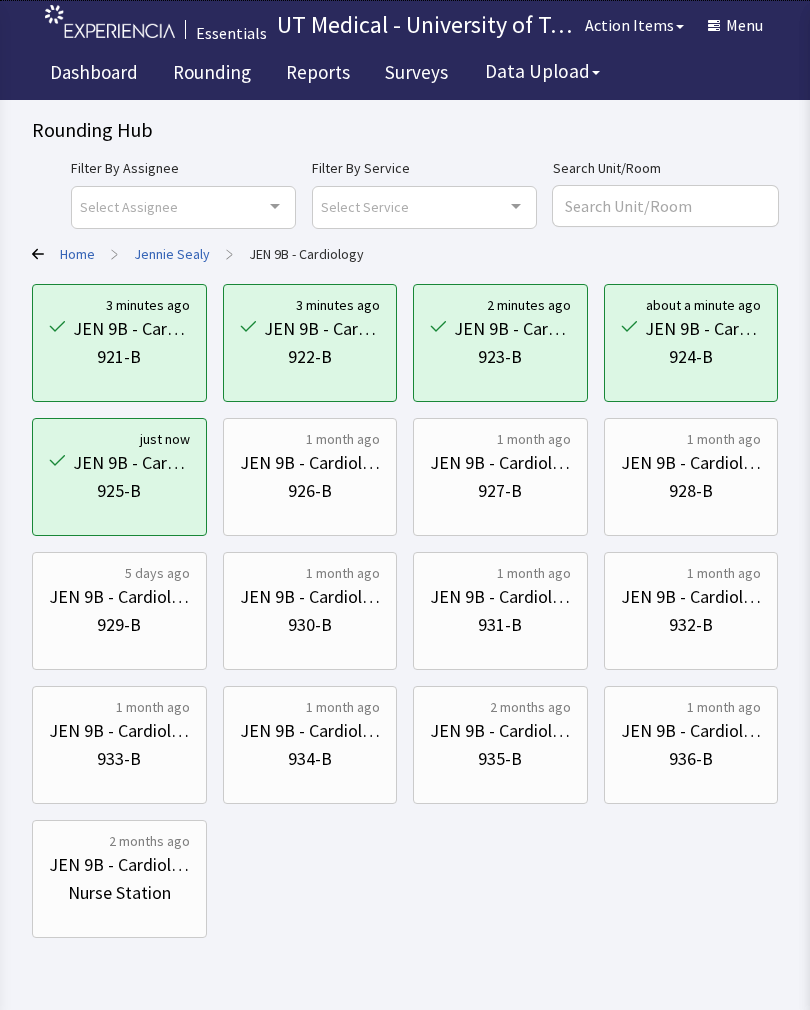 click on "926-B" at bounding box center [310, 491] 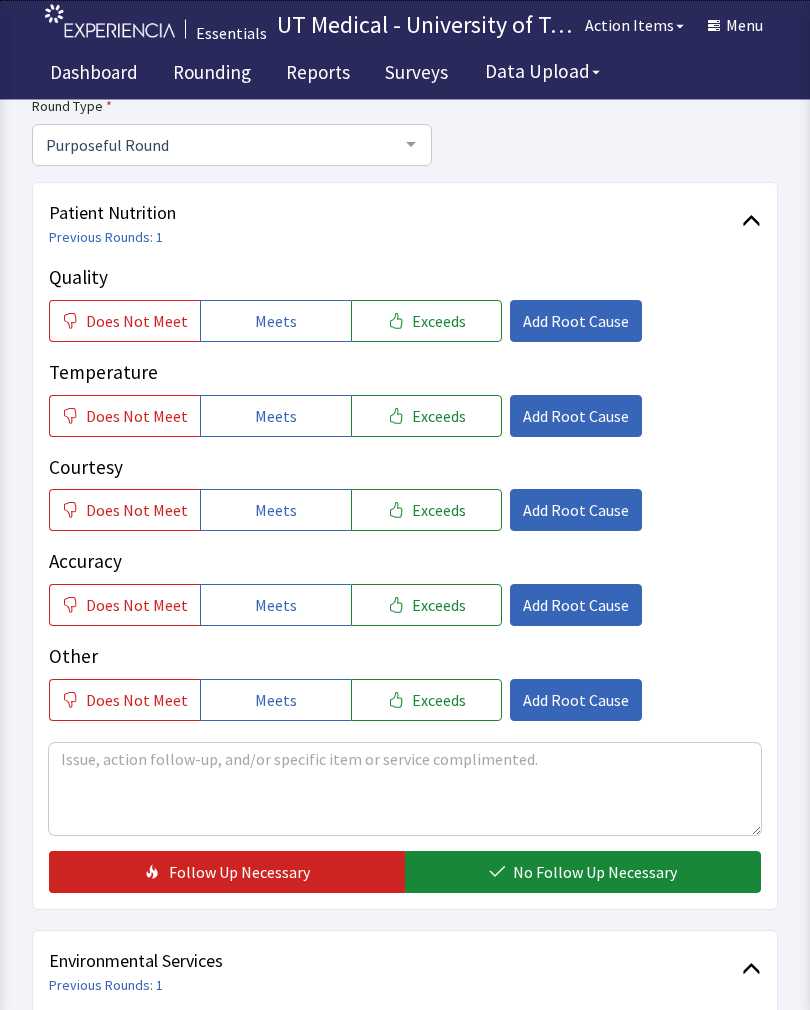 scroll, scrollTop: 173, scrollLeft: 0, axis: vertical 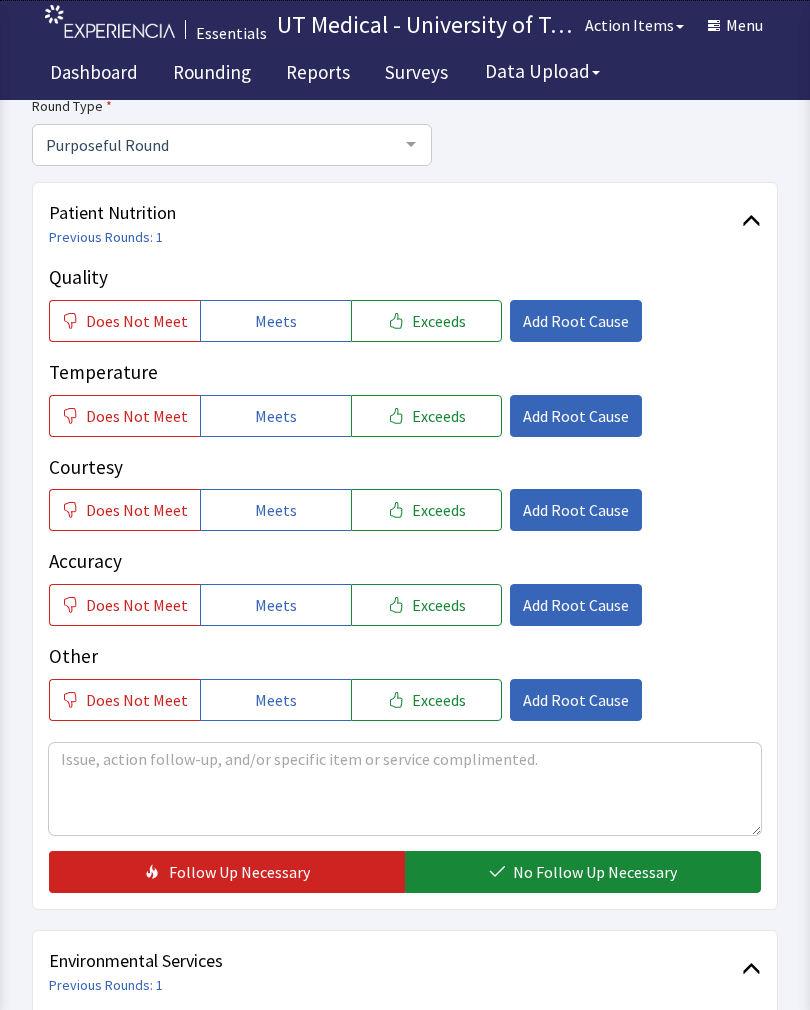 click on "Does Not Meet" at bounding box center (137, 416) 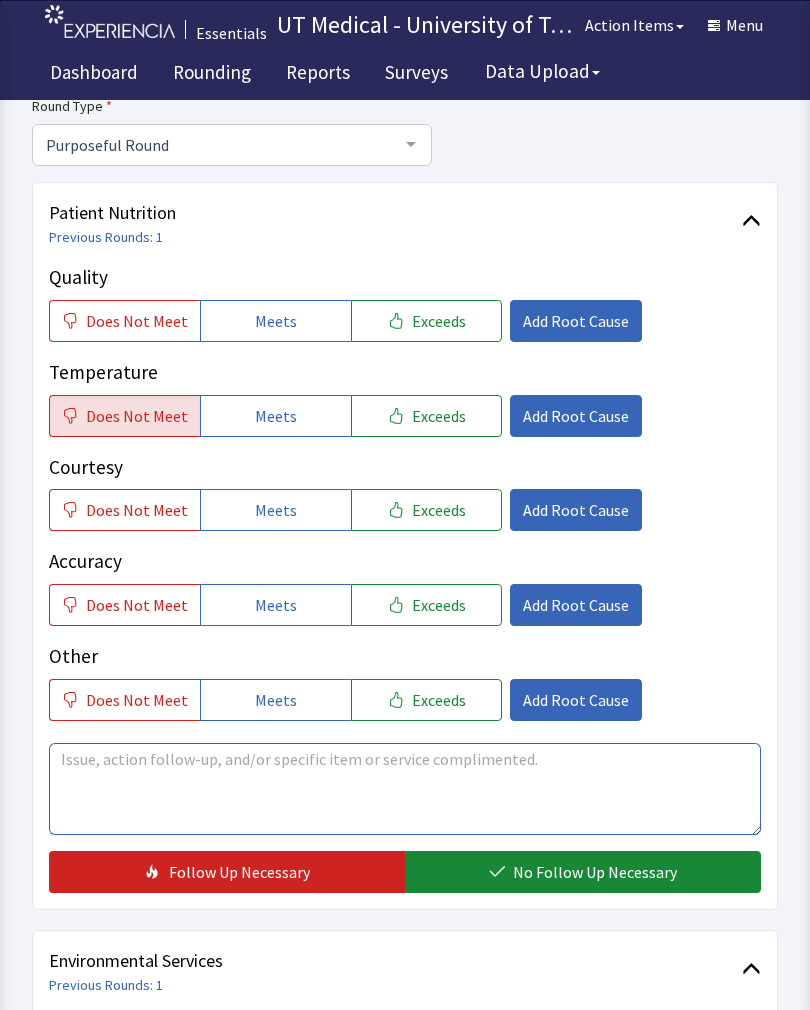 click at bounding box center (405, 789) 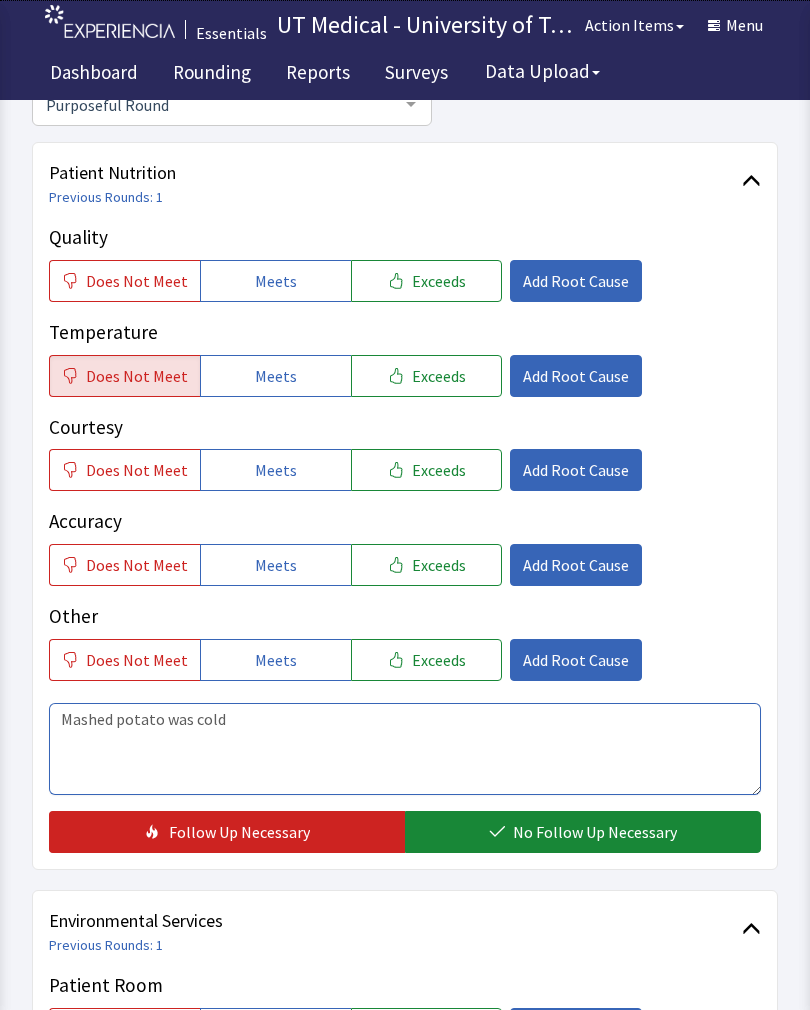 scroll, scrollTop: 173, scrollLeft: 0, axis: vertical 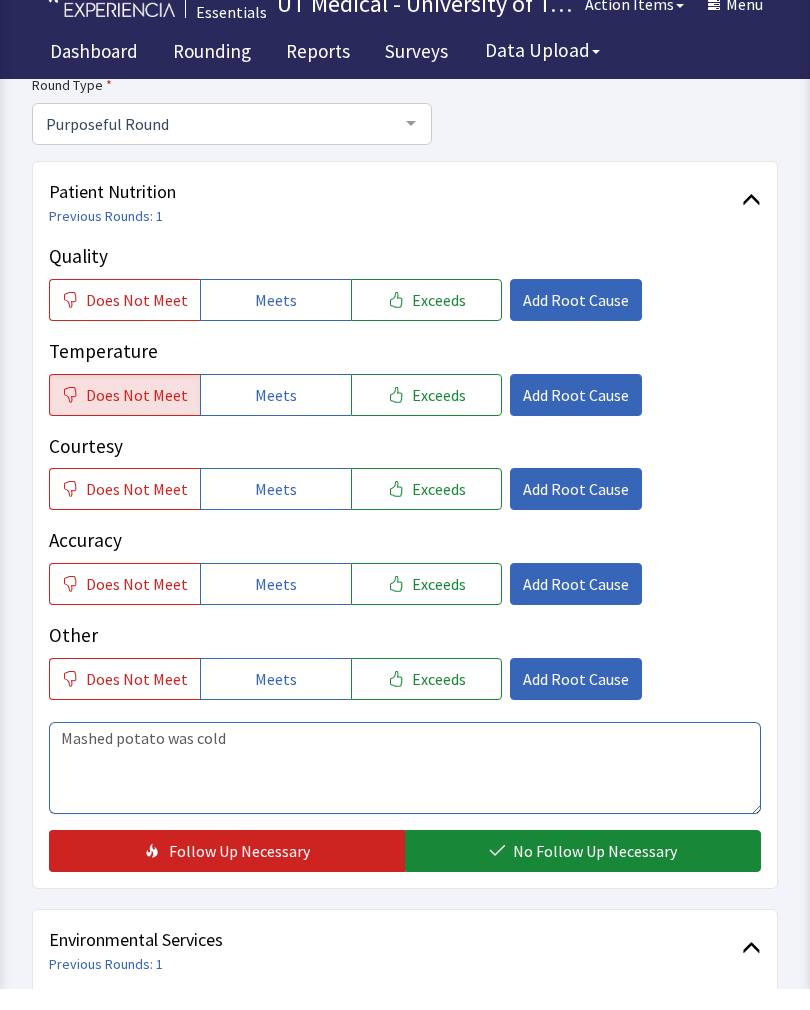 type on "Mashed potato was cold" 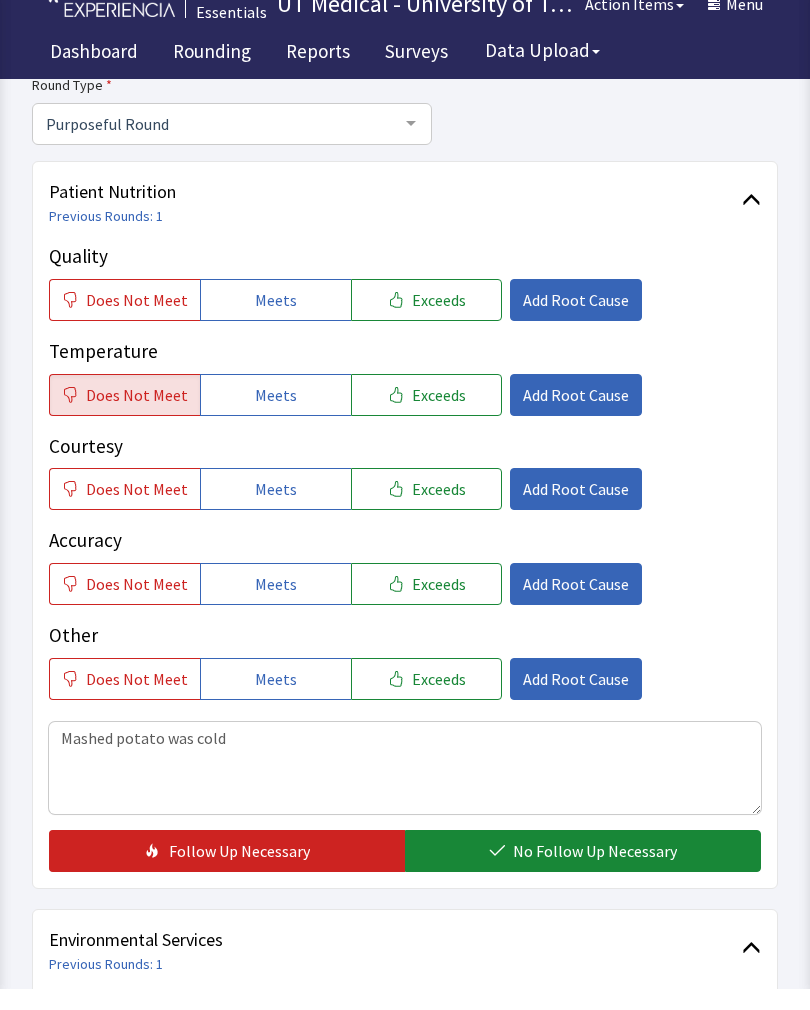 click on "Exceeds" at bounding box center (439, 321) 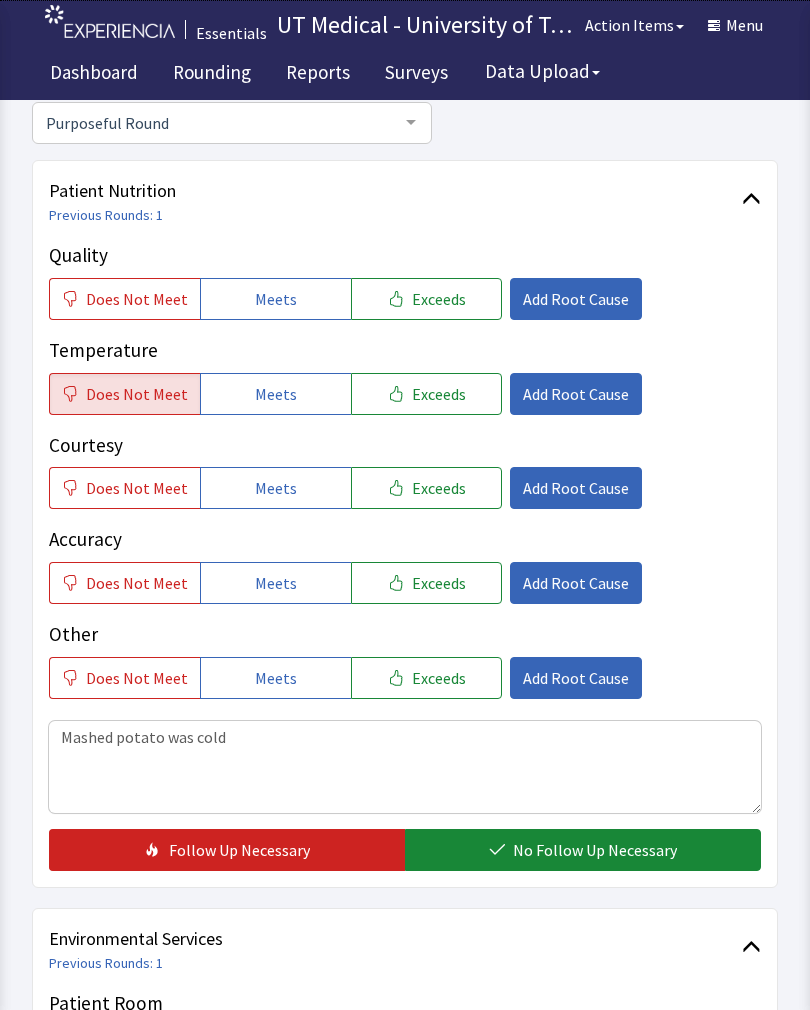 click on "Exceeds" at bounding box center (439, 394) 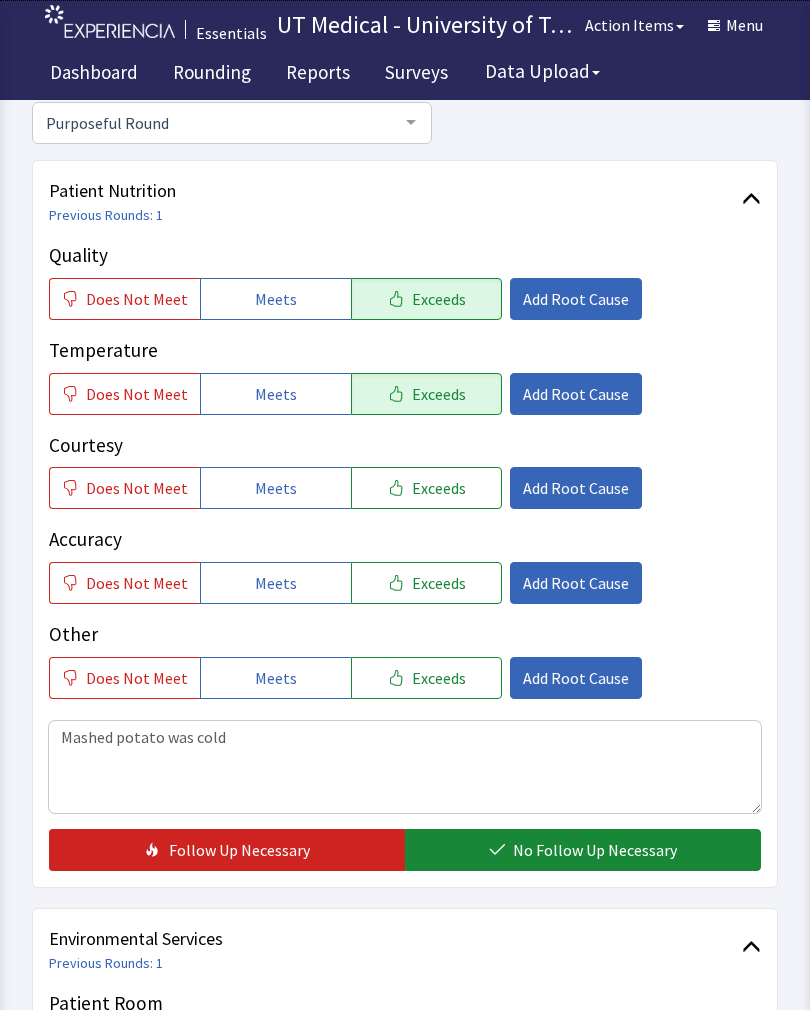 click on "Does Not Meet" at bounding box center (137, 394) 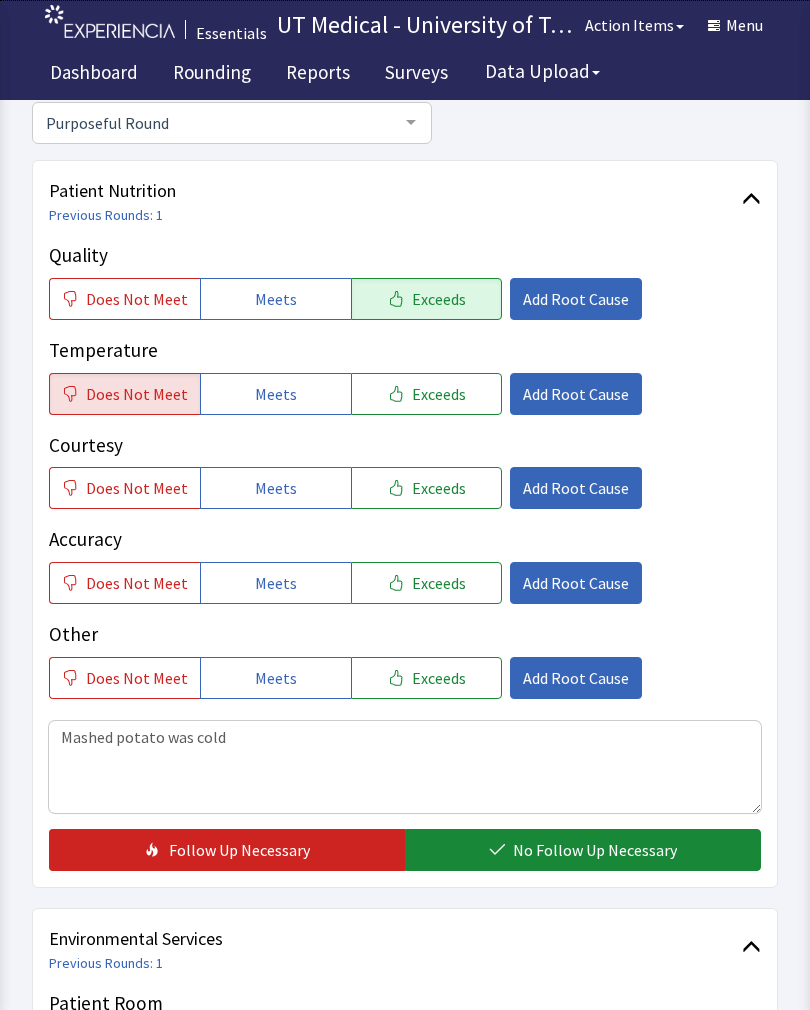 click on "Exceeds" at bounding box center (439, 488) 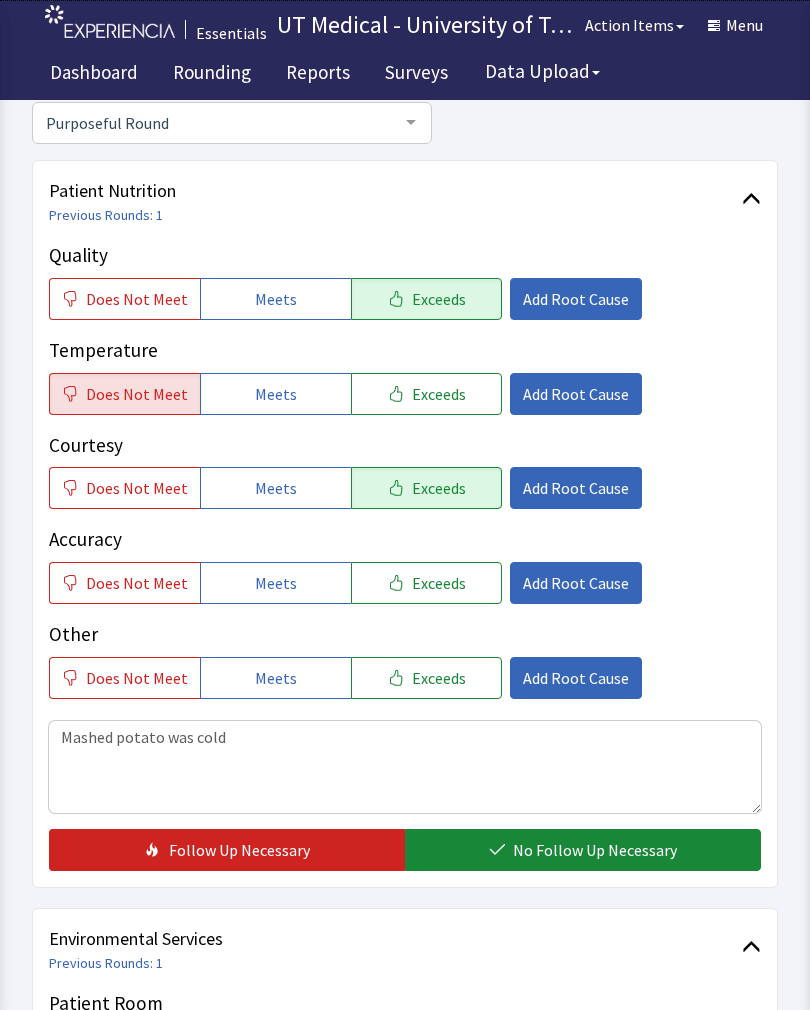 click on "No Follow Up Necessary" 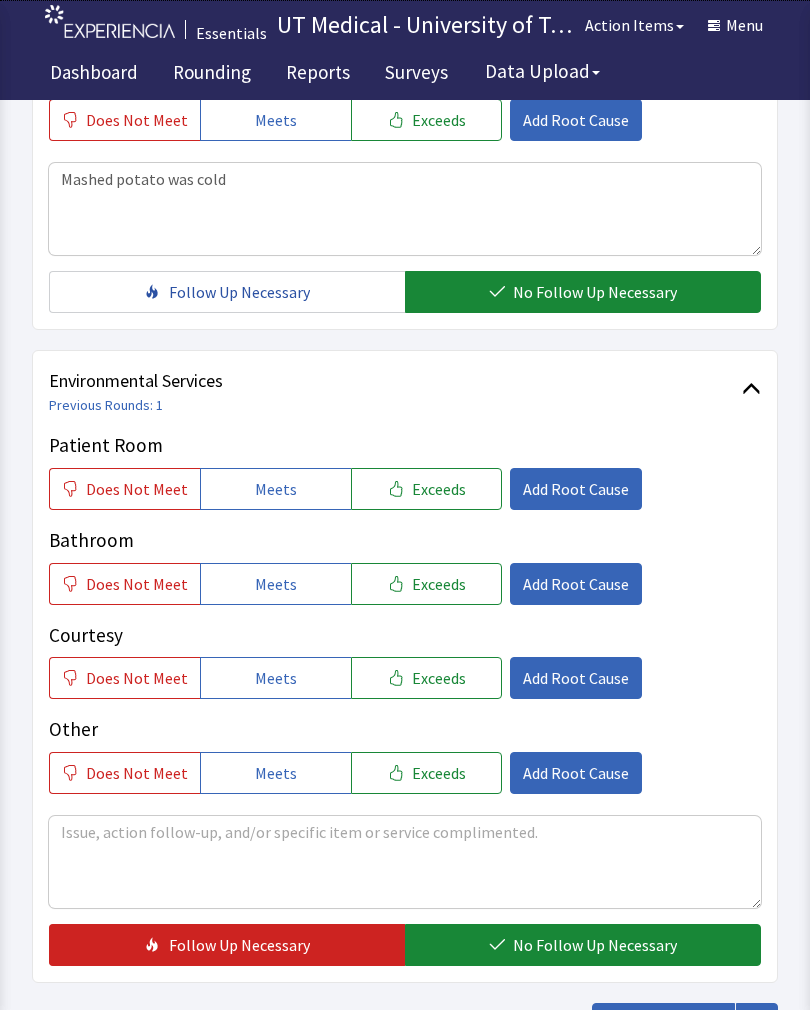 scroll, scrollTop: 761, scrollLeft: 0, axis: vertical 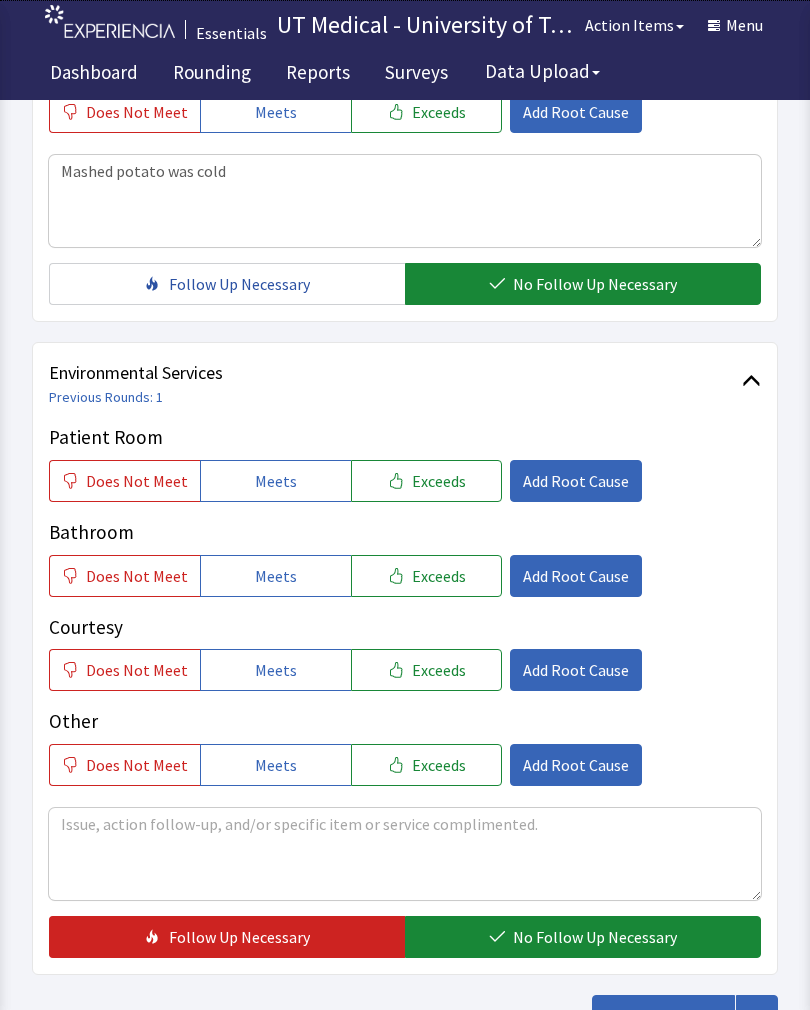 click on "Patient Room Does Not Meet Meets Exceeds Add Root Cause" 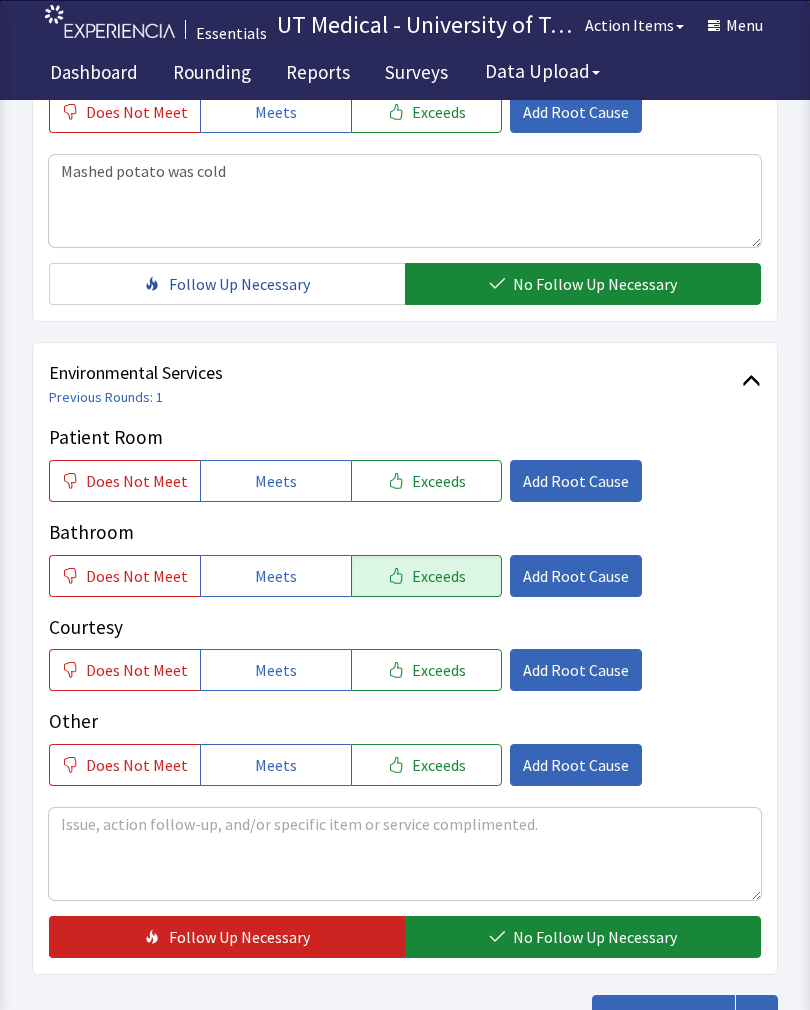 click on "Exceeds" 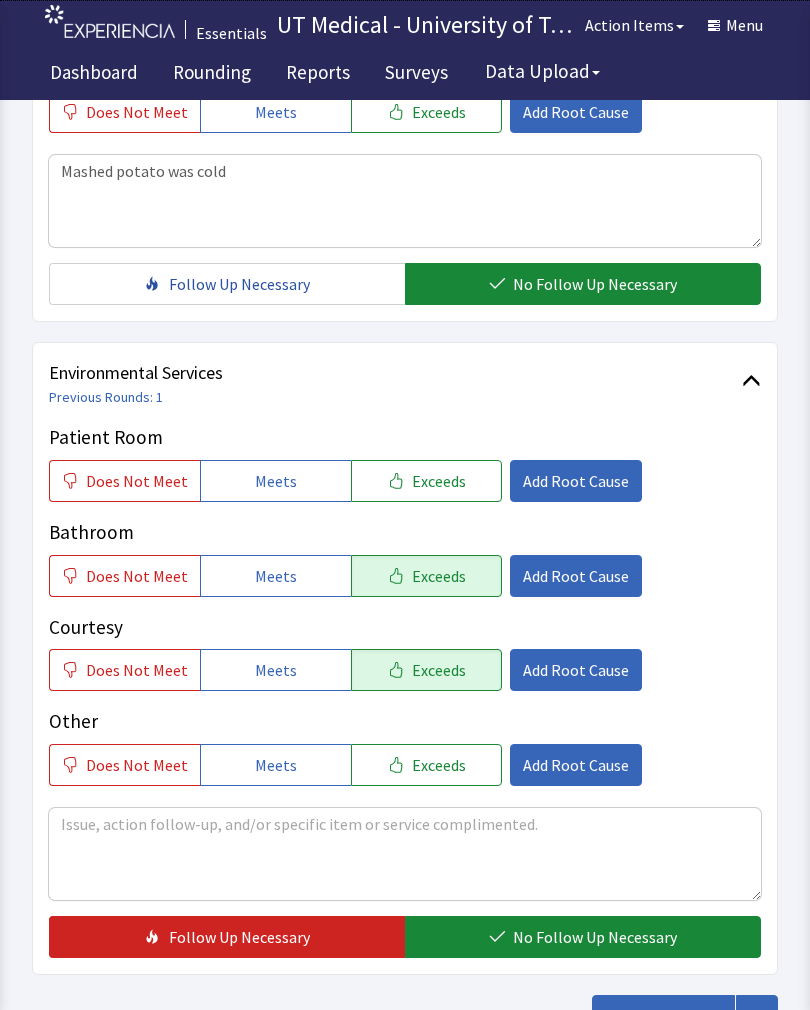 click on "Exceeds" at bounding box center [439, 481] 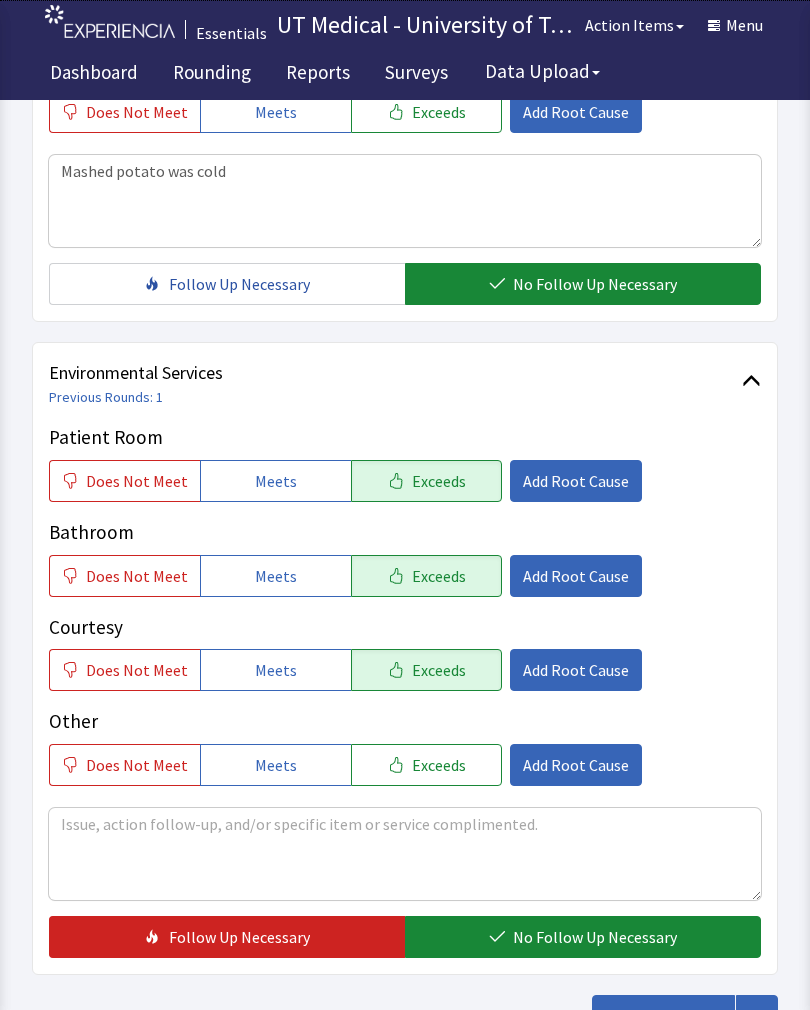 click on "No Follow Up Necessary" at bounding box center (595, 937) 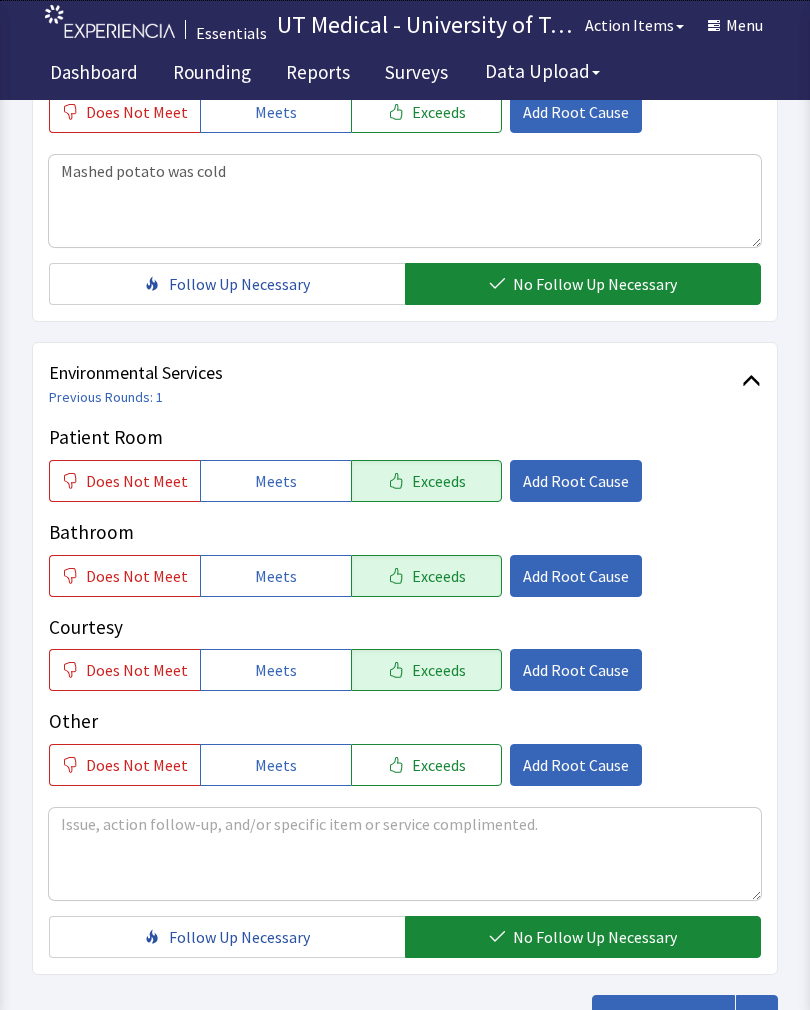 click on "Submit Round" at bounding box center [673, 1016] 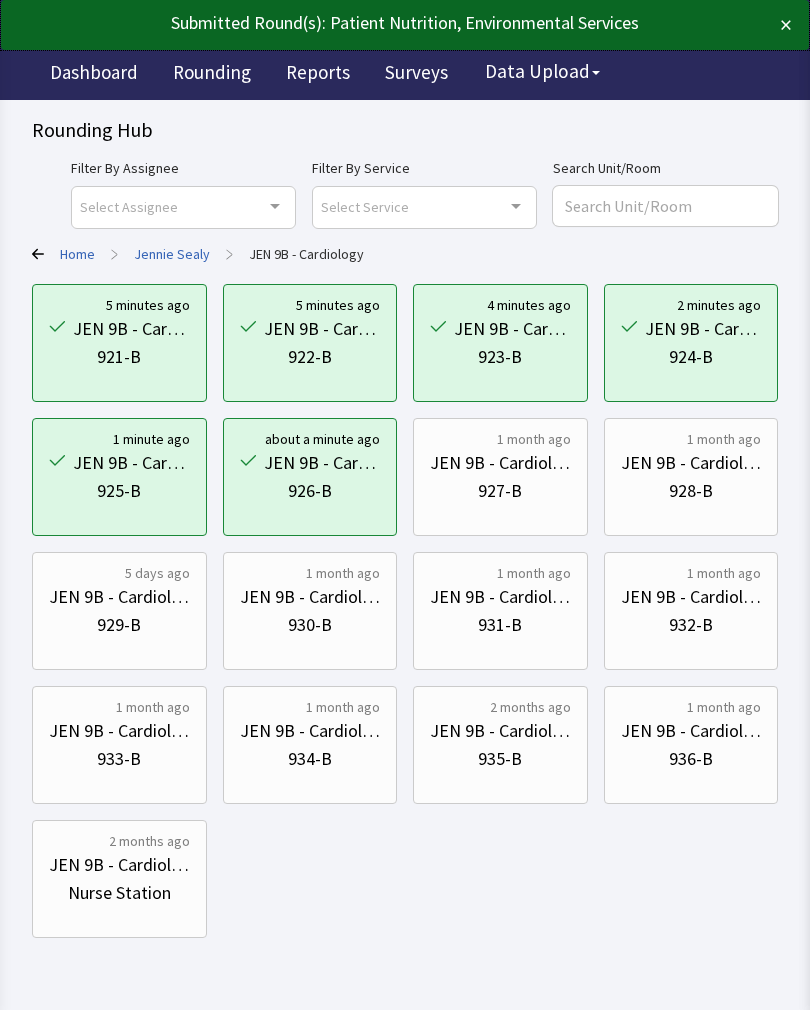 scroll, scrollTop: 0, scrollLeft: 0, axis: both 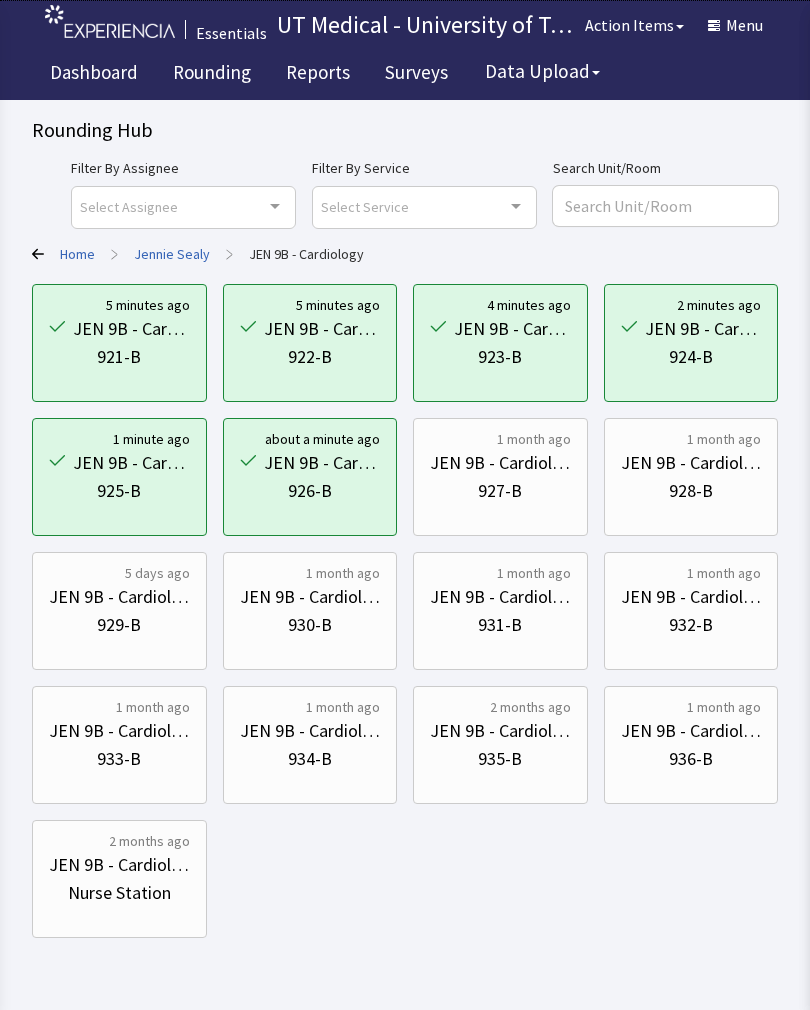 click on "927-B" at bounding box center (500, 491) 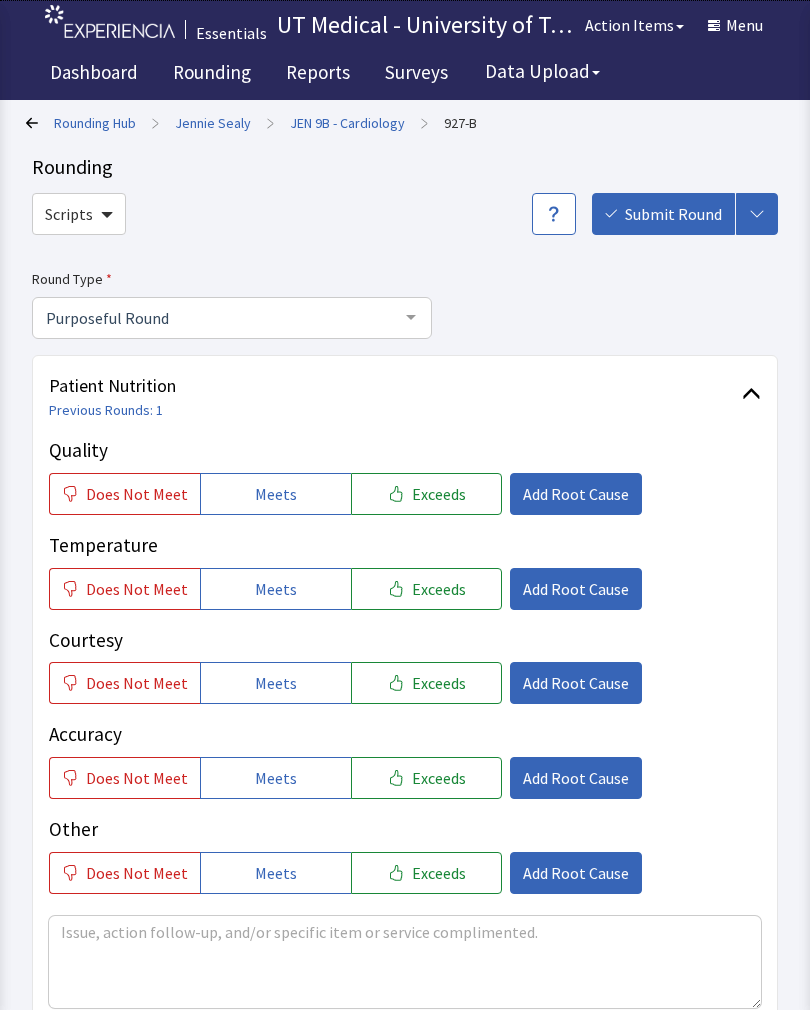 scroll, scrollTop: 0, scrollLeft: 0, axis: both 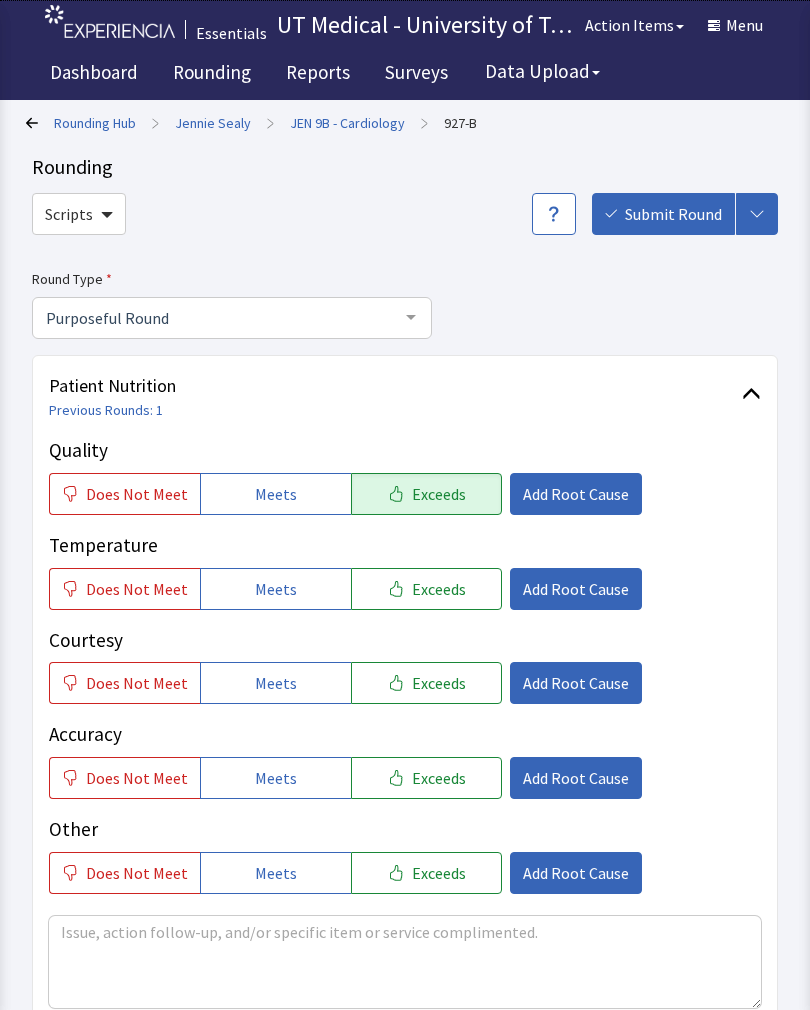 click on "Exceeds" at bounding box center [439, 589] 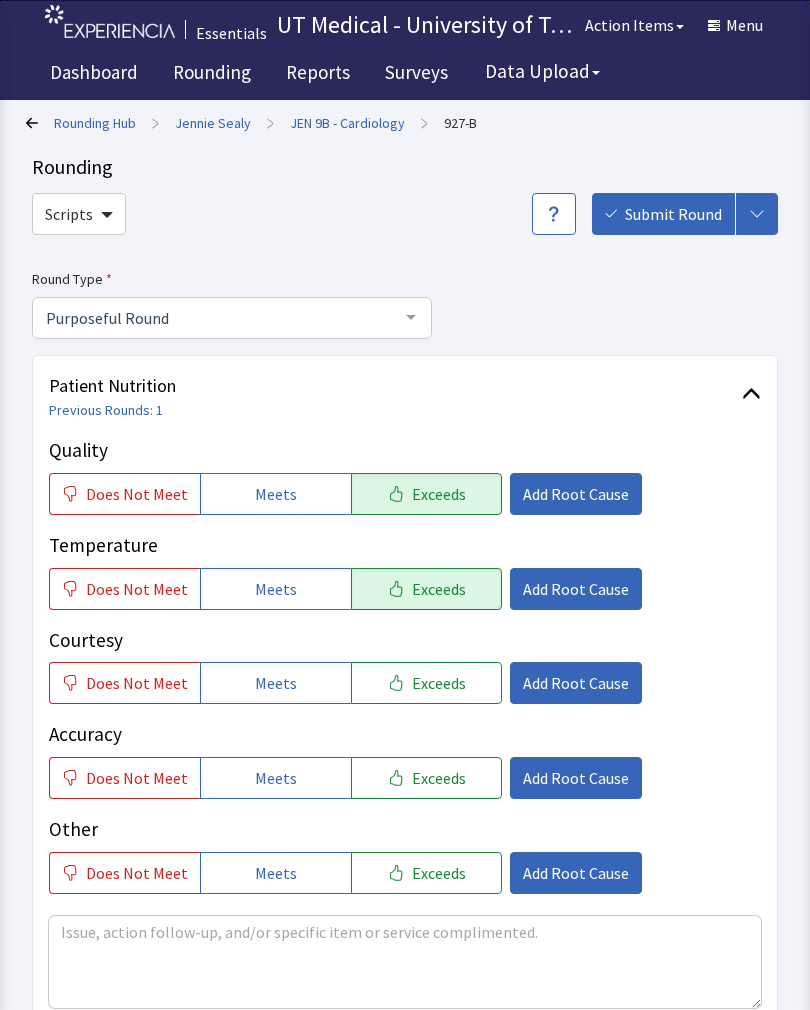 click on "Exceeds" 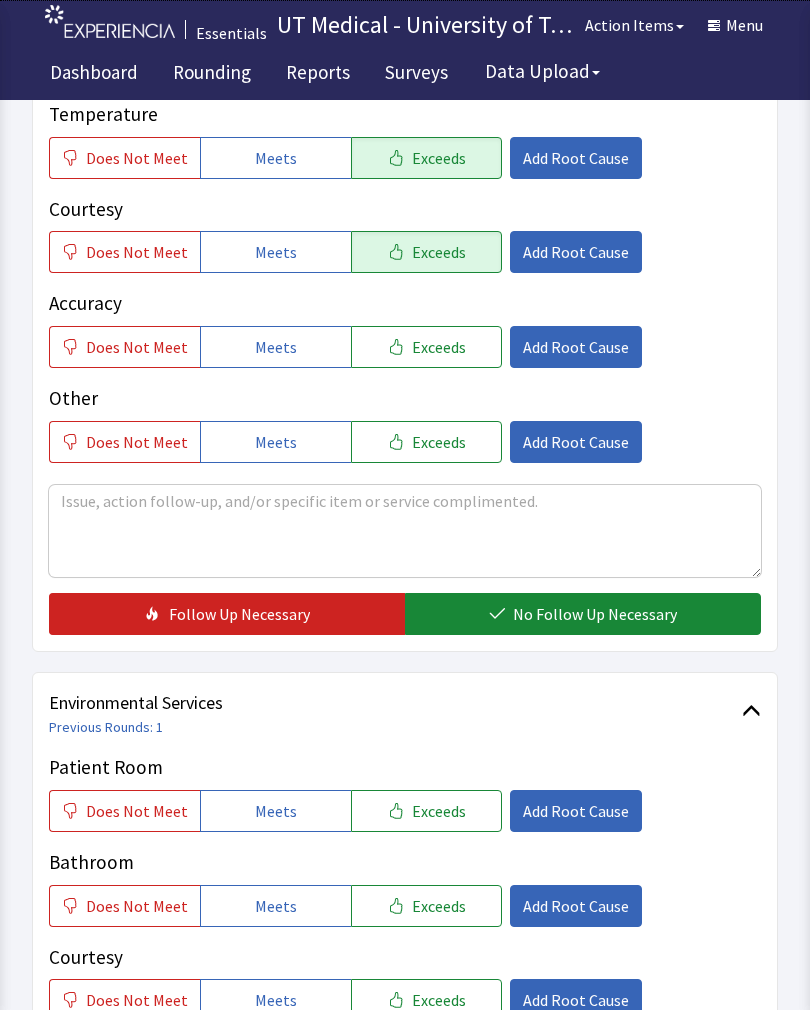 click on "No Follow Up Necessary" at bounding box center (595, 614) 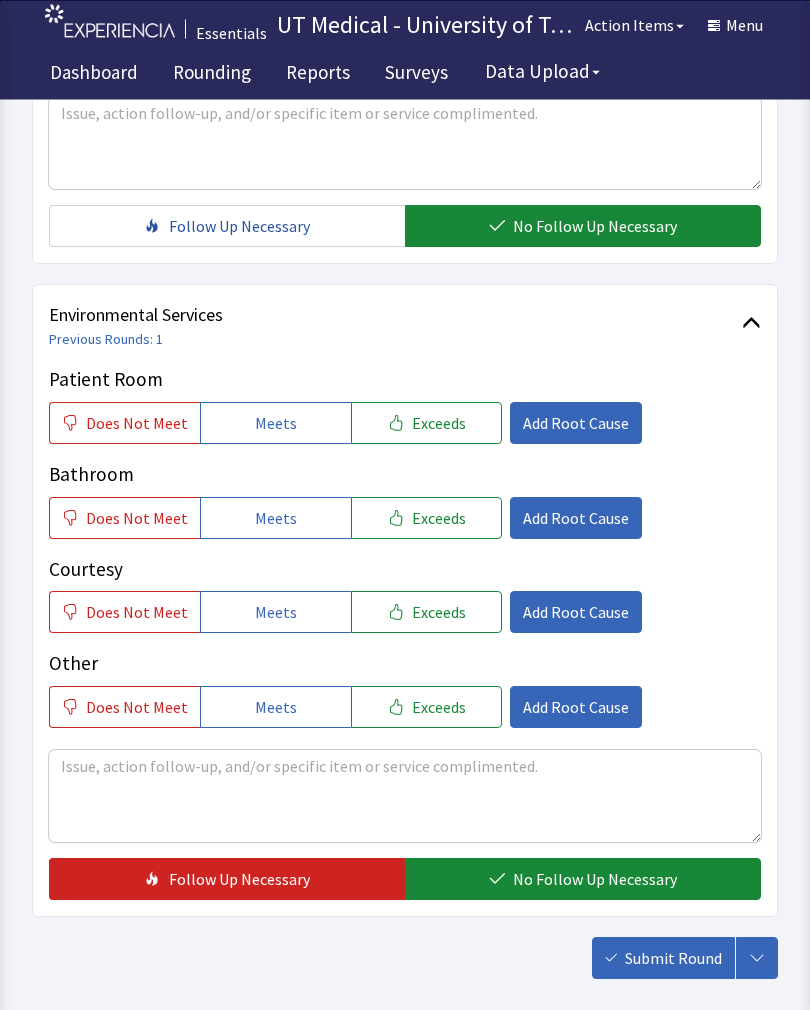 scroll, scrollTop: 824, scrollLeft: 0, axis: vertical 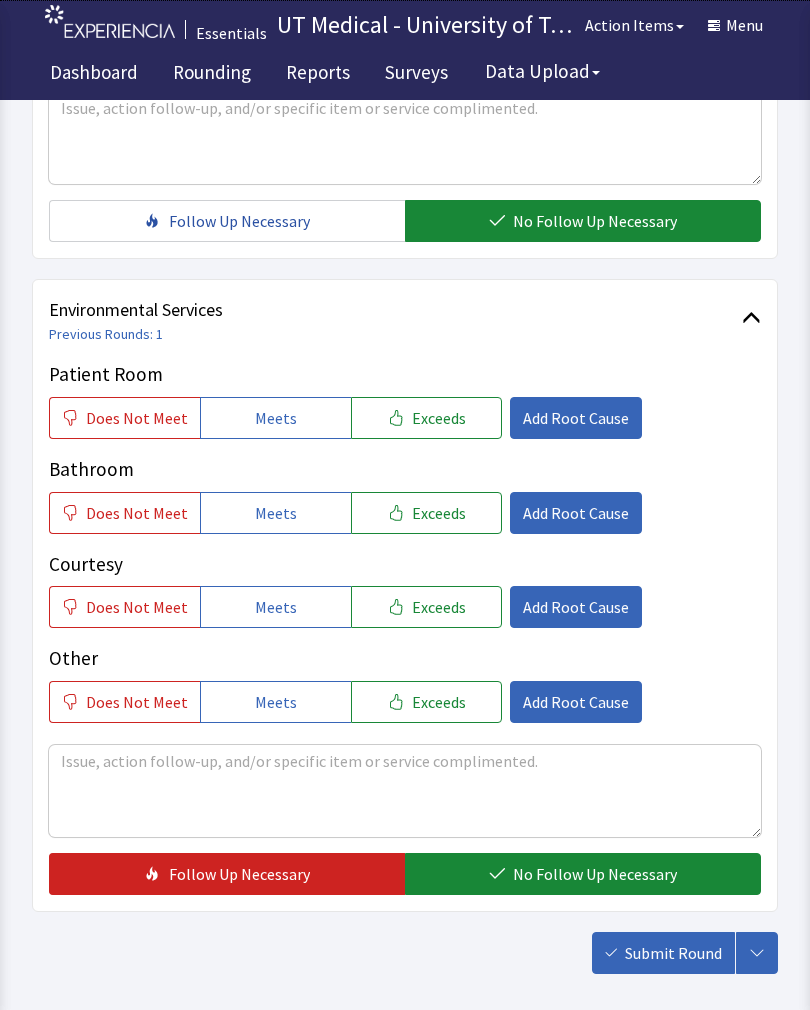 click on "Exceeds" at bounding box center (439, 418) 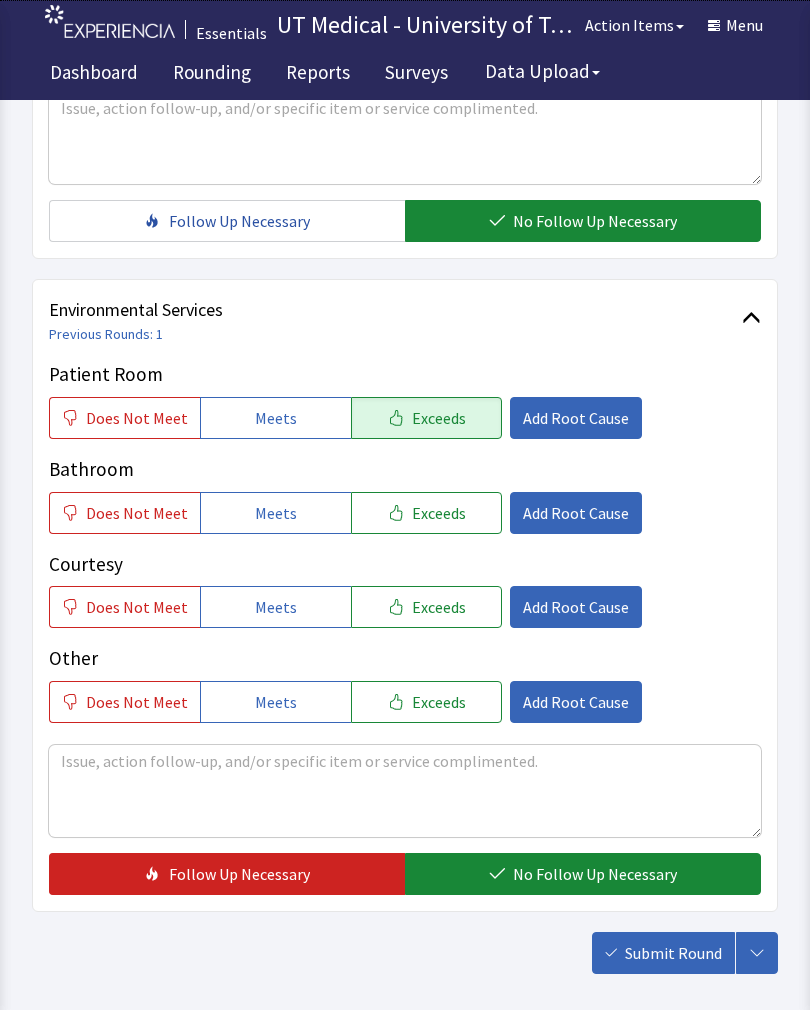 click on "Exceeds" at bounding box center (439, 513) 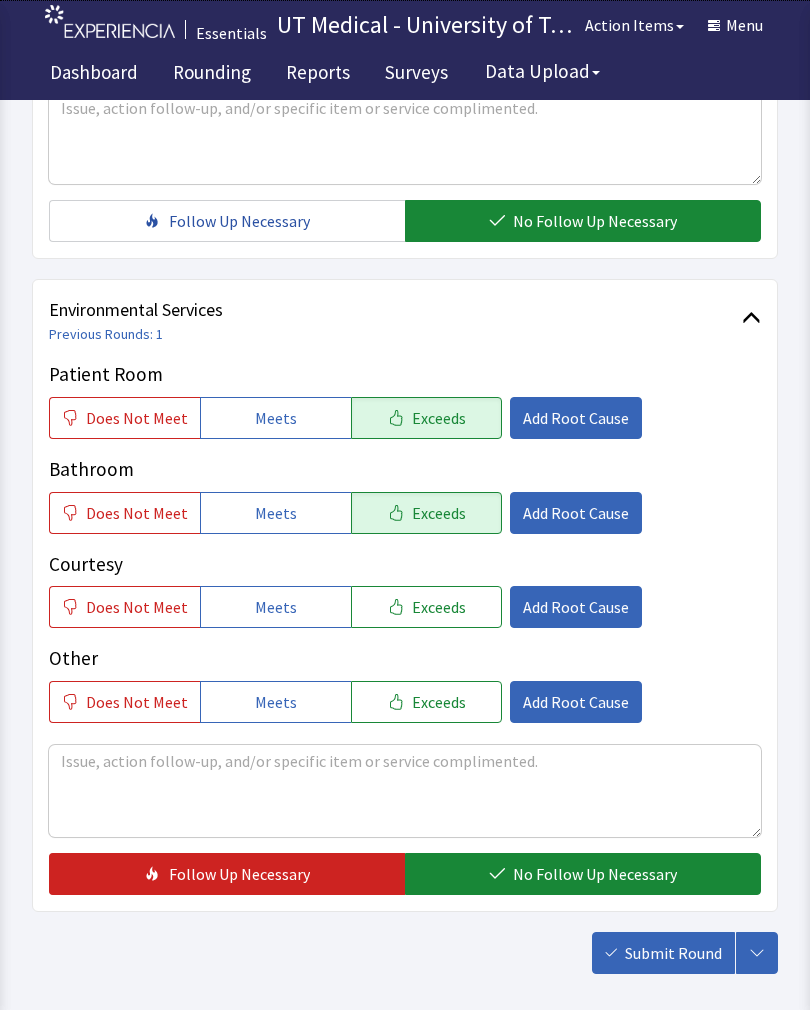 click on "Exceeds" 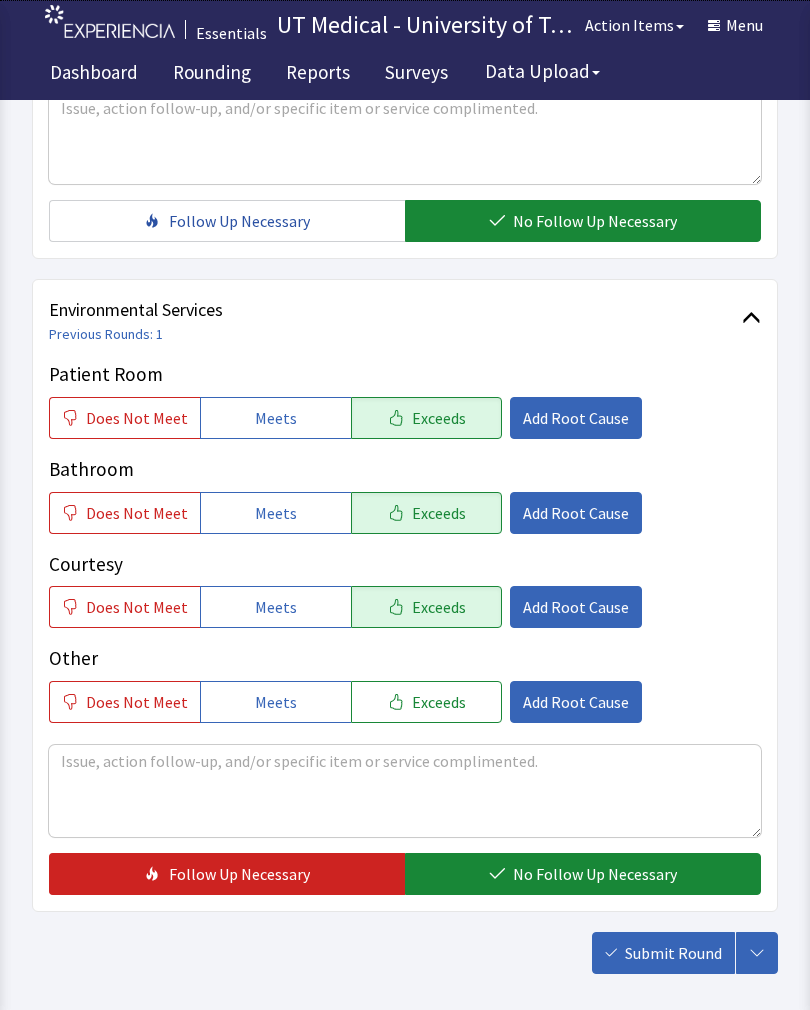 click on "No Follow Up Necessary" at bounding box center [595, 874] 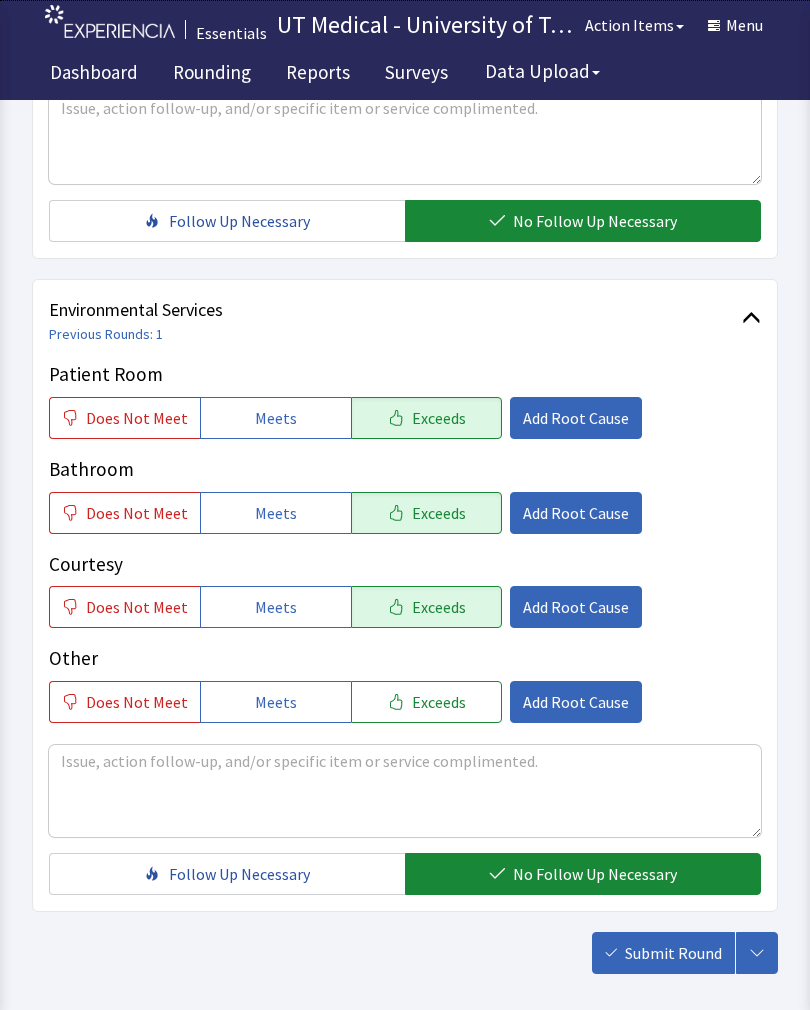 click on "Submit Round" at bounding box center [673, 953] 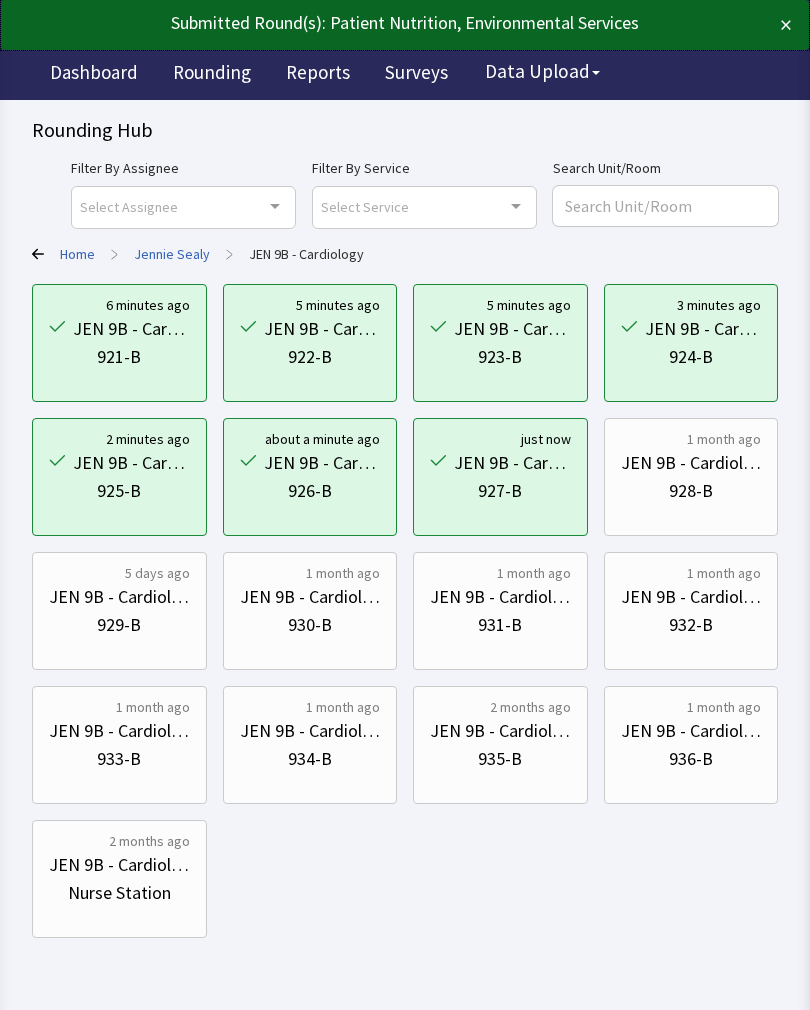 scroll, scrollTop: 0, scrollLeft: 0, axis: both 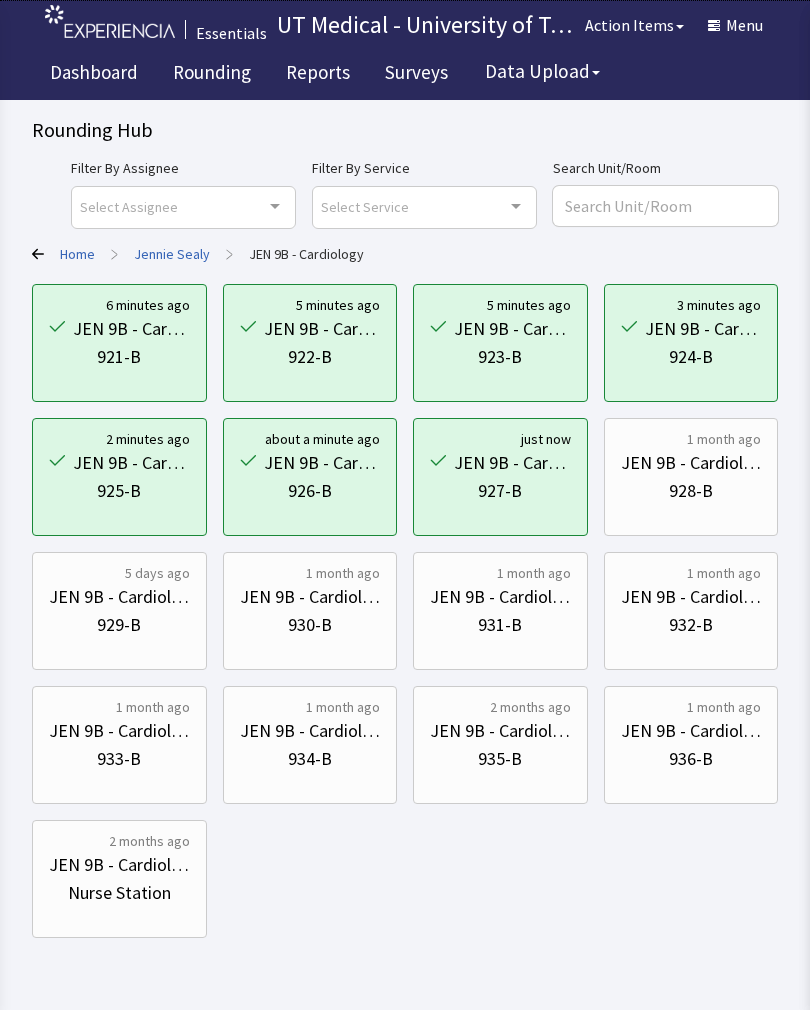 click on "JEN 9B - Cardiology [PHONE]" at bounding box center [691, 477] 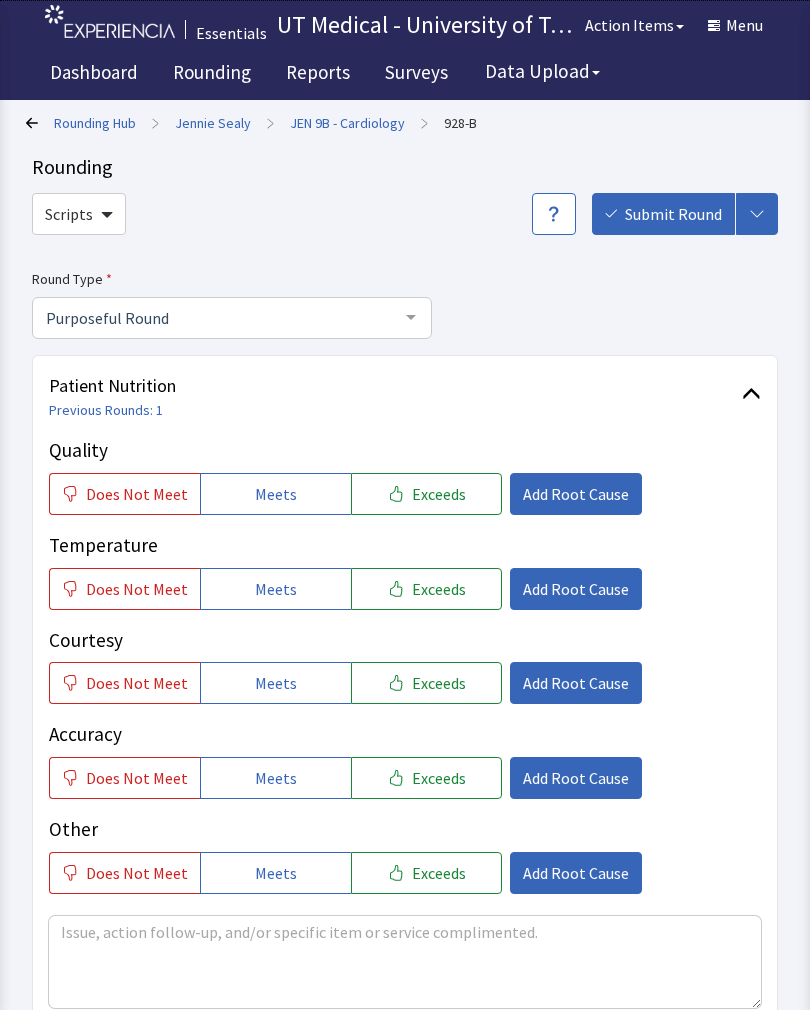 scroll, scrollTop: 0, scrollLeft: 0, axis: both 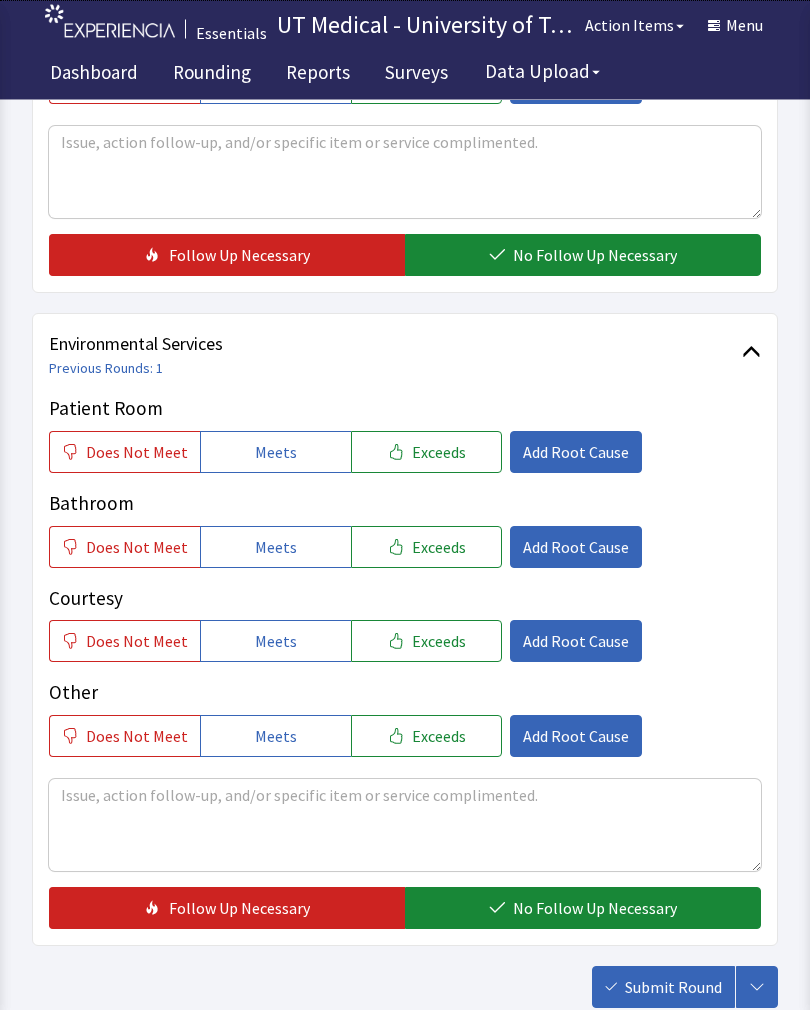 click on "Exceeds" at bounding box center (439, 453) 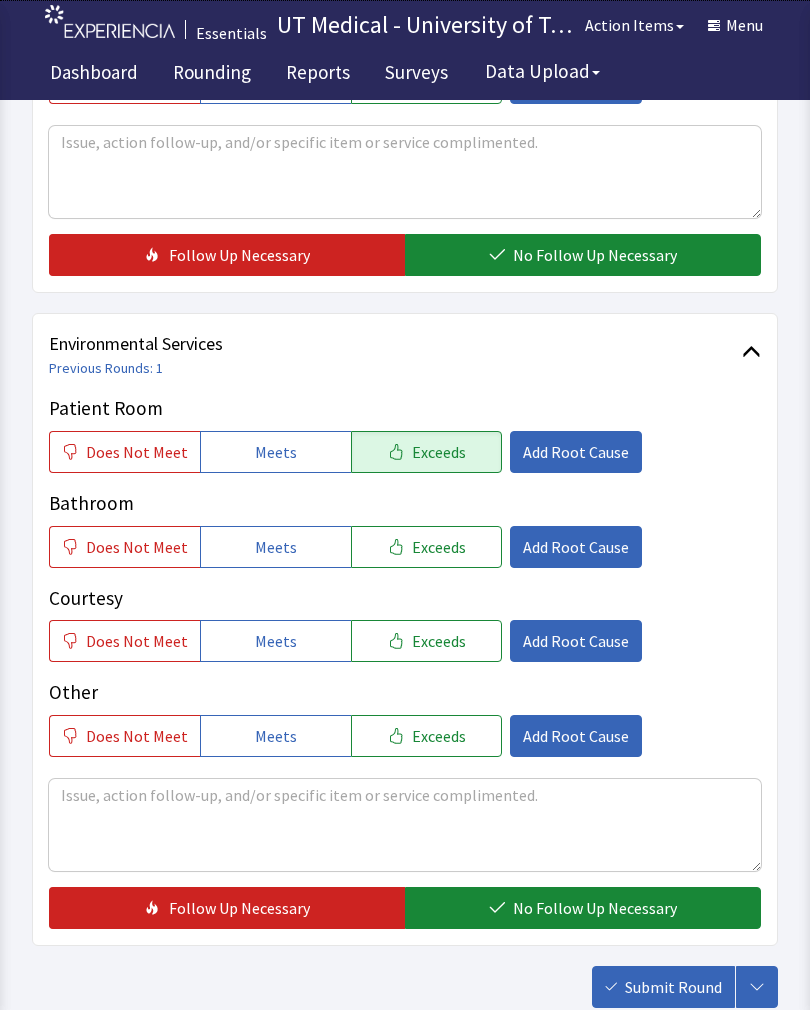 click on "Exceeds" at bounding box center (439, 547) 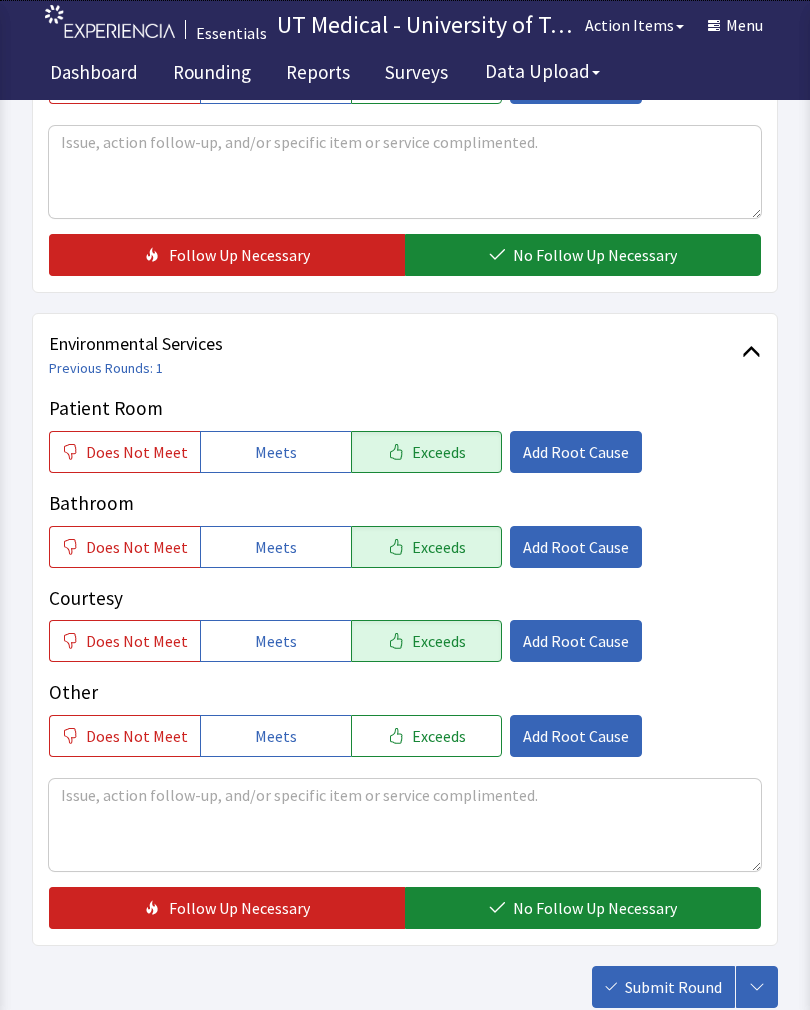 click on "No Follow Up Necessary" at bounding box center (595, 908) 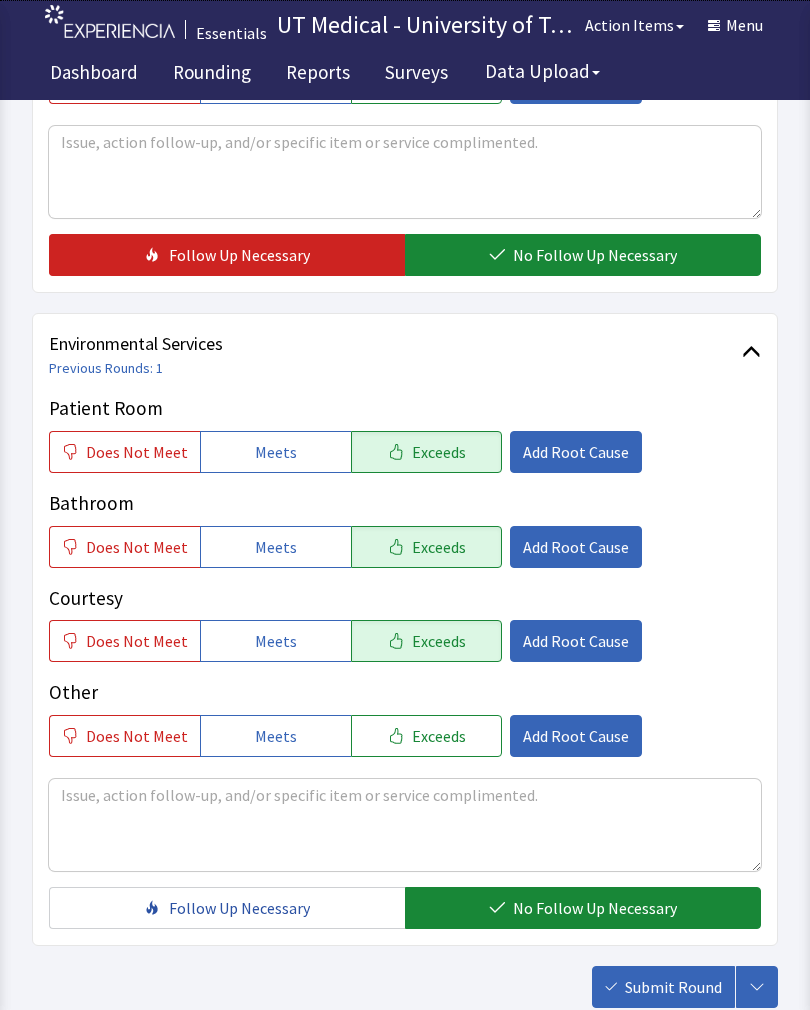 click on "Submit Round" at bounding box center (673, 987) 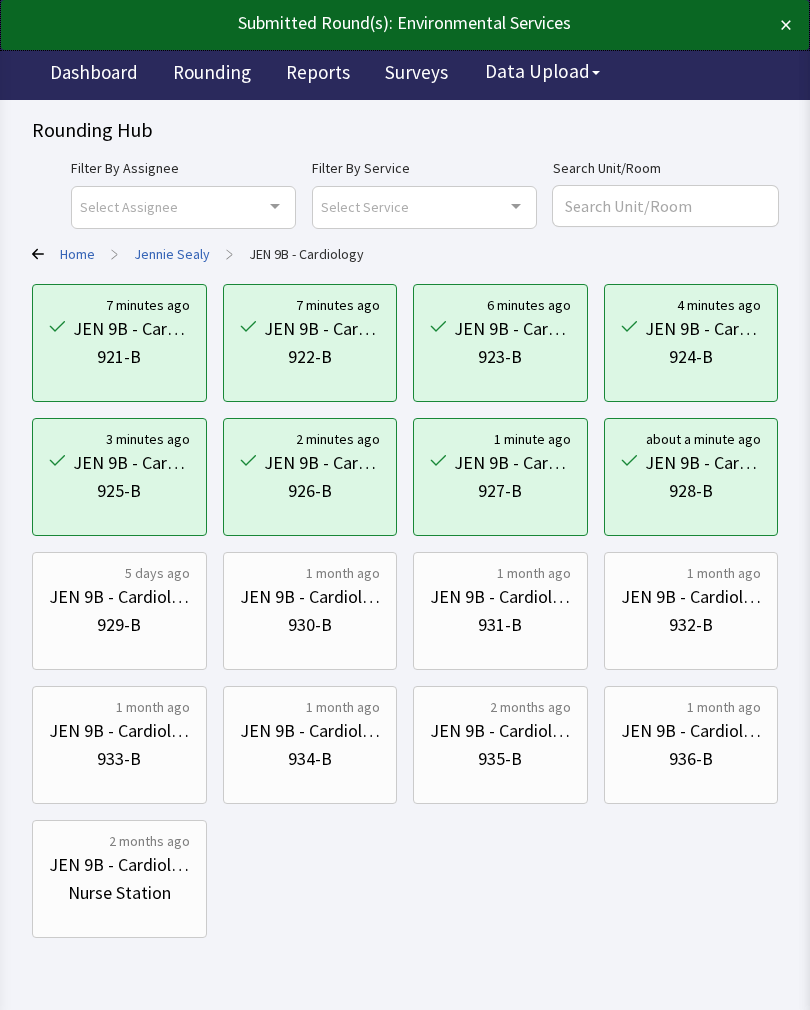 scroll, scrollTop: 0, scrollLeft: 0, axis: both 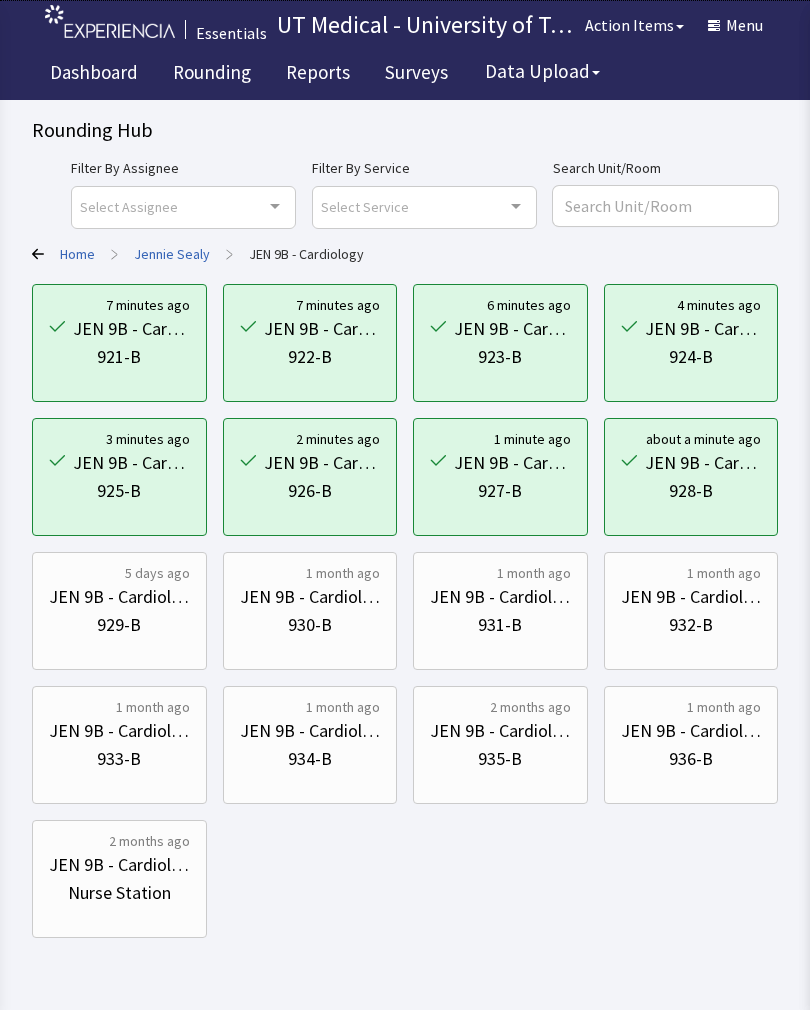 click on "930-B" at bounding box center [310, 625] 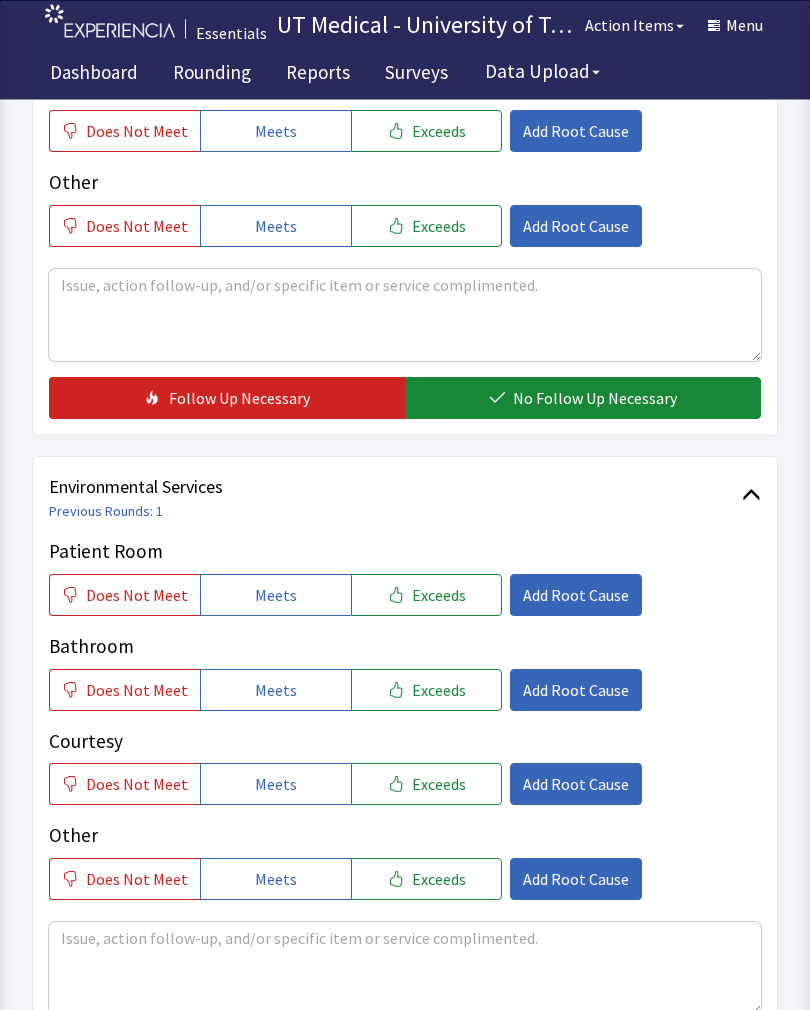 scroll, scrollTop: 648, scrollLeft: 0, axis: vertical 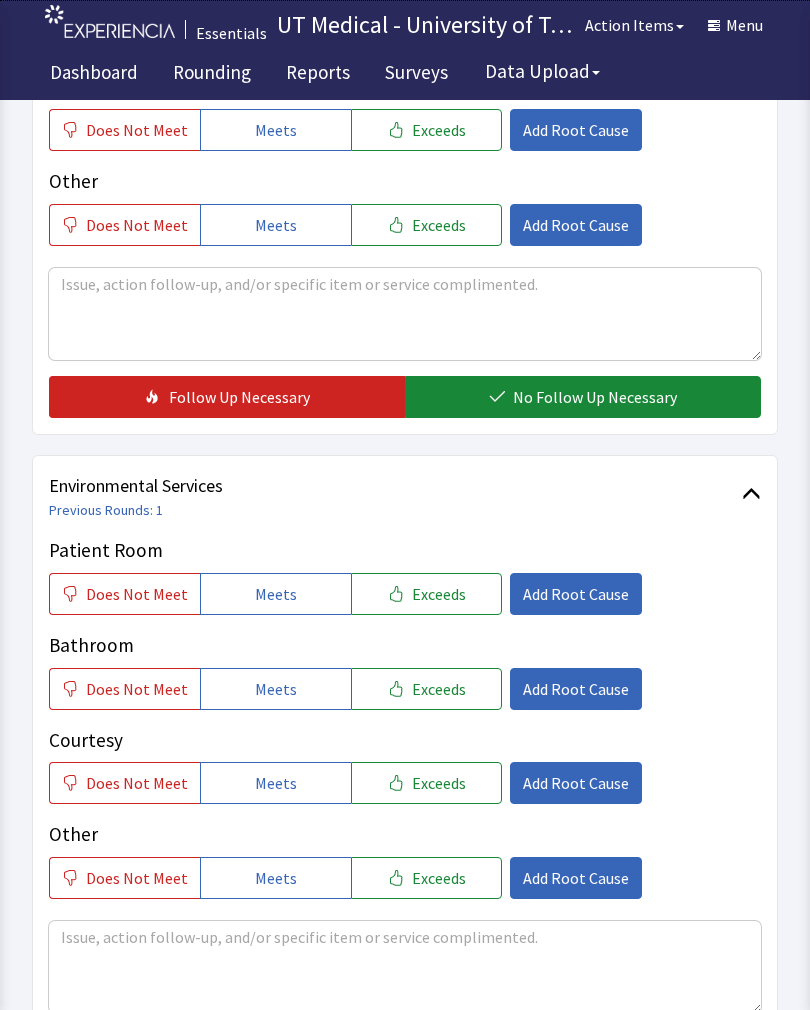 click on "Exceeds" 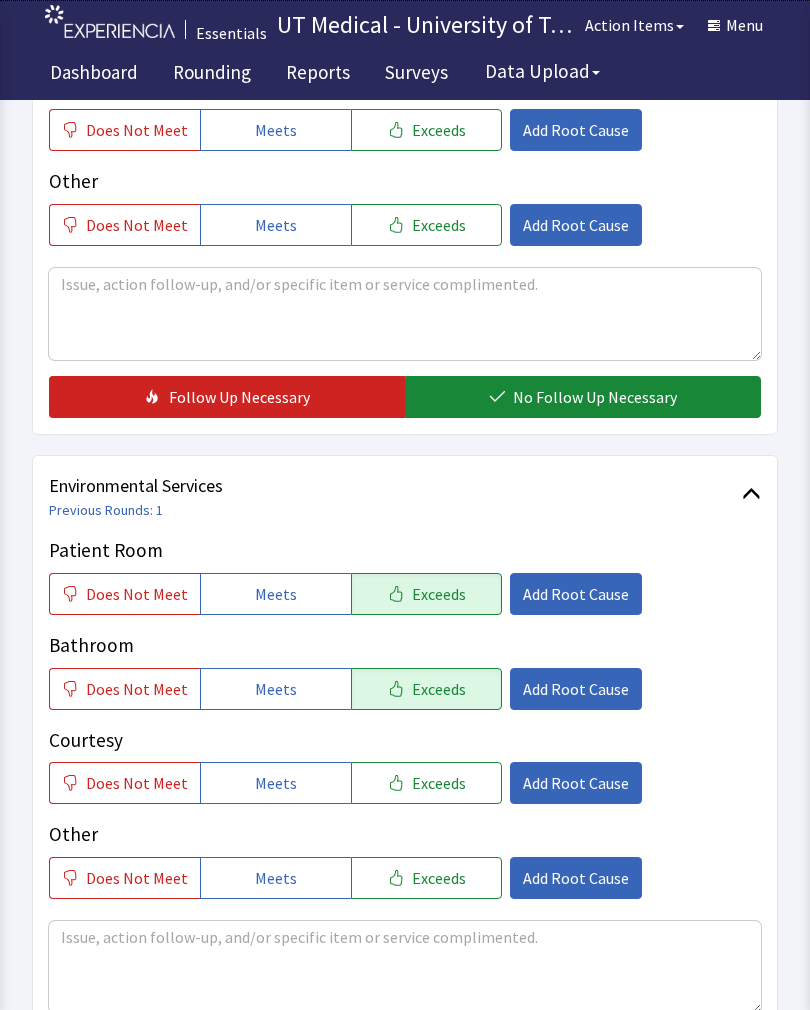 click on "Exceeds" 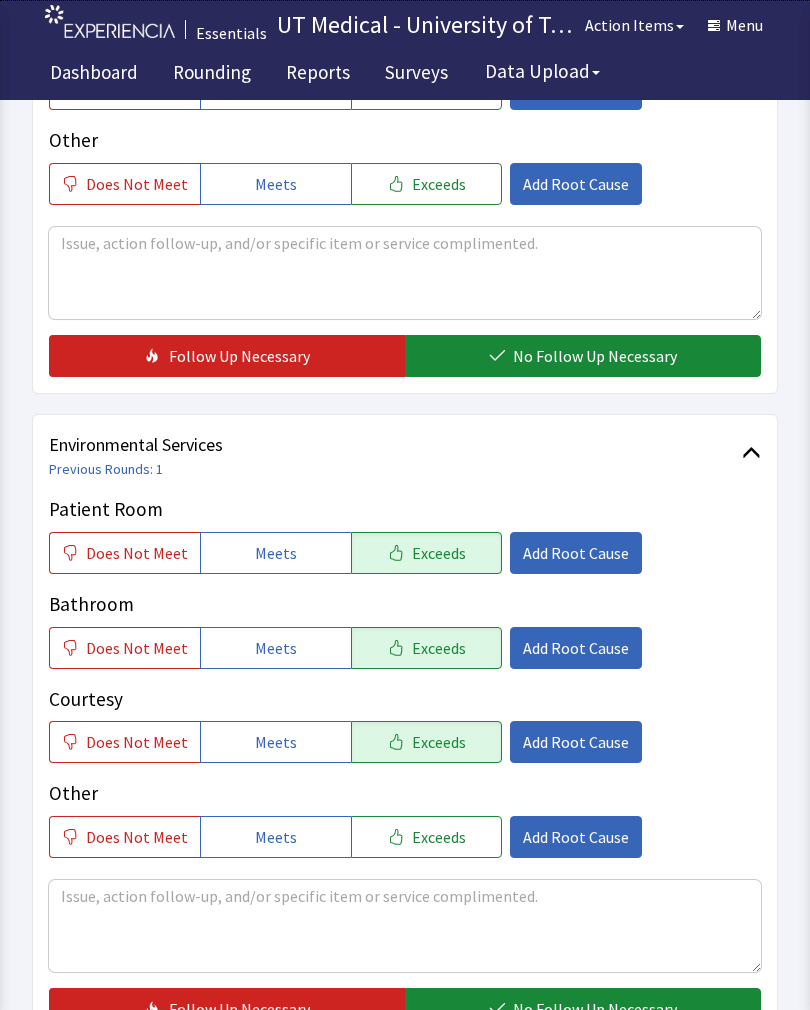 scroll, scrollTop: 890, scrollLeft: 0, axis: vertical 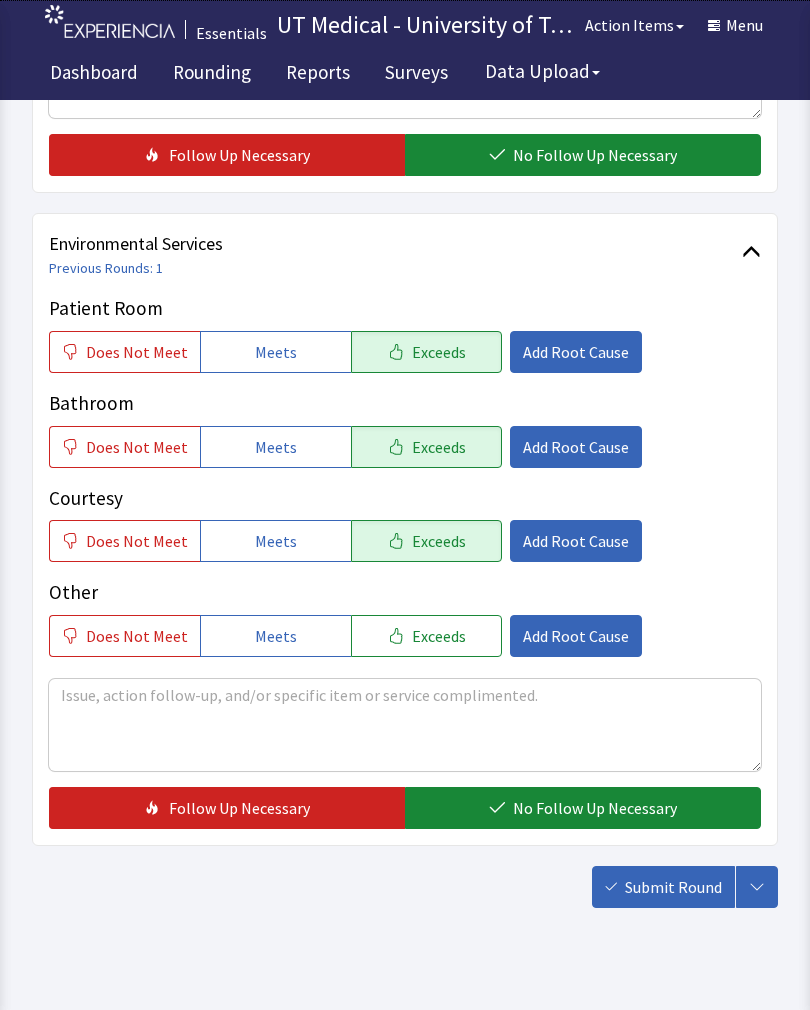 click on "No Follow Up Necessary" at bounding box center (595, 808) 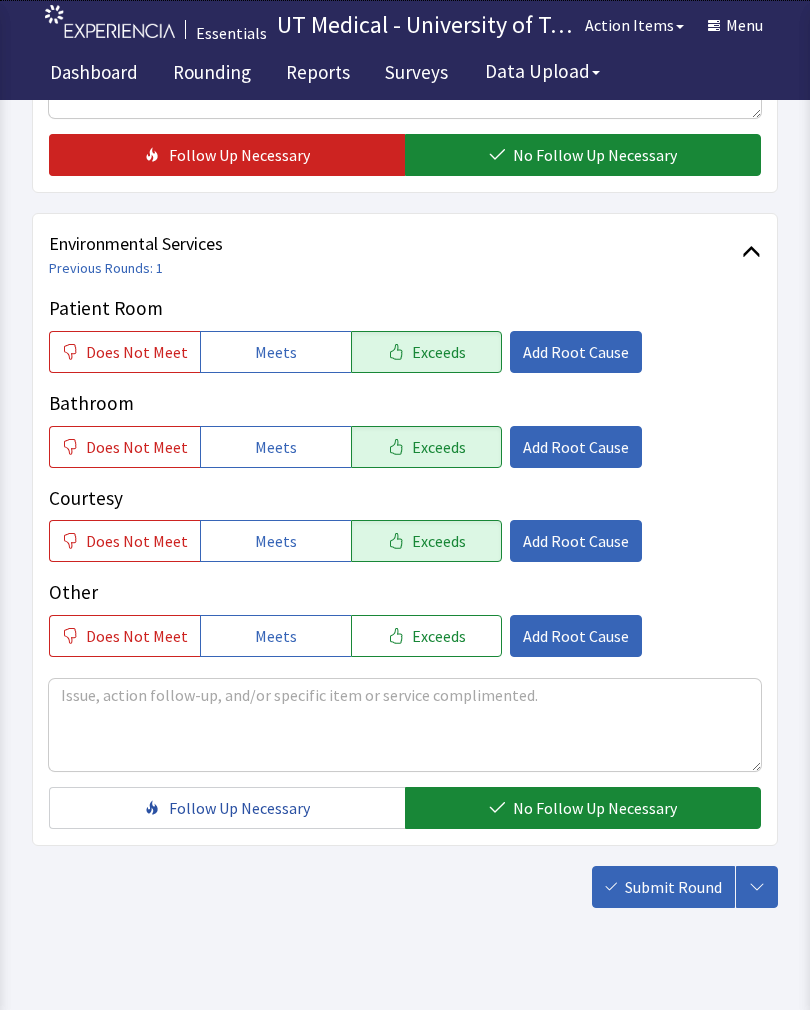click on "Submit Round" at bounding box center [673, 887] 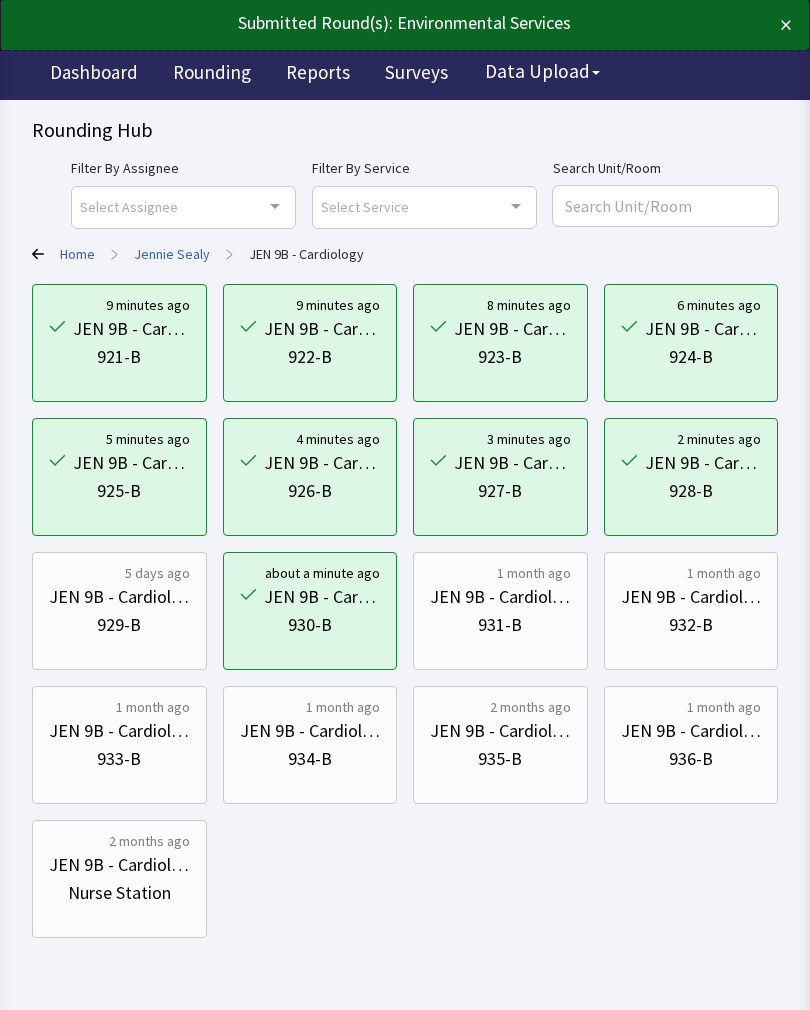scroll, scrollTop: 0, scrollLeft: 0, axis: both 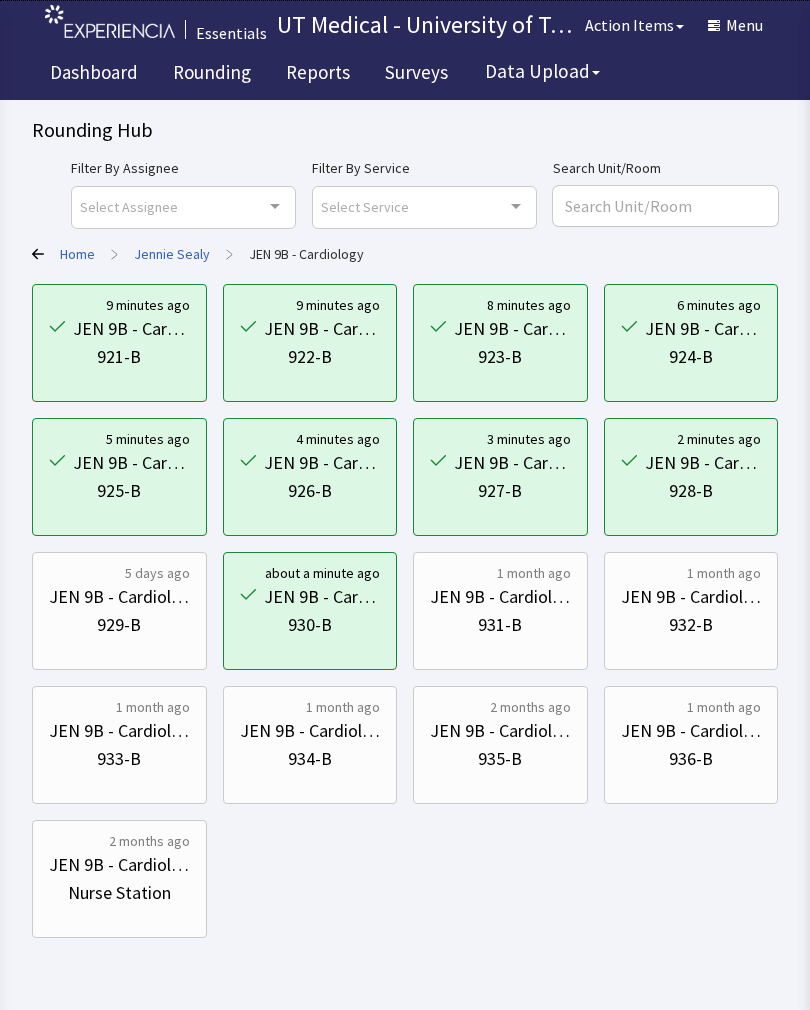 click on "931-B" at bounding box center (500, 625) 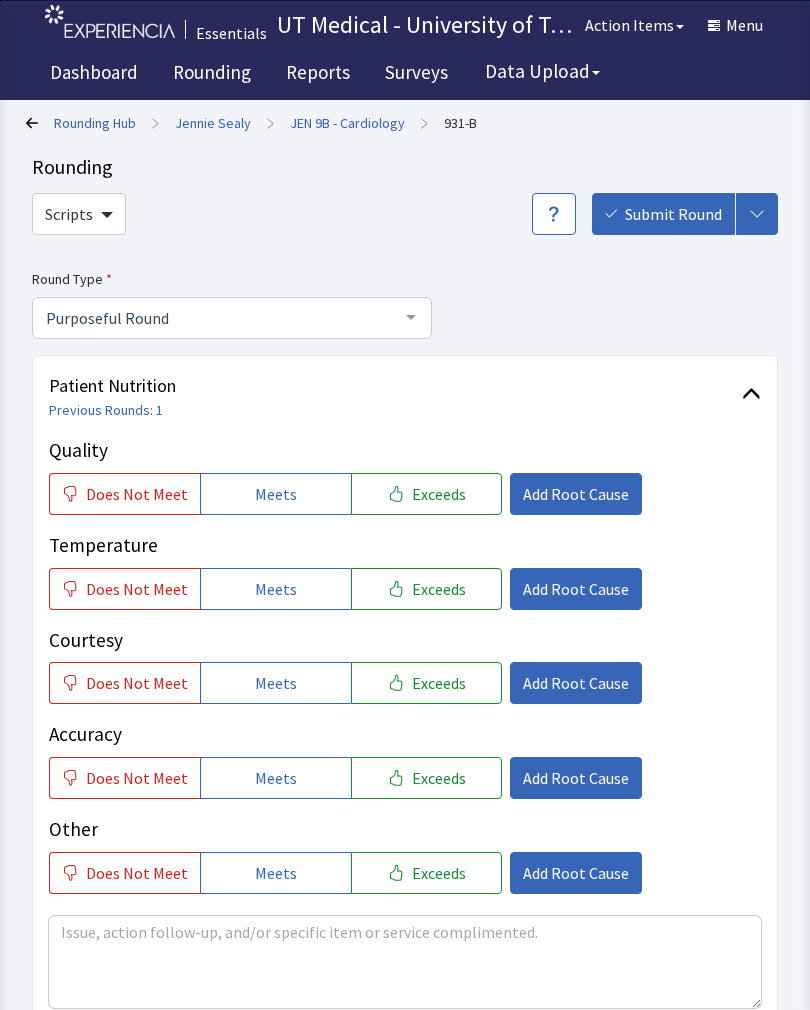 scroll, scrollTop: 0, scrollLeft: 0, axis: both 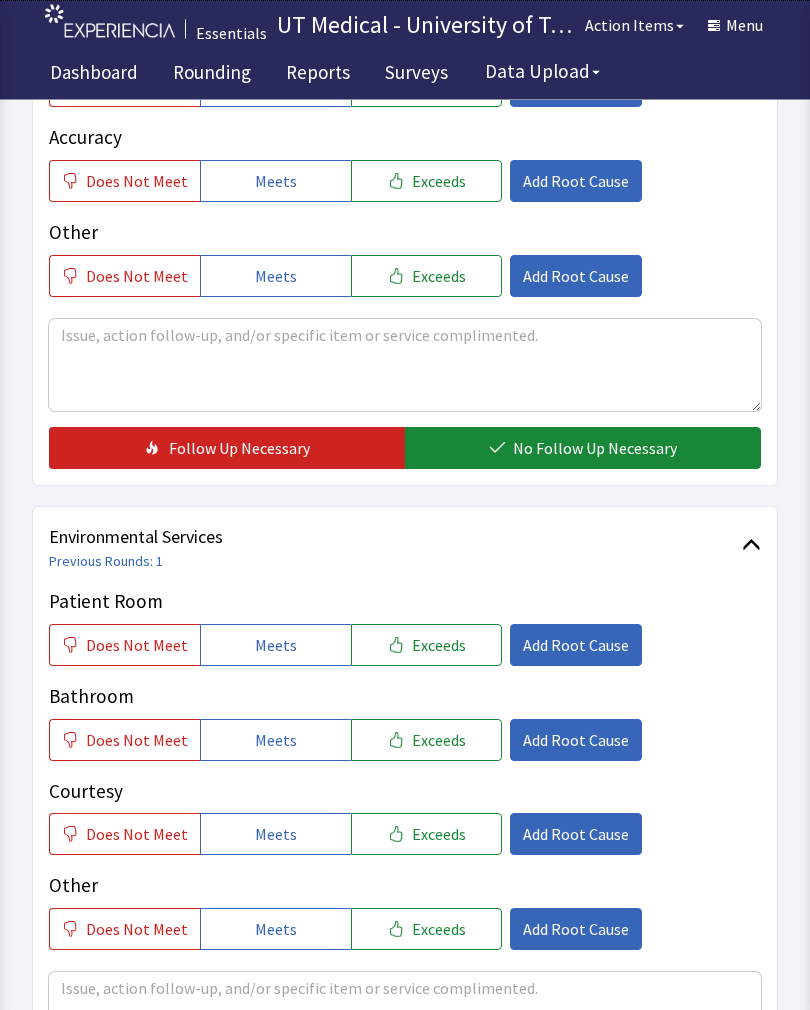 click on "Exceeds" 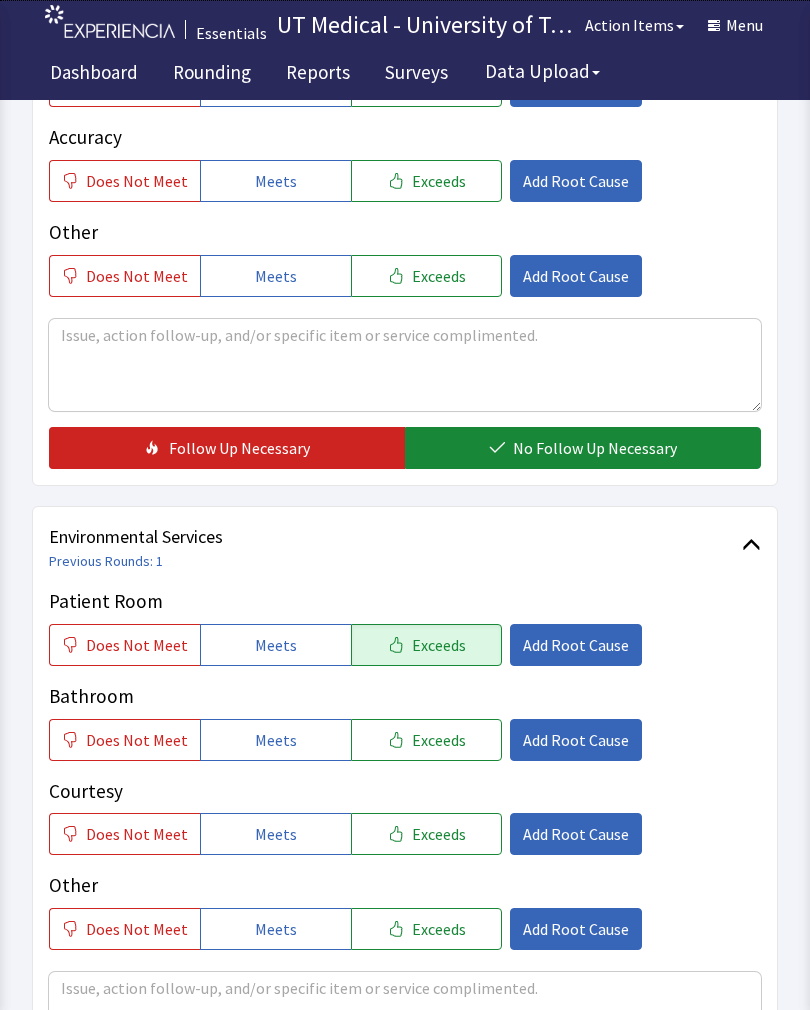 click on "Exceeds" 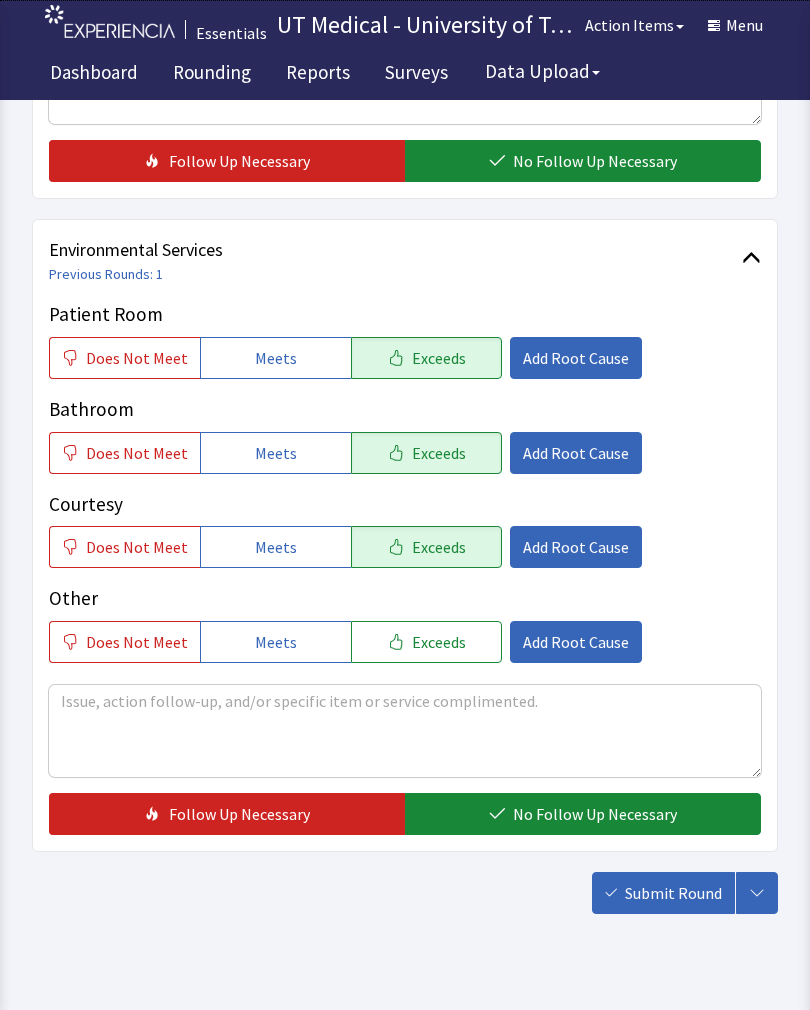 scroll, scrollTop: 890, scrollLeft: 0, axis: vertical 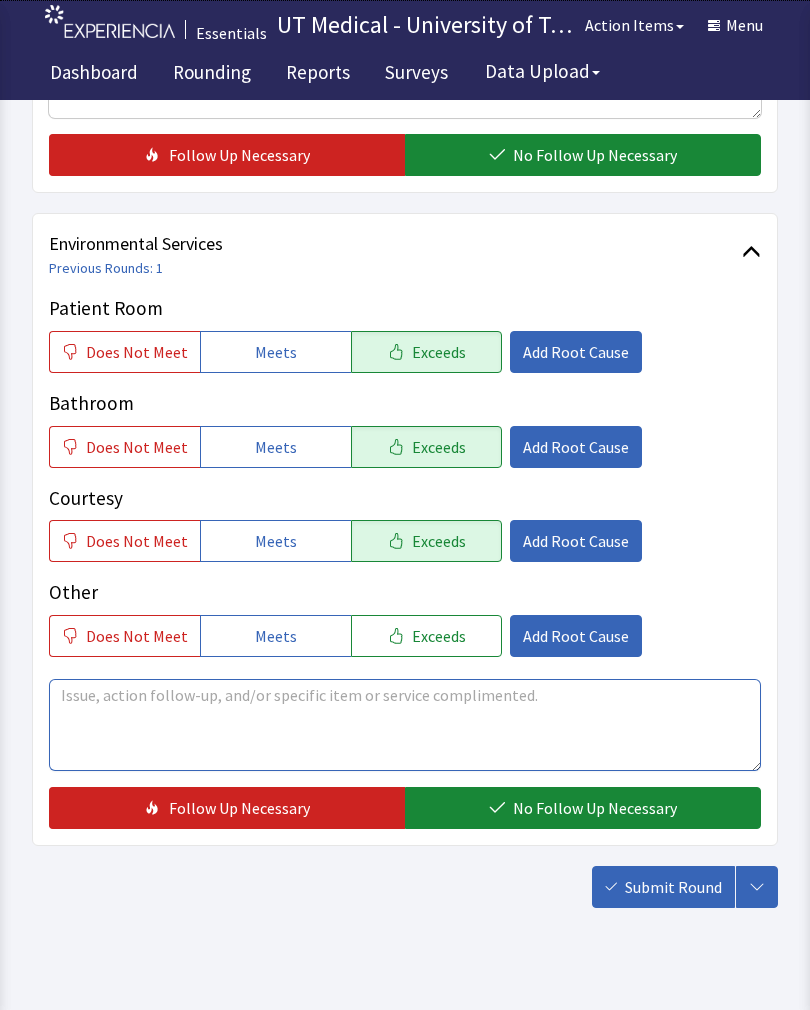 click at bounding box center (405, 725) 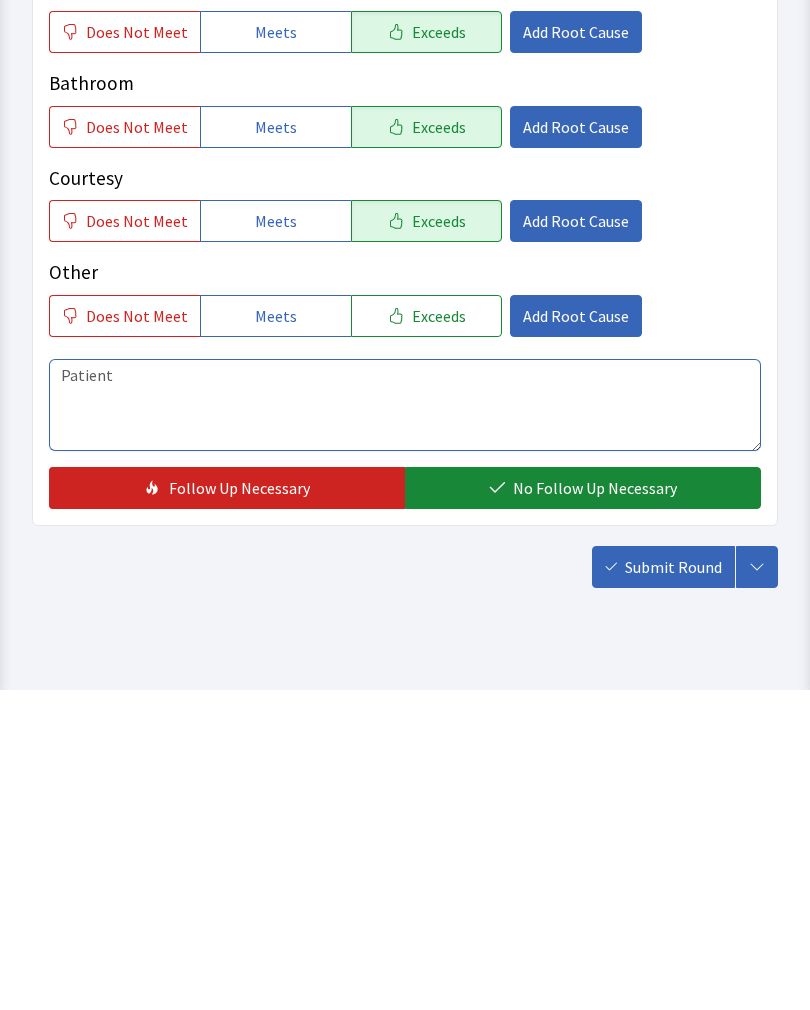 scroll, scrollTop: 921, scrollLeft: 0, axis: vertical 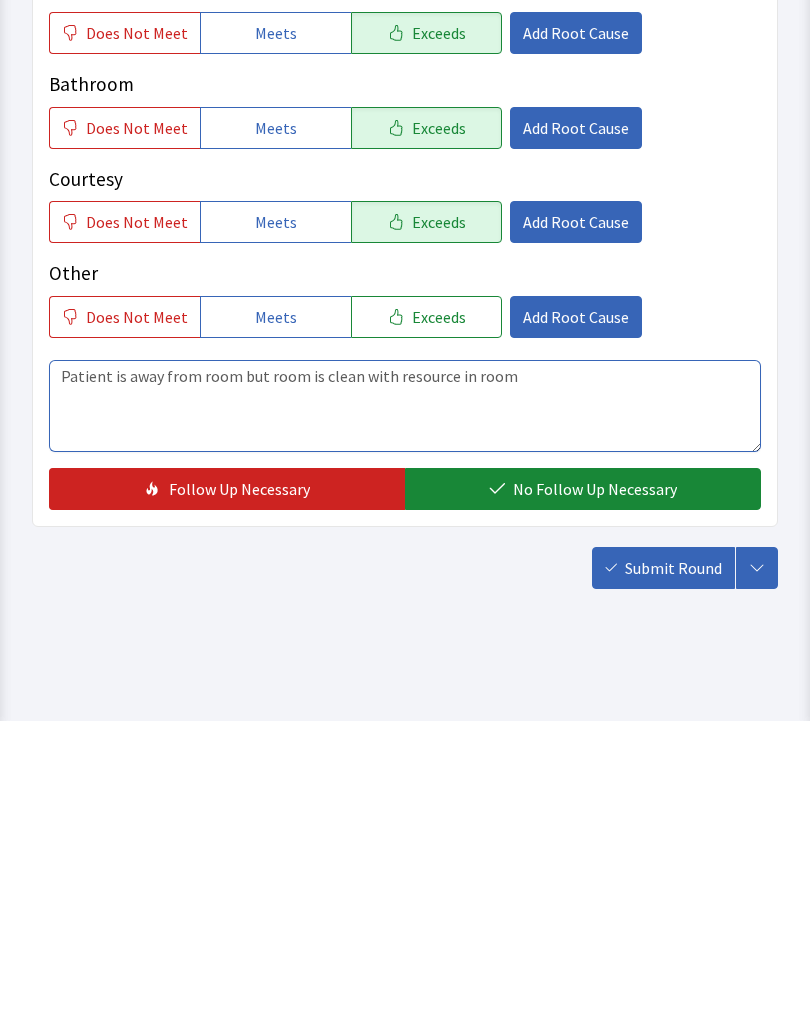 type on "Patient is away from room but room is clean with resource in room" 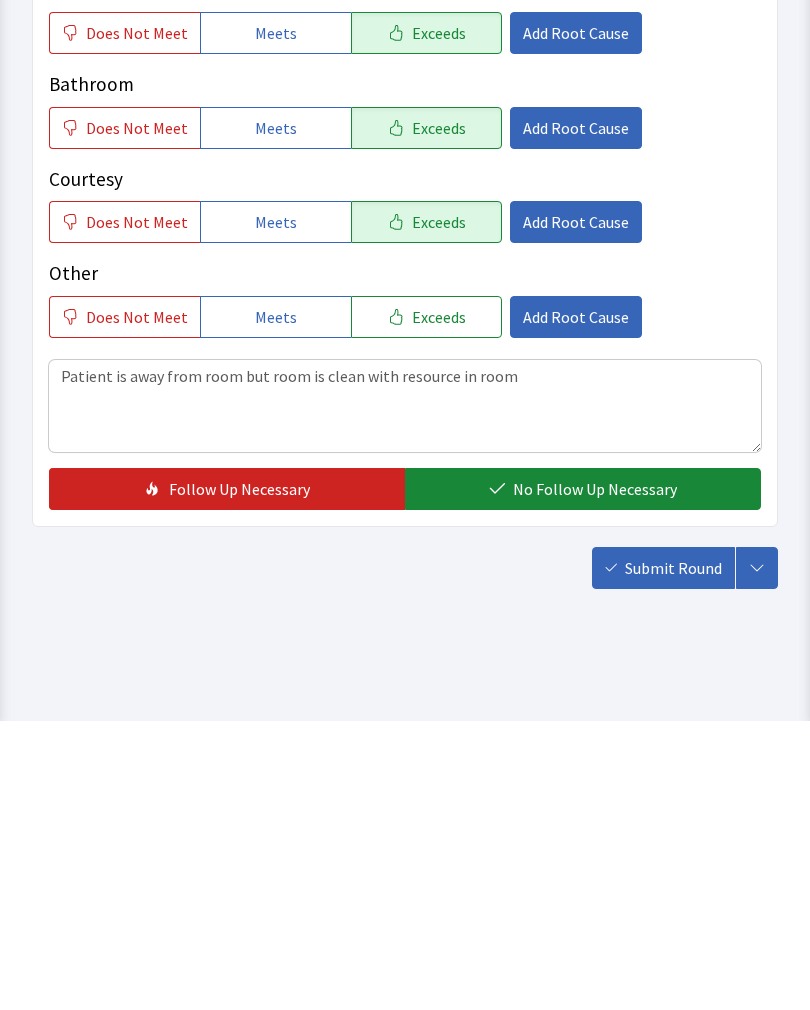 click on "No Follow Up Necessary" at bounding box center (595, 778) 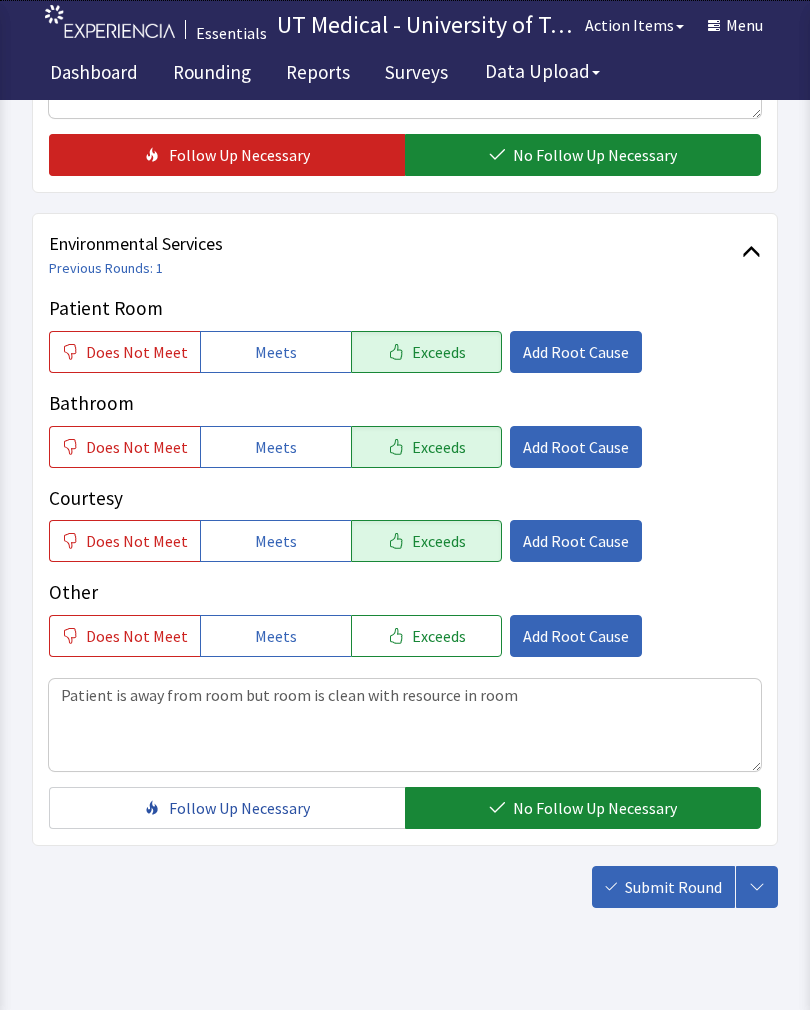 click on "Submit Round" at bounding box center (673, 887) 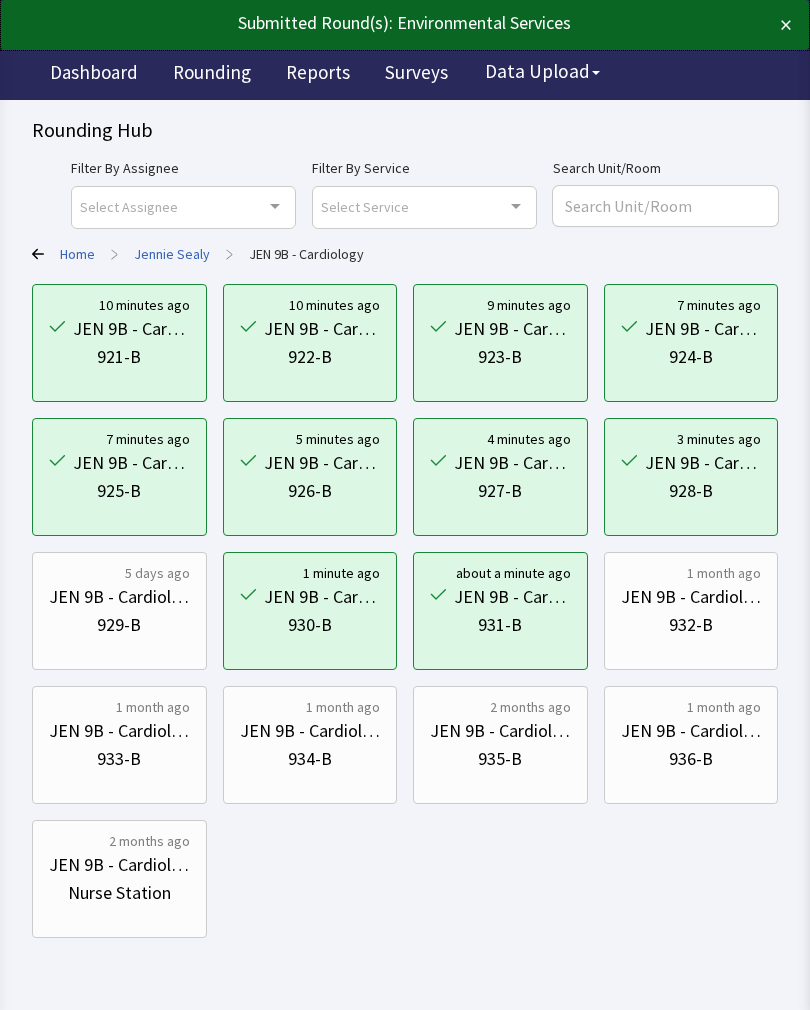 scroll, scrollTop: 0, scrollLeft: 0, axis: both 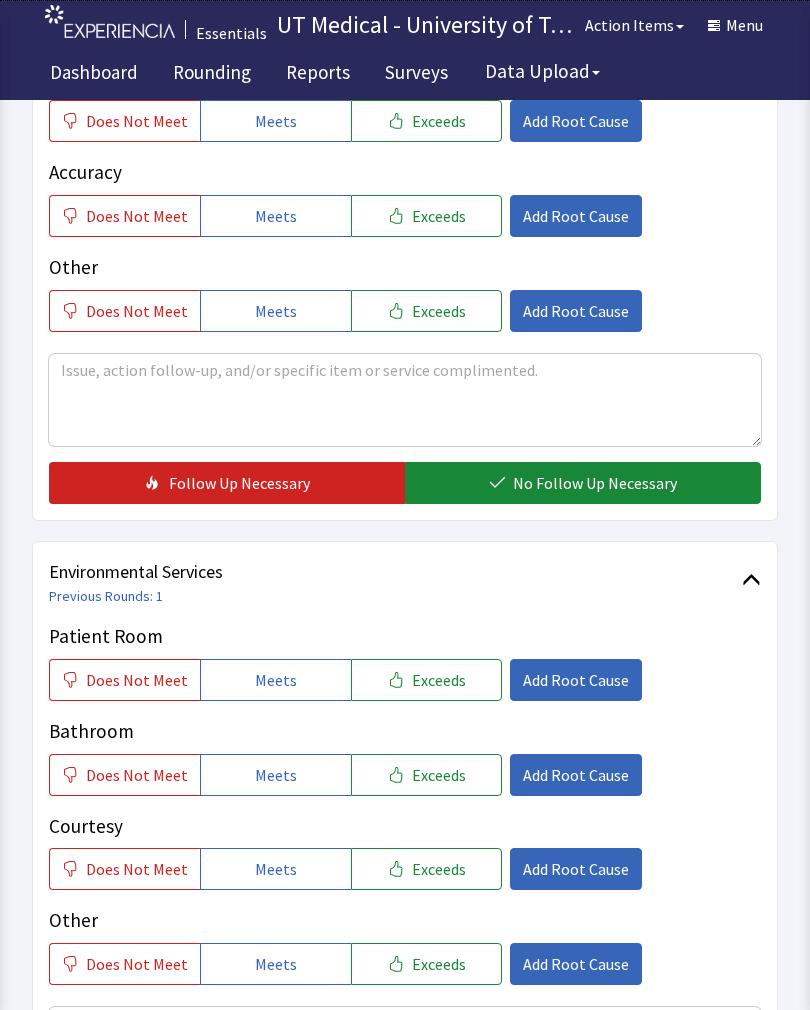 click on "Exceeds" 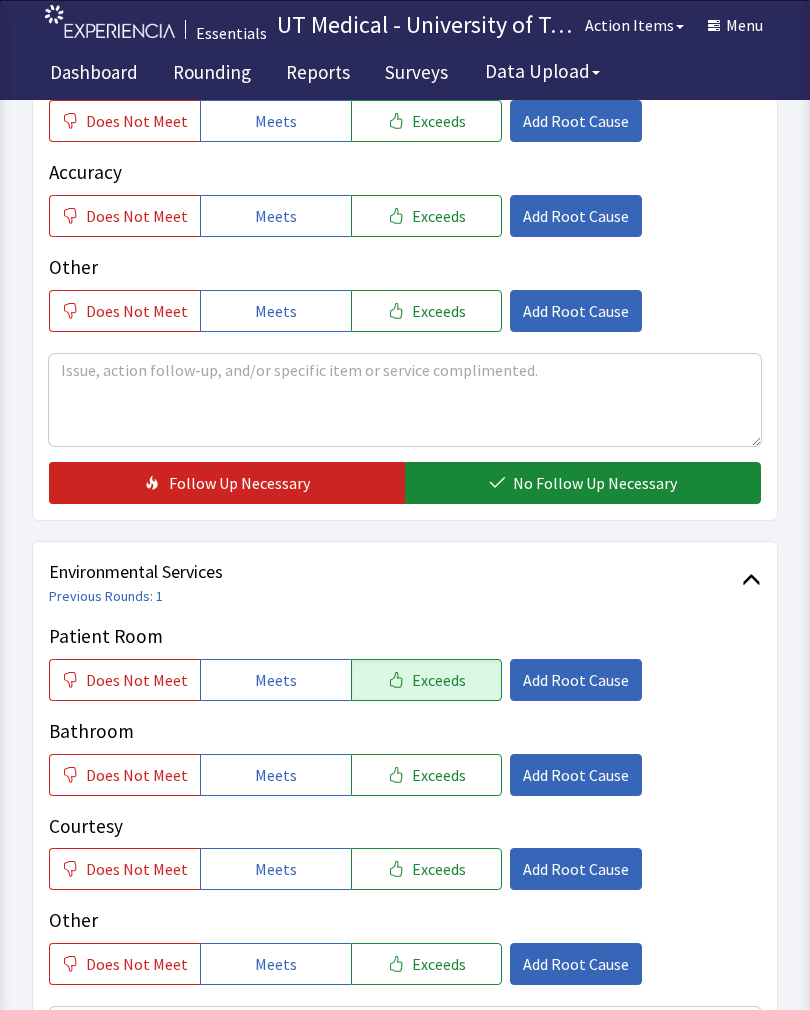 click on "Exceeds" 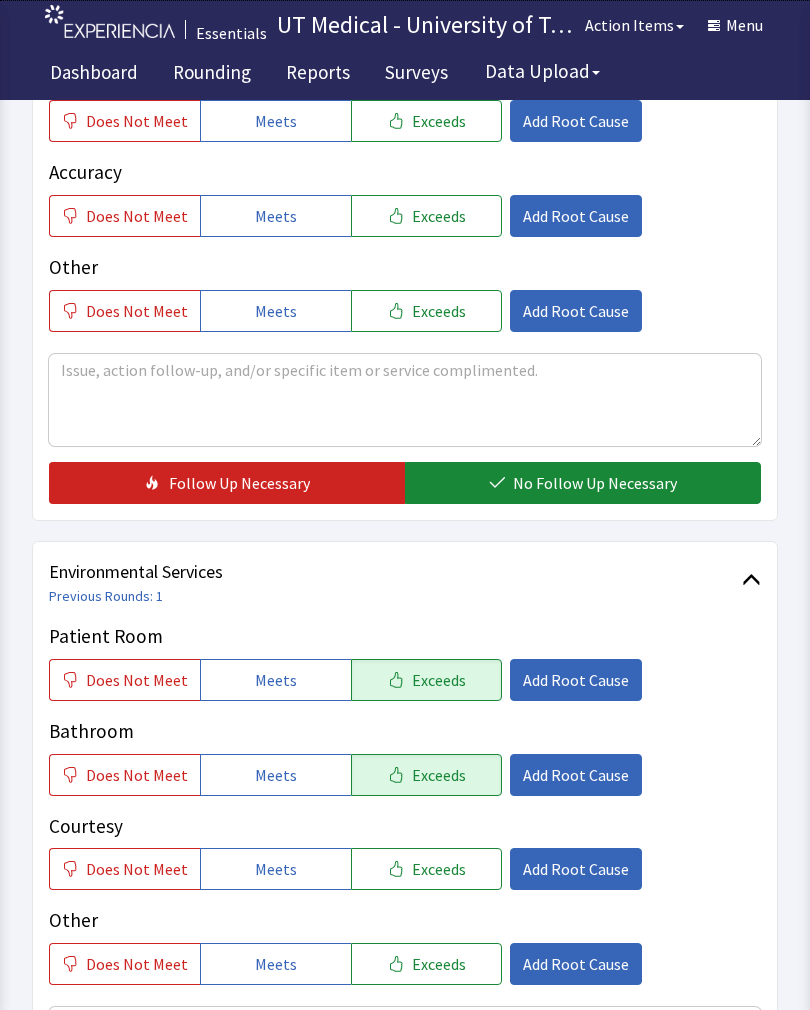click on "Other" at bounding box center [405, 920] 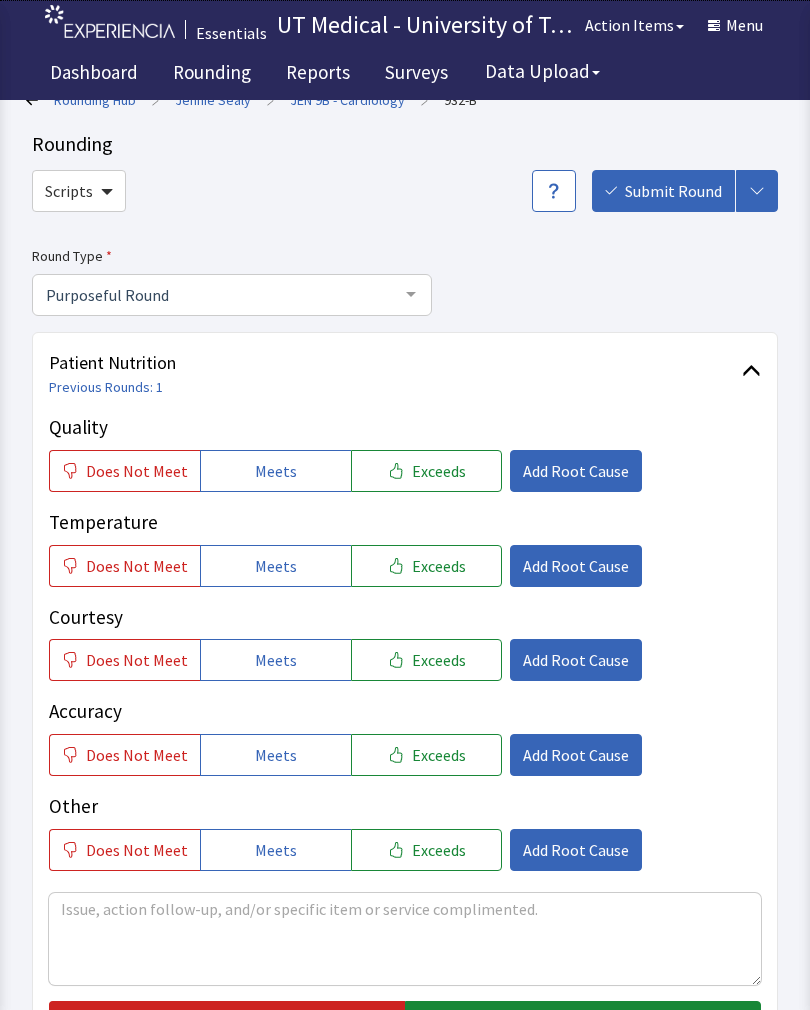 scroll, scrollTop: 26, scrollLeft: 0, axis: vertical 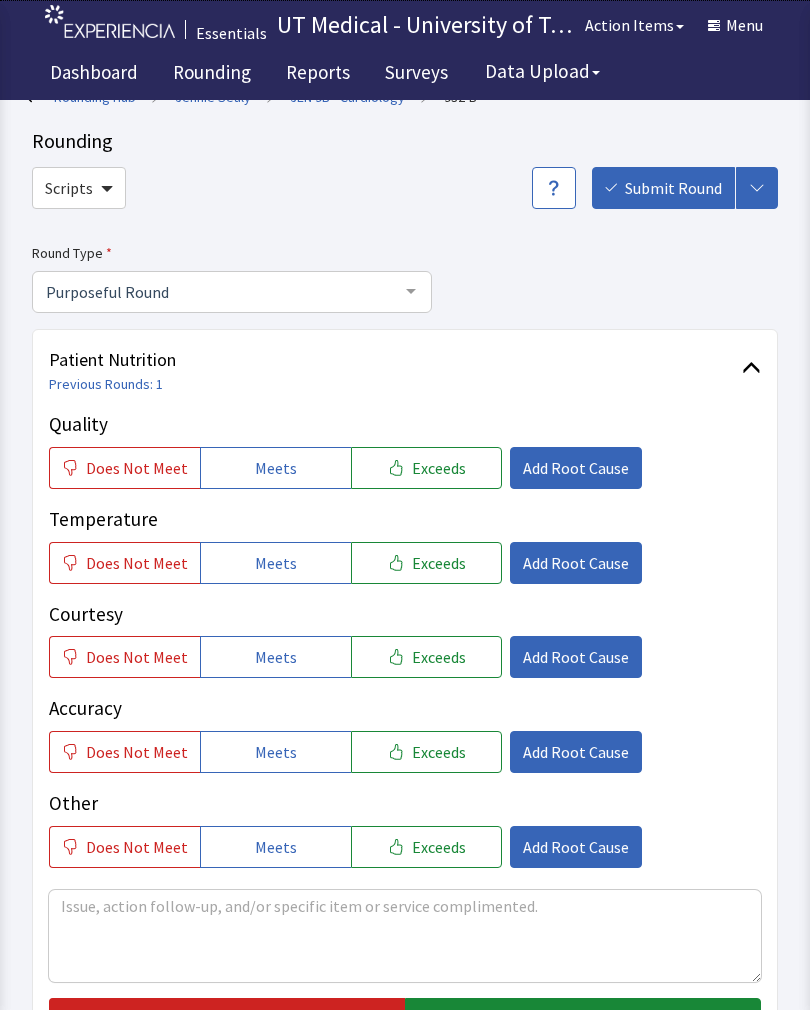 click on "Exceeds" at bounding box center (439, 468) 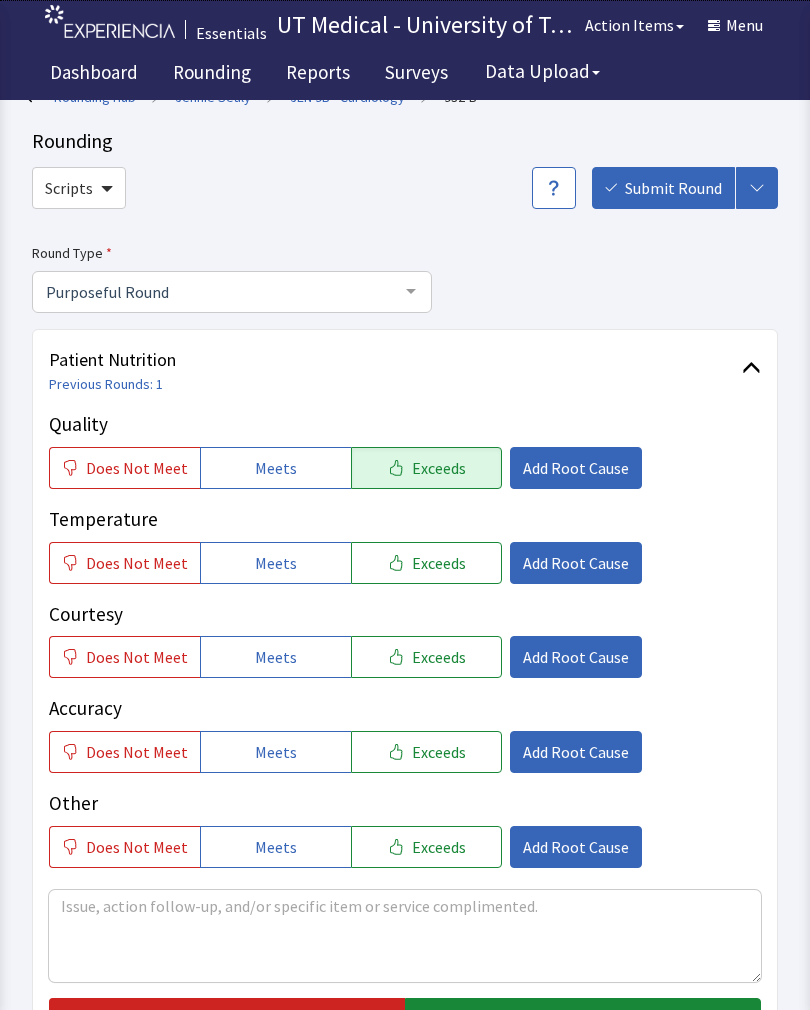 click on "Exceeds" 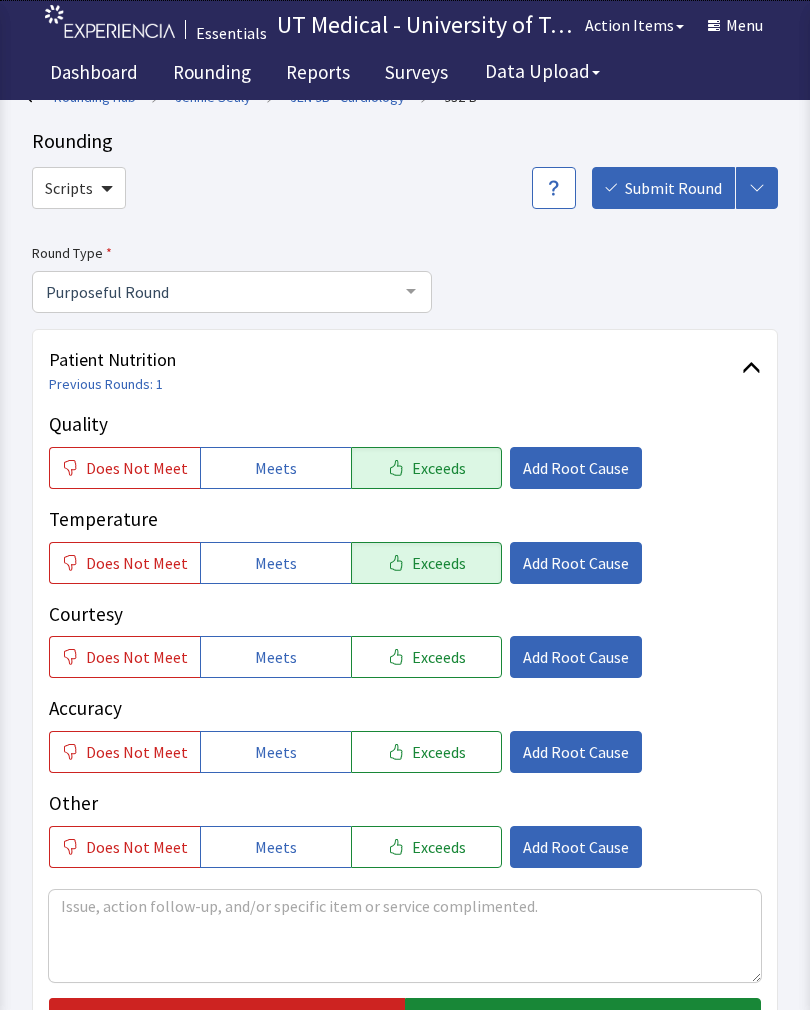 click on "Quality Does Not Meet Meets Exceeds Add Root Cause Temperature Does Not Meet Meets Exceeds Add Root Cause Courtesy Does Not Meet Meets Exceeds Add Root Cause Accuracy Does Not Meet Meets Exceeds Add Root Cause Other Does Not Meet Meets Exceeds Add Root Cause" at bounding box center [405, 639] 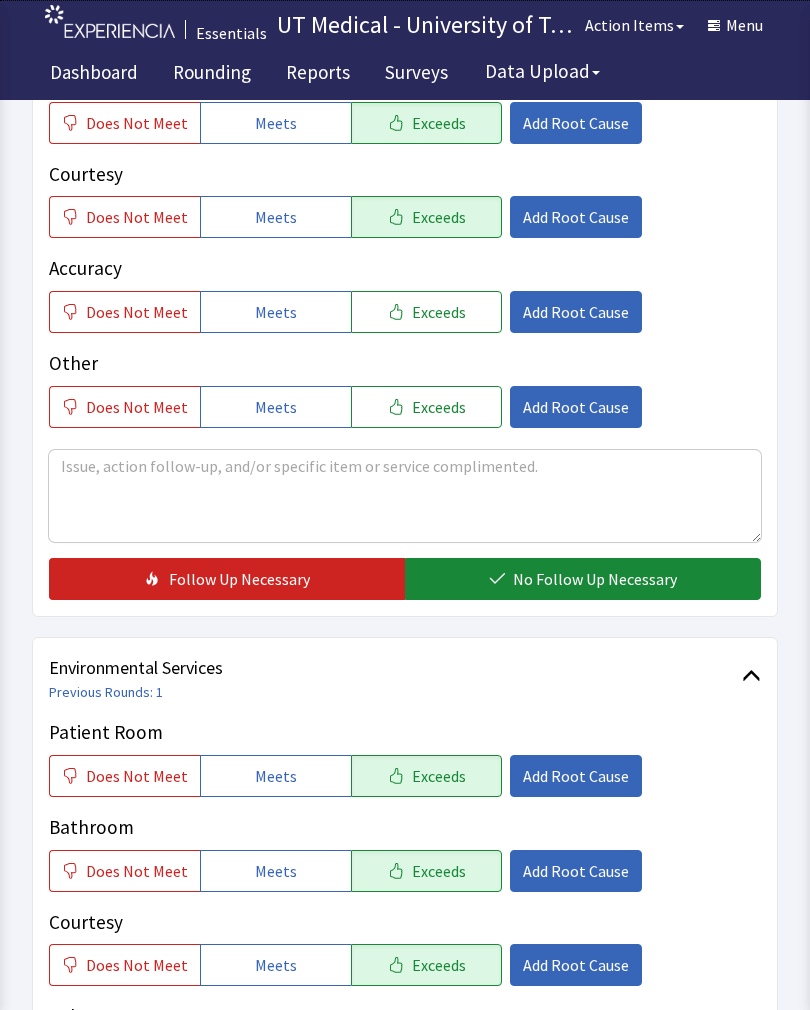 scroll, scrollTop: 507, scrollLeft: 0, axis: vertical 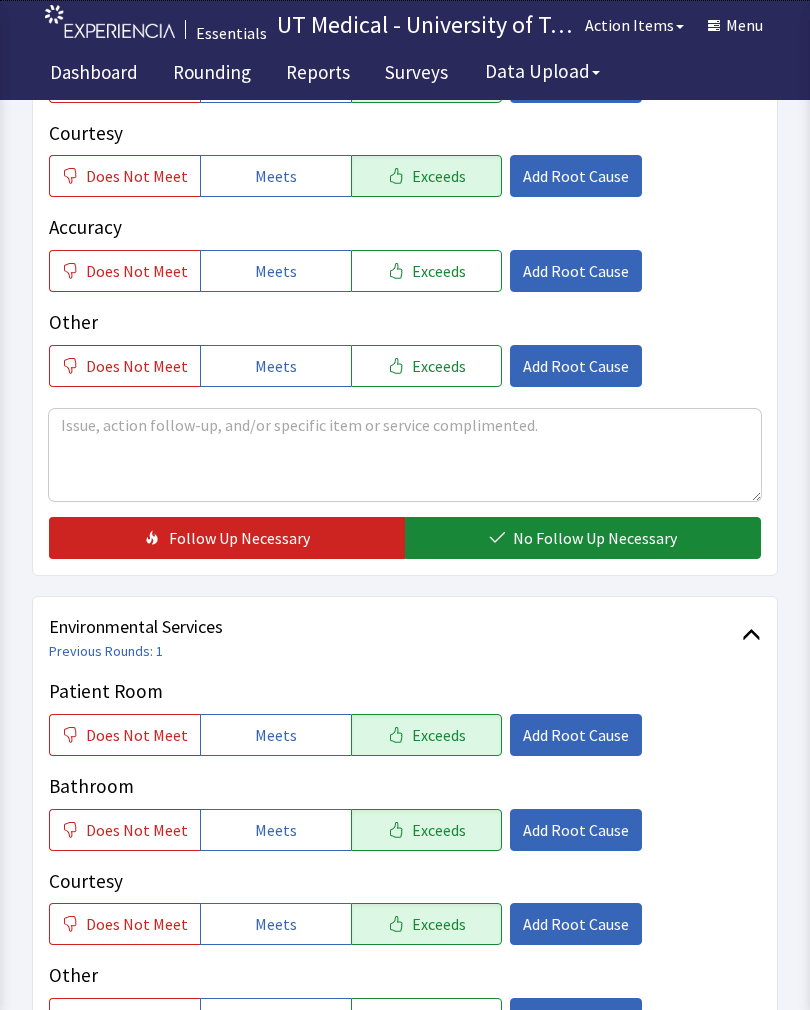 click on "No Follow Up Necessary" 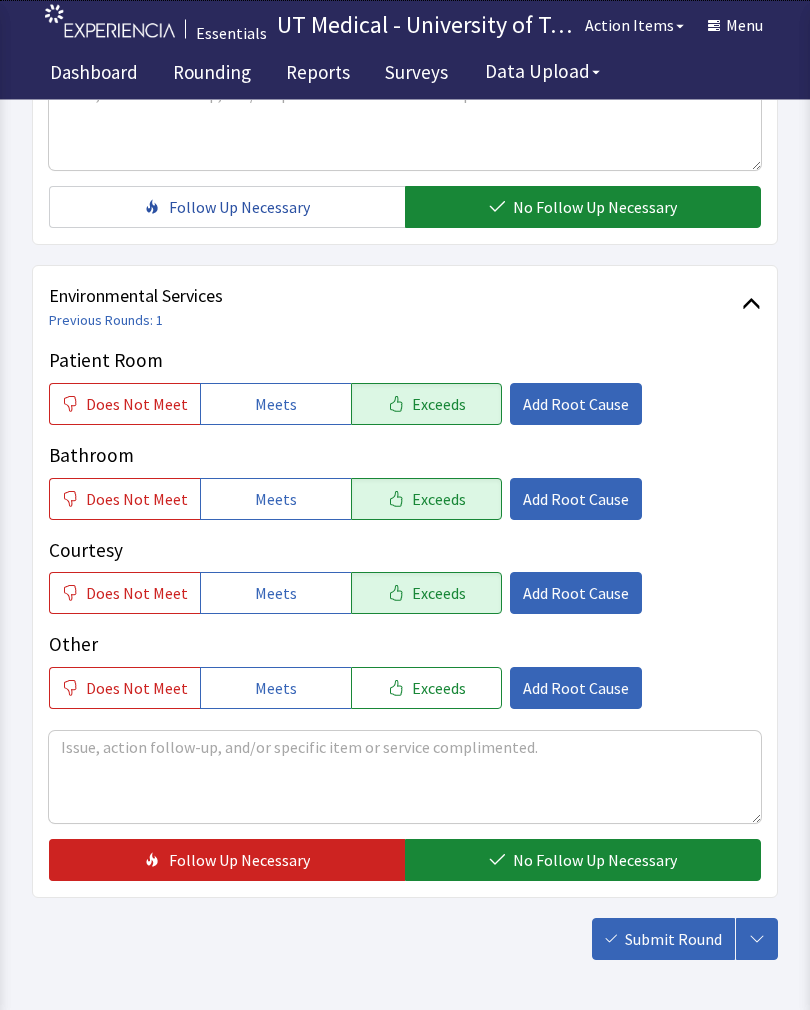 scroll, scrollTop: 890, scrollLeft: 0, axis: vertical 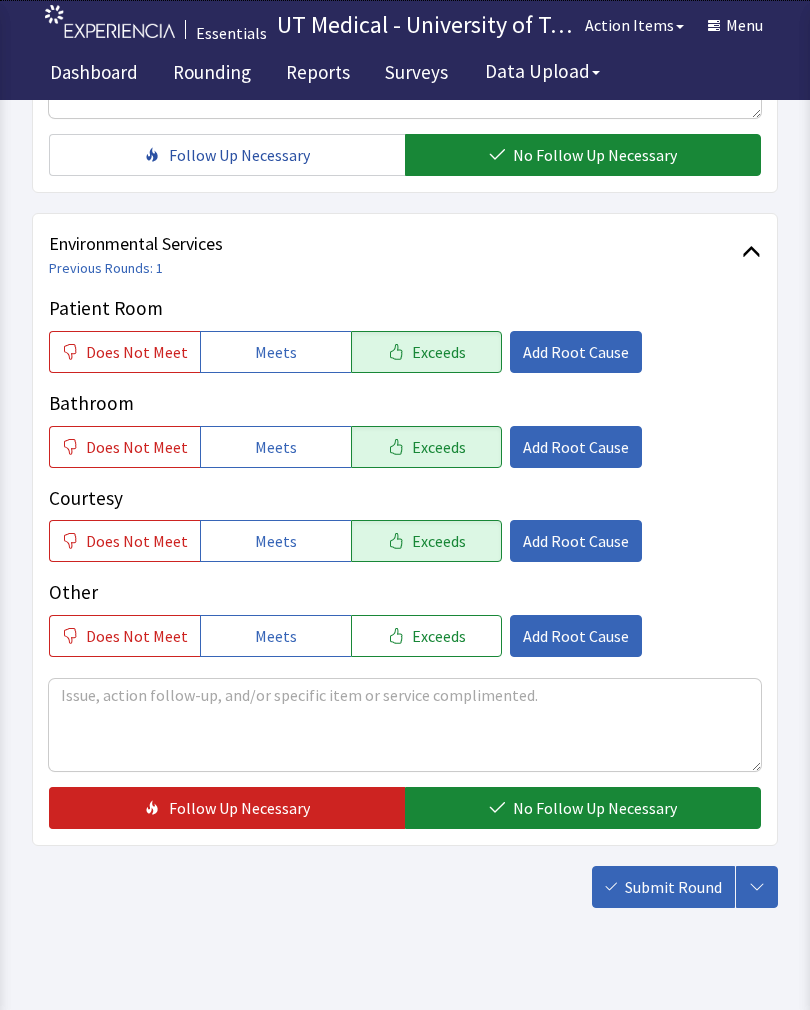 click on "No Follow Up Necessary" at bounding box center (595, 808) 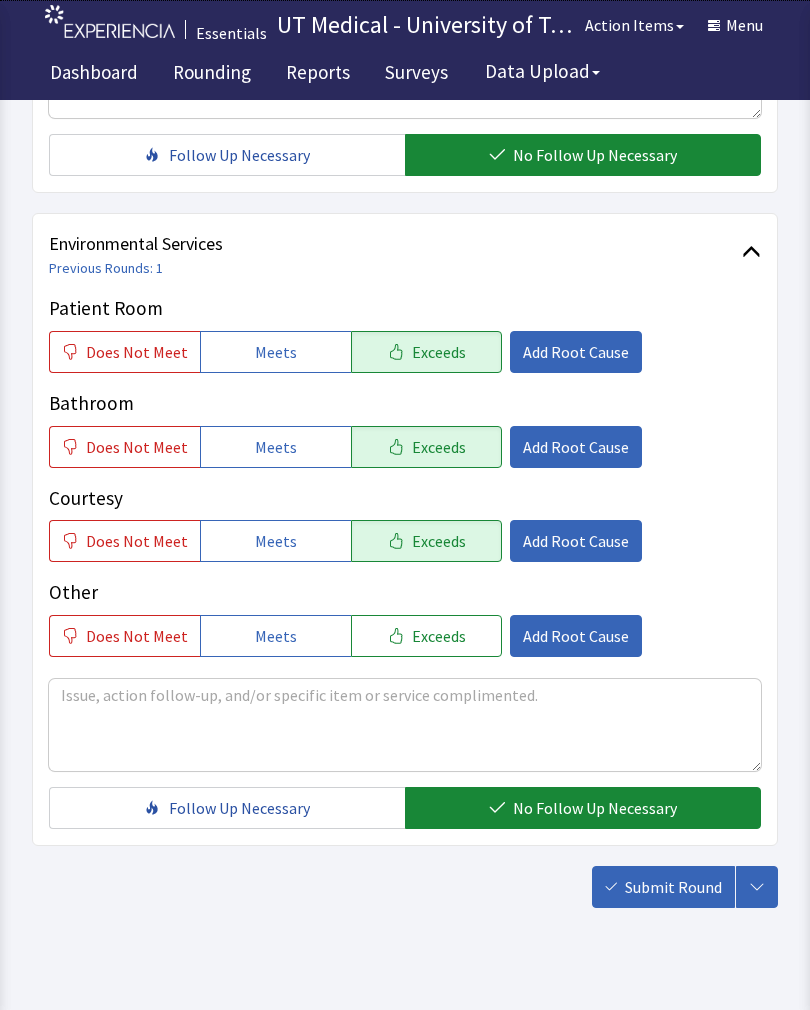 click on "Submit Round" at bounding box center (663, 887) 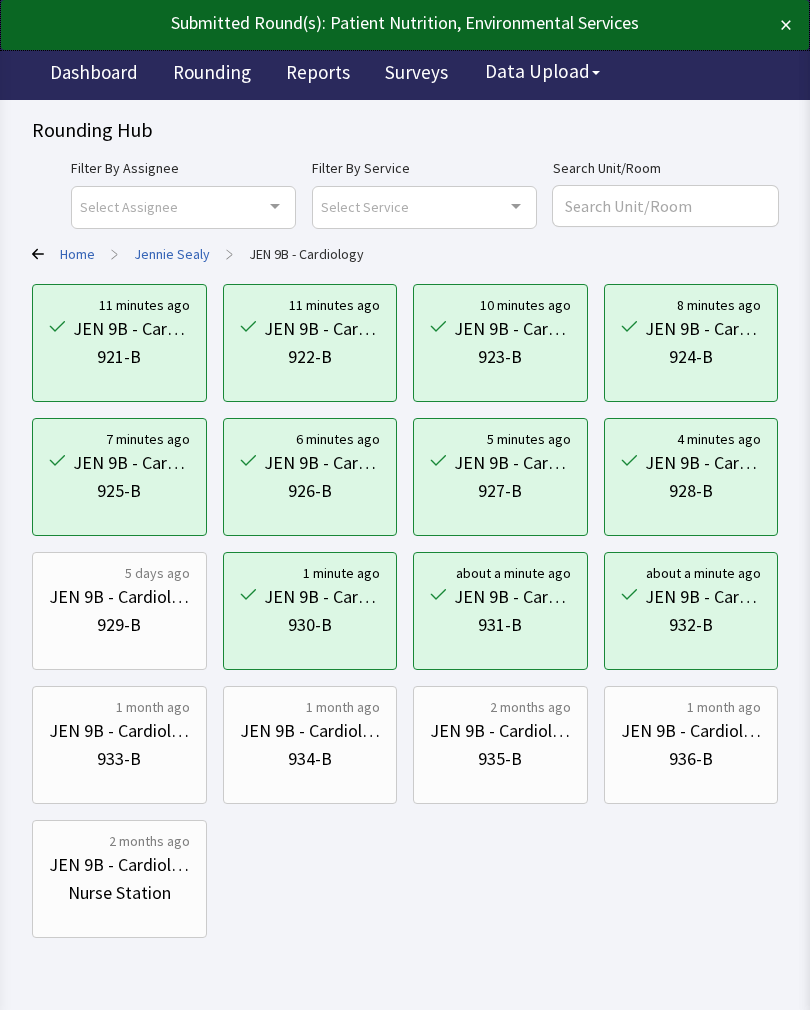 scroll, scrollTop: 0, scrollLeft: 0, axis: both 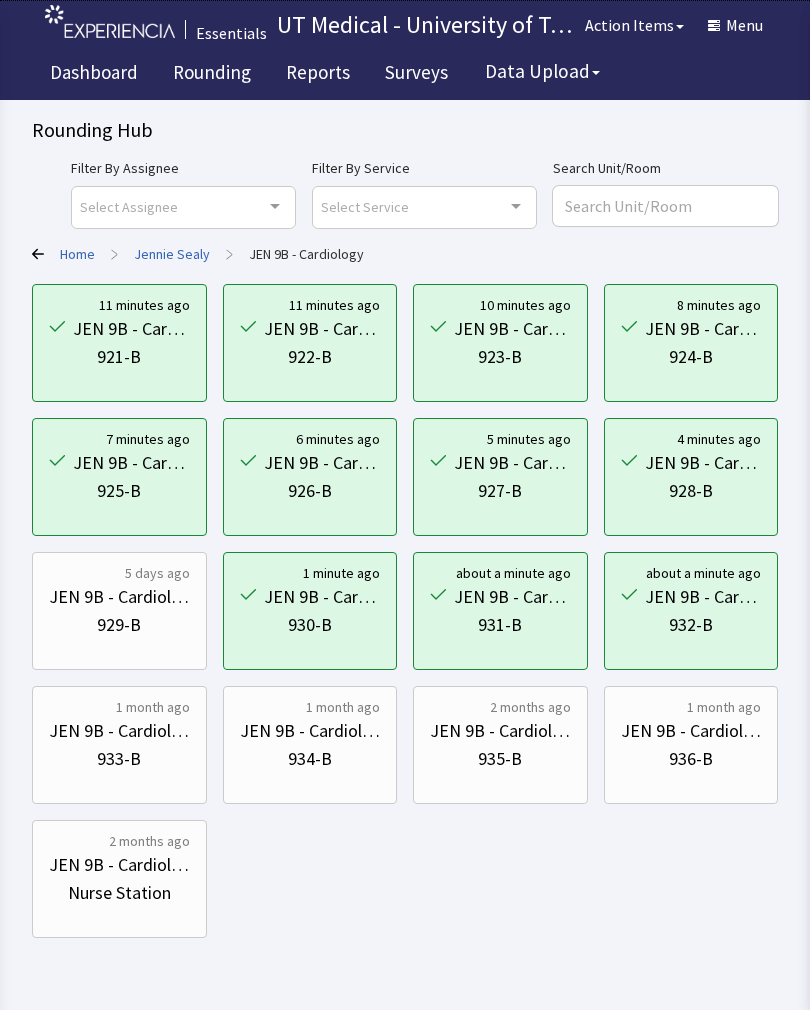 click on "934-B" at bounding box center [310, 759] 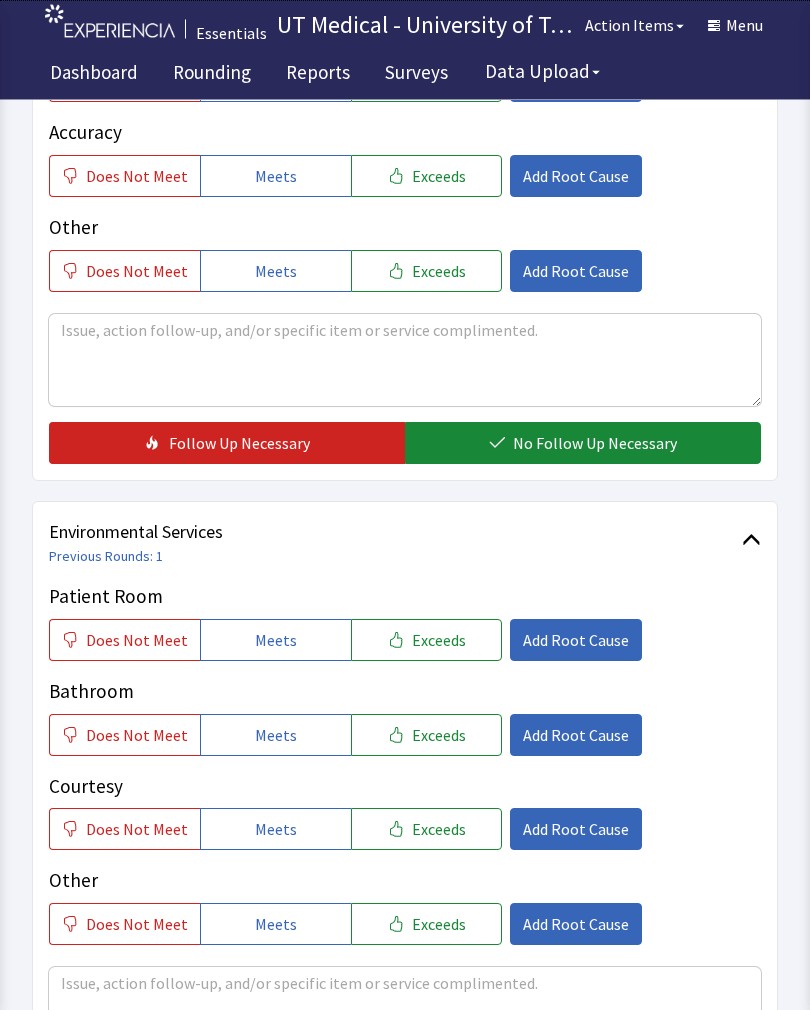 scroll, scrollTop: 596, scrollLeft: 0, axis: vertical 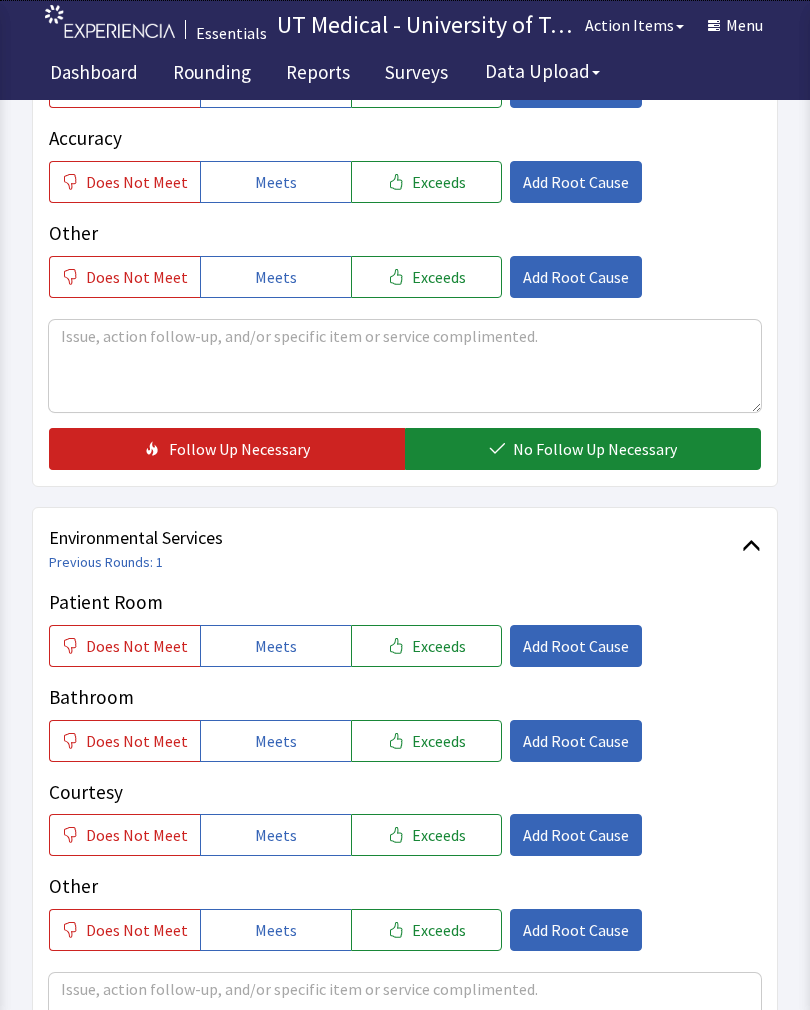 click on "Exceeds" 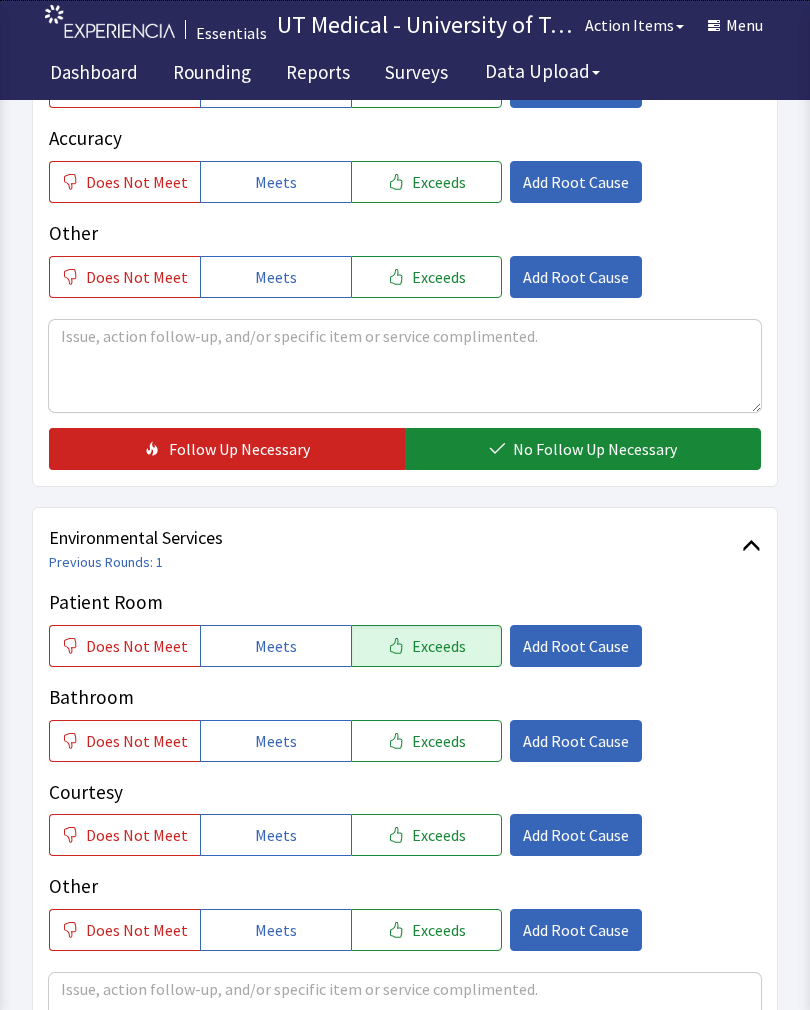 click on "Exceeds" 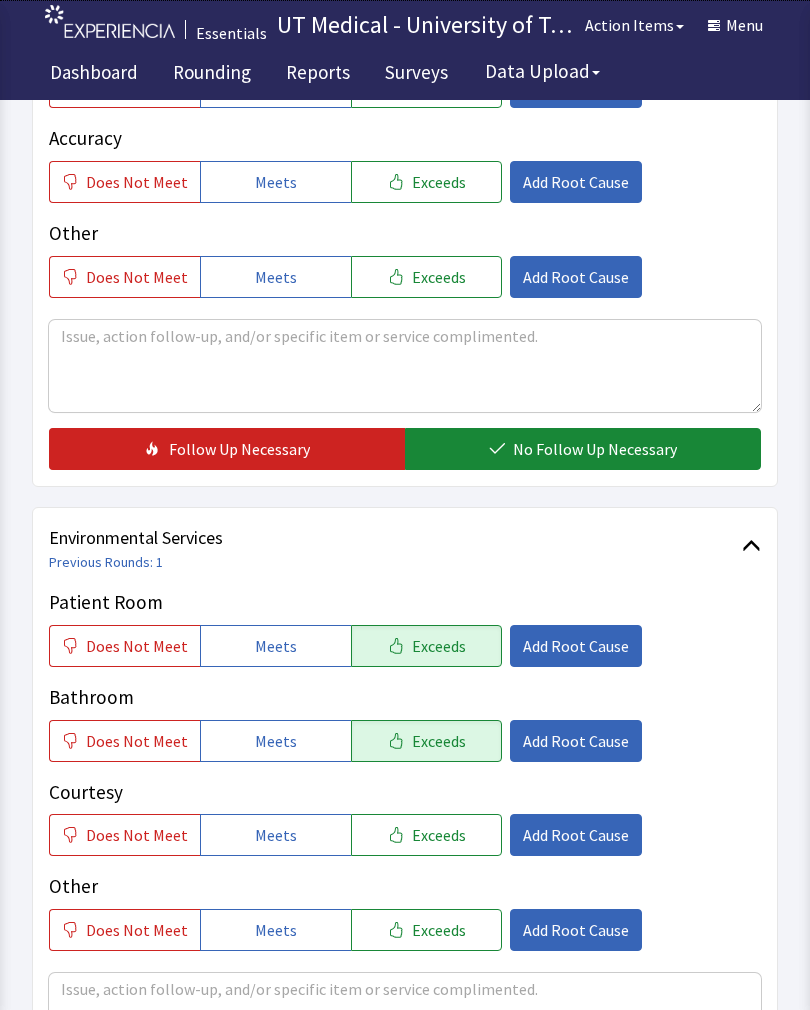 click on "Exceeds" at bounding box center [439, 835] 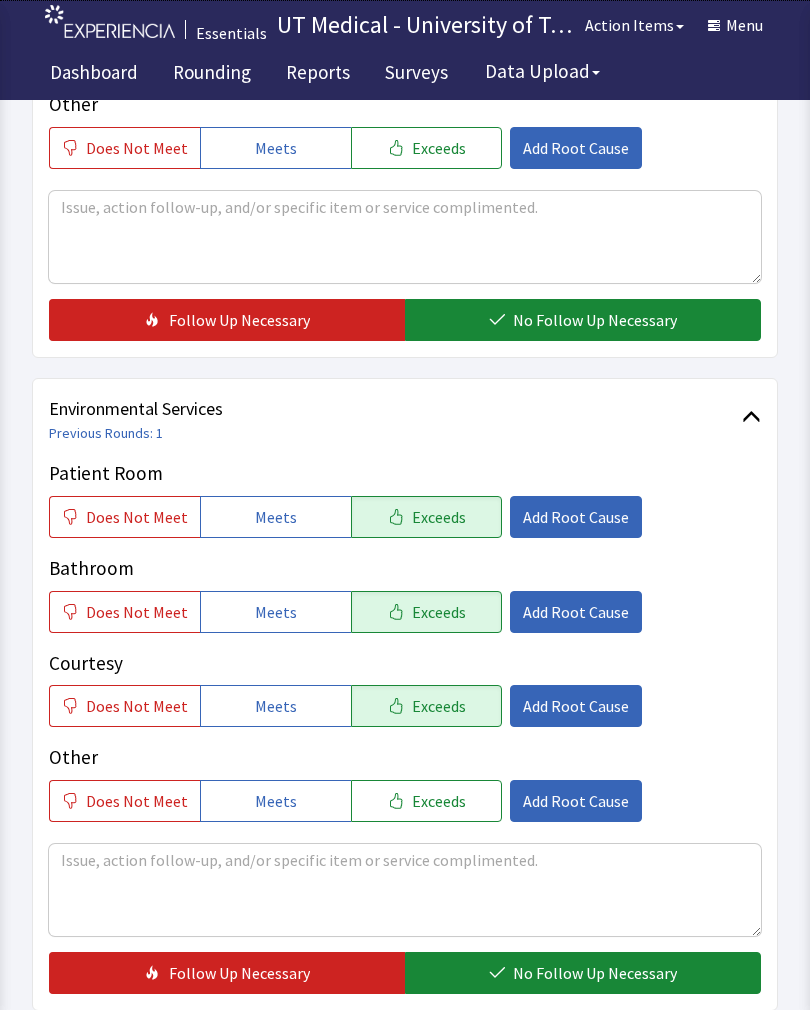 scroll, scrollTop: 890, scrollLeft: 0, axis: vertical 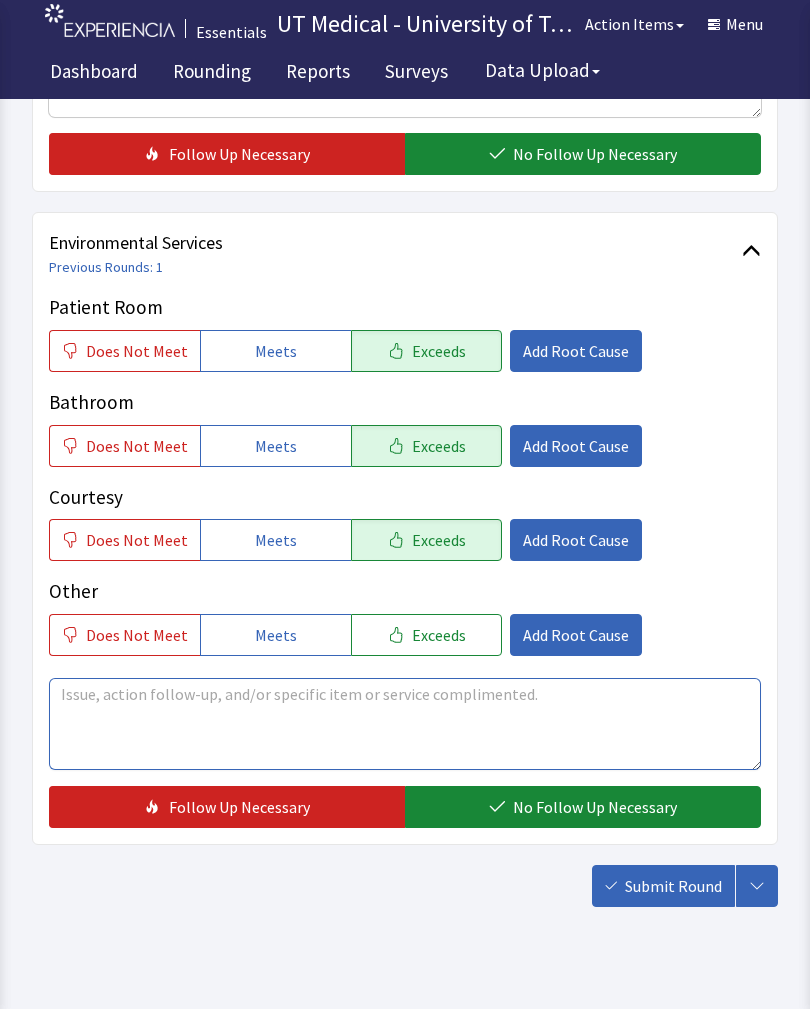 click at bounding box center [405, 725] 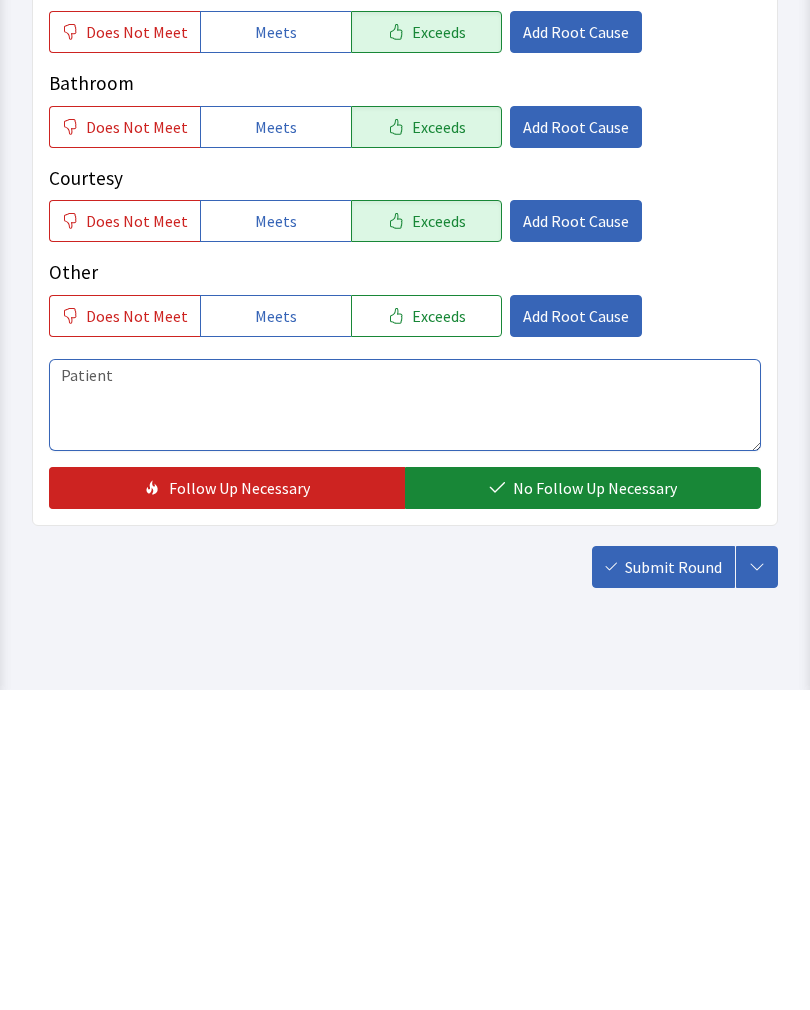 scroll, scrollTop: 921, scrollLeft: 0, axis: vertical 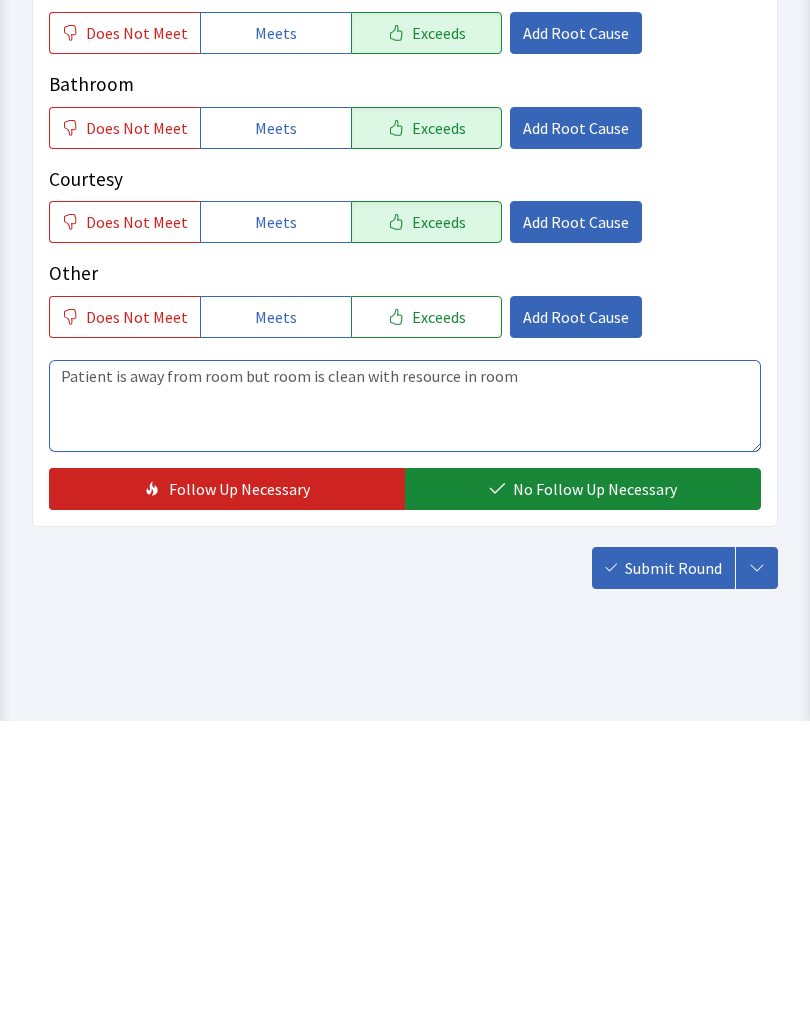type on "Patient is away from room but room is clean with resource in room" 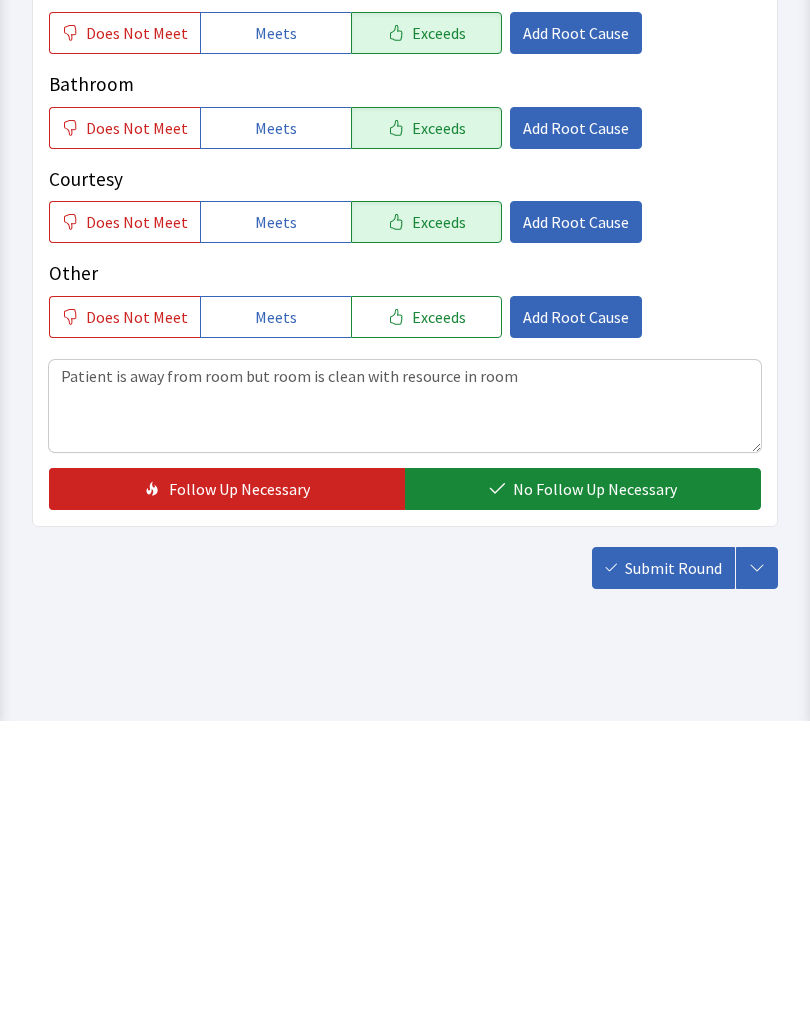 click on "No Follow Up Necessary" at bounding box center (595, 778) 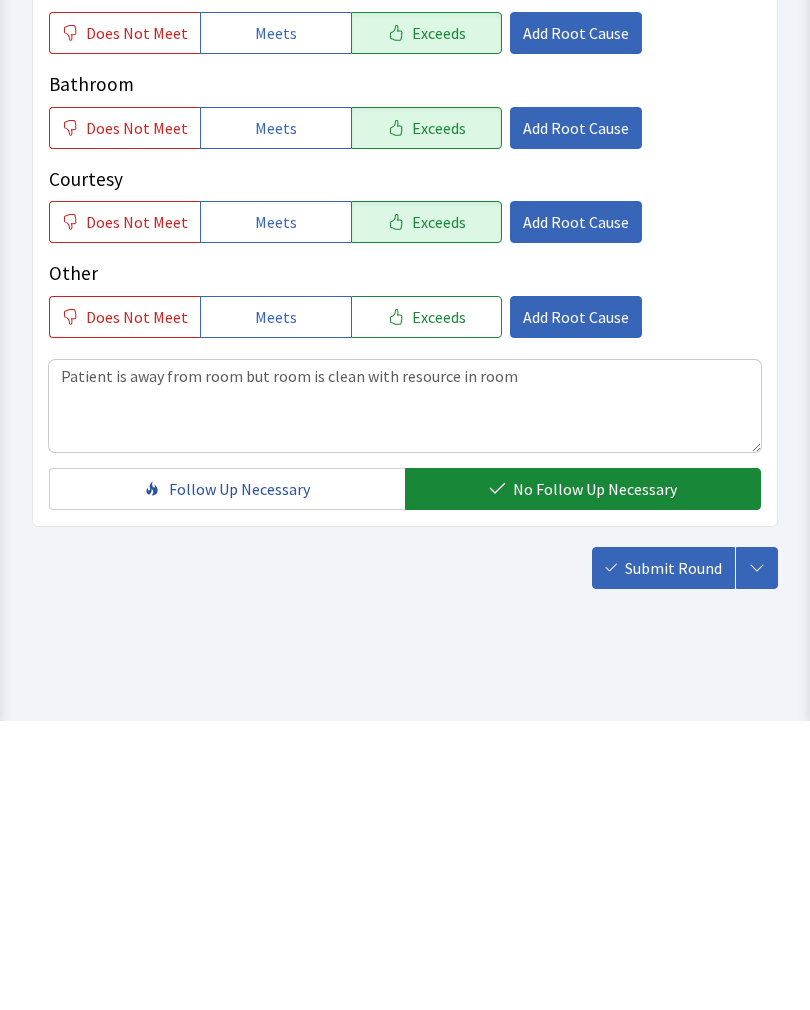 scroll, scrollTop: 890, scrollLeft: 0, axis: vertical 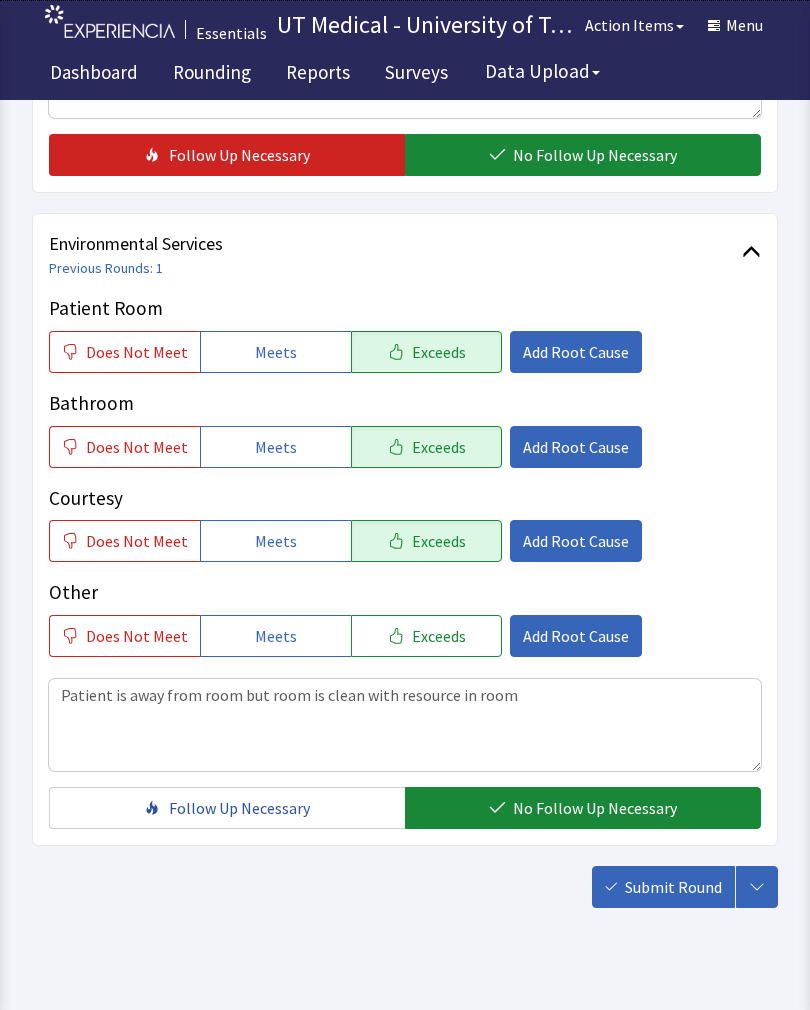 click on "Submit Round" at bounding box center (663, 887) 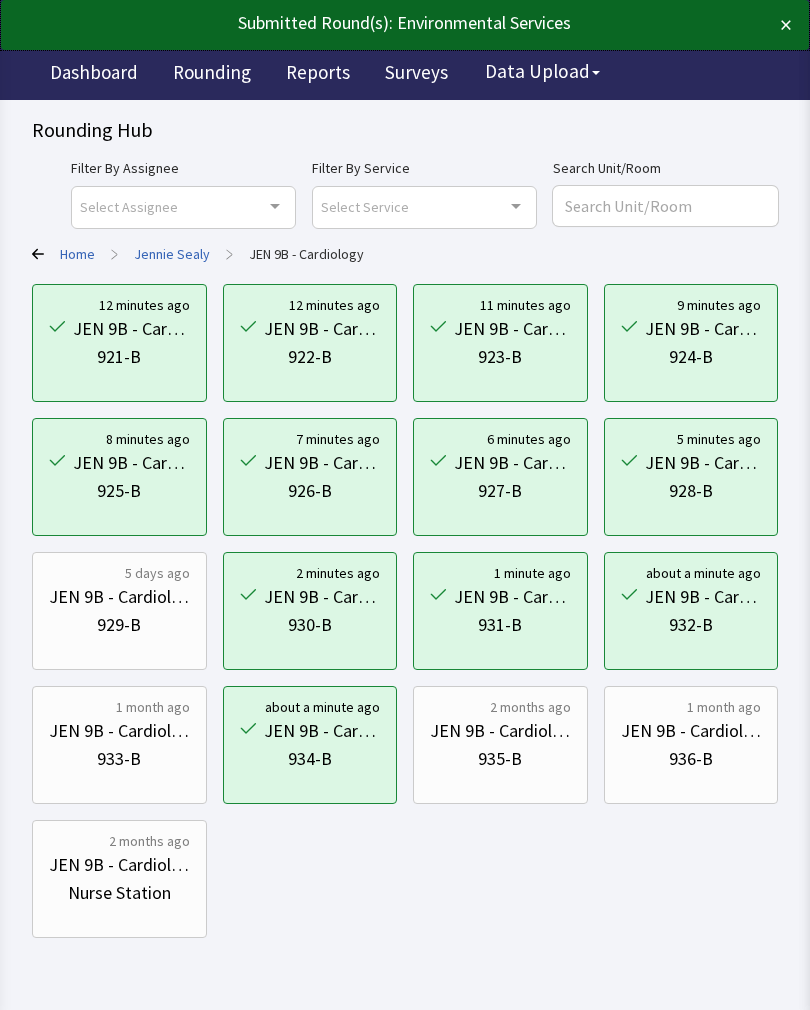 scroll, scrollTop: 0, scrollLeft: 0, axis: both 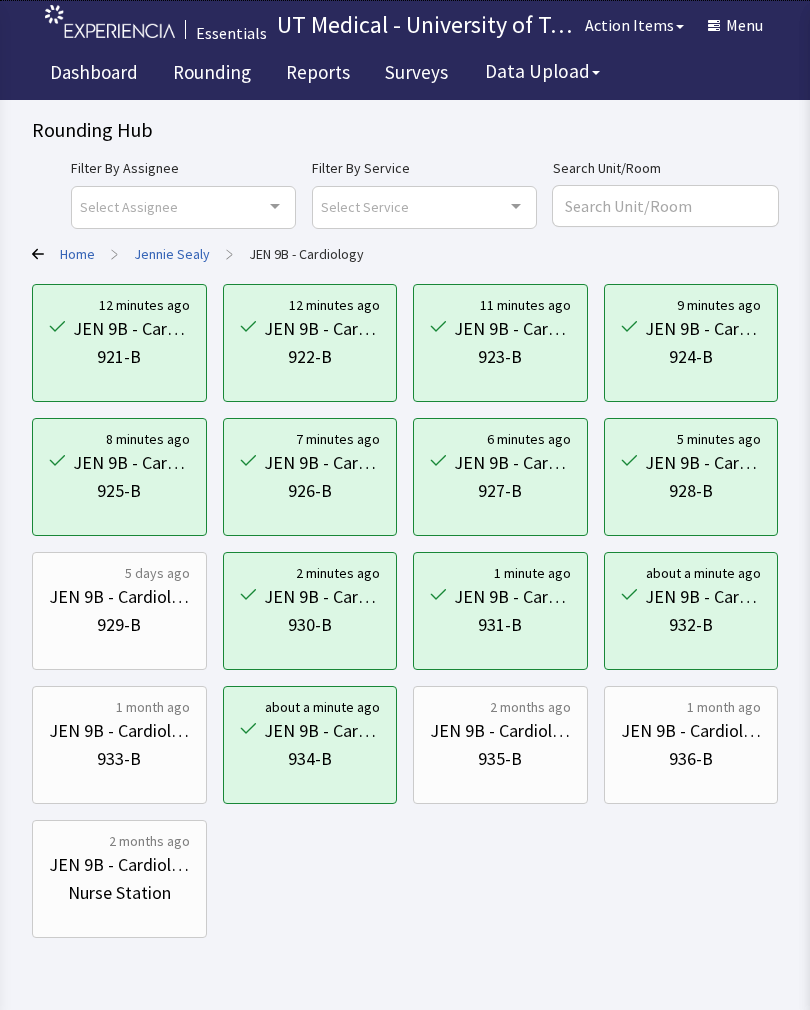 click on "933-B" at bounding box center [119, 759] 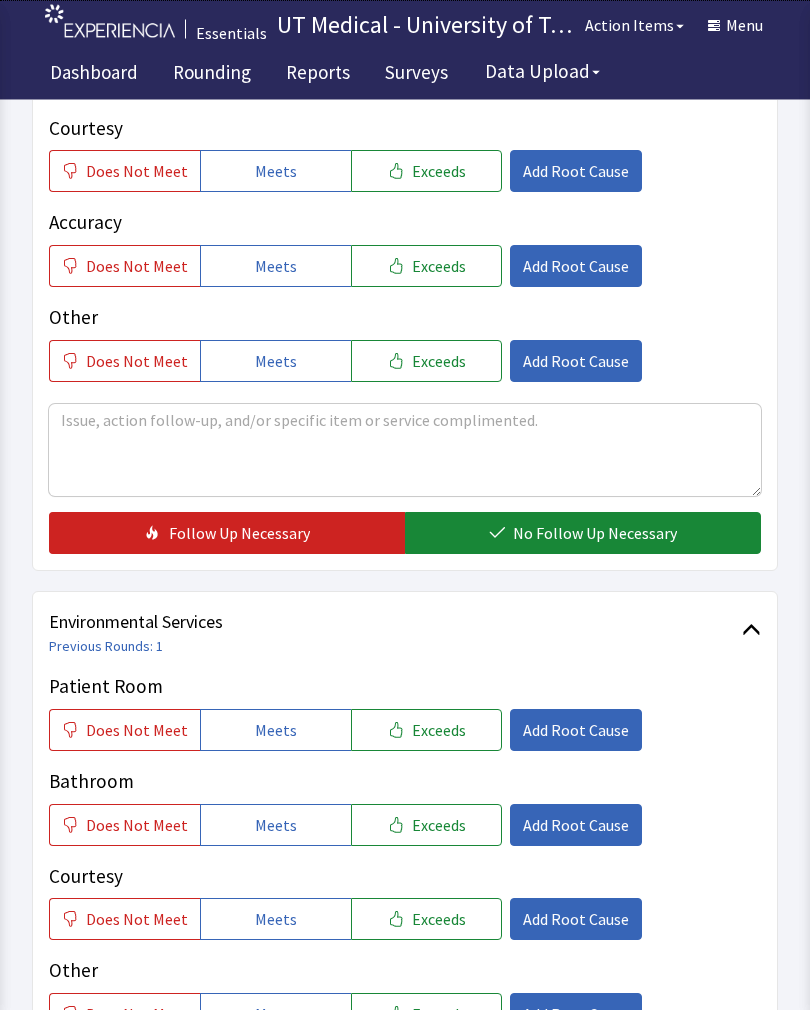 scroll, scrollTop: 513, scrollLeft: 0, axis: vertical 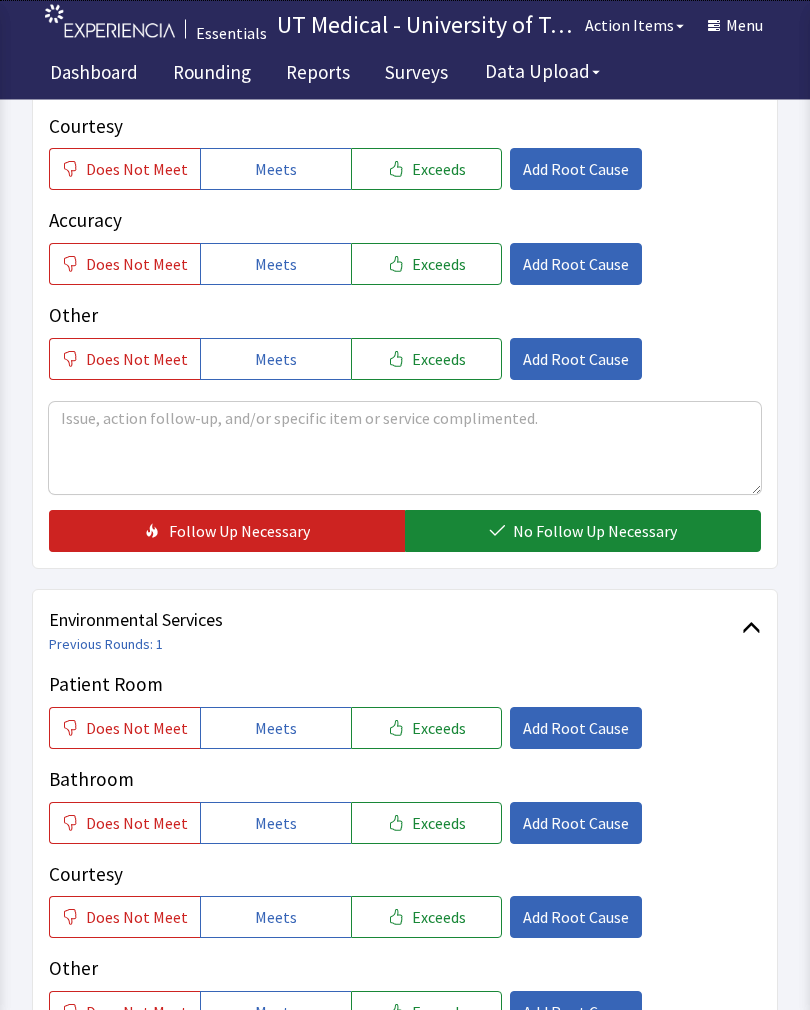 click on "Exceeds" at bounding box center (439, 729) 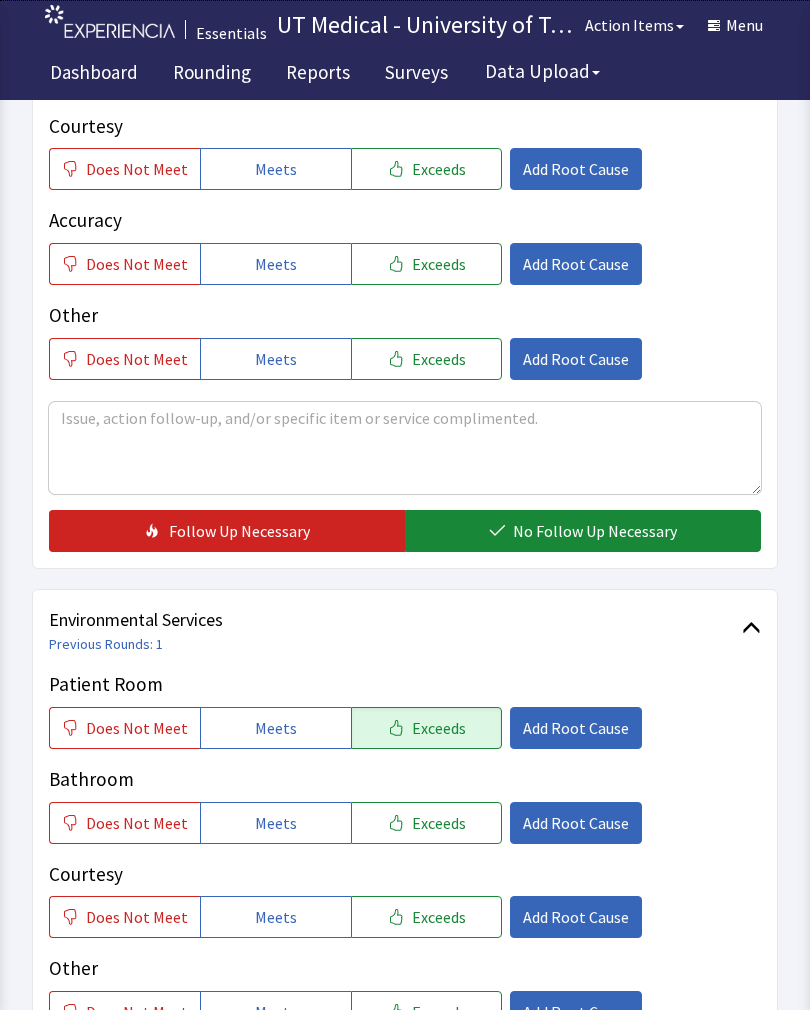 click on "Exceeds" at bounding box center (439, 823) 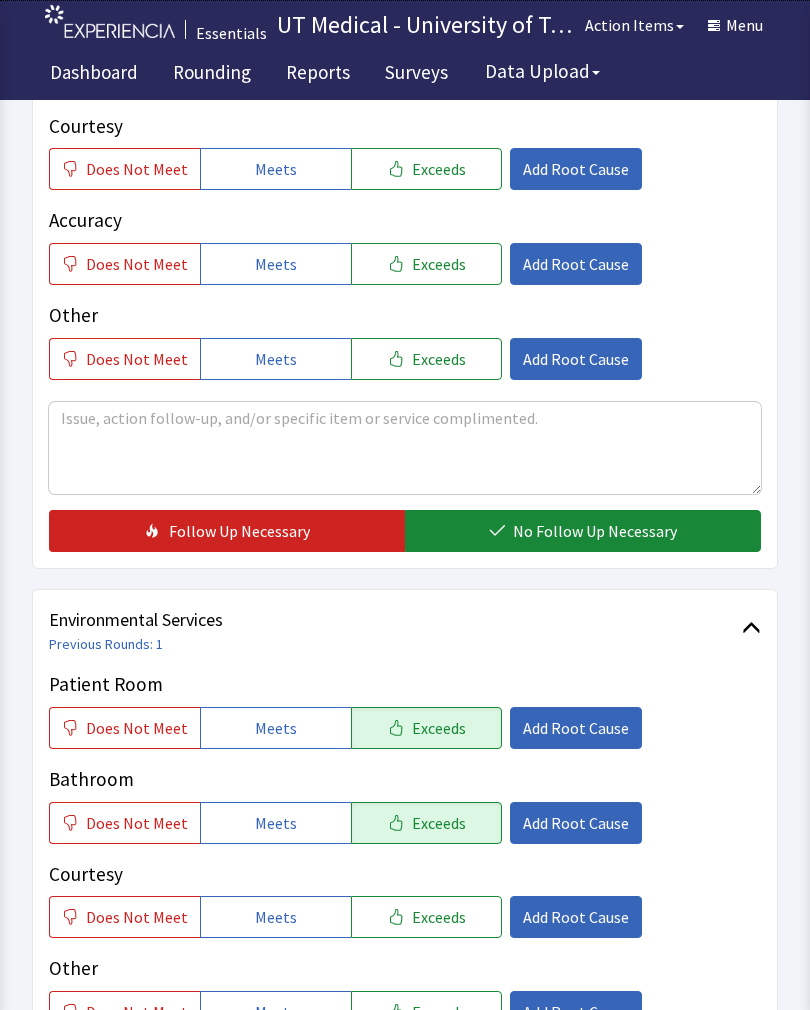 click on "Exceeds" at bounding box center (439, 917) 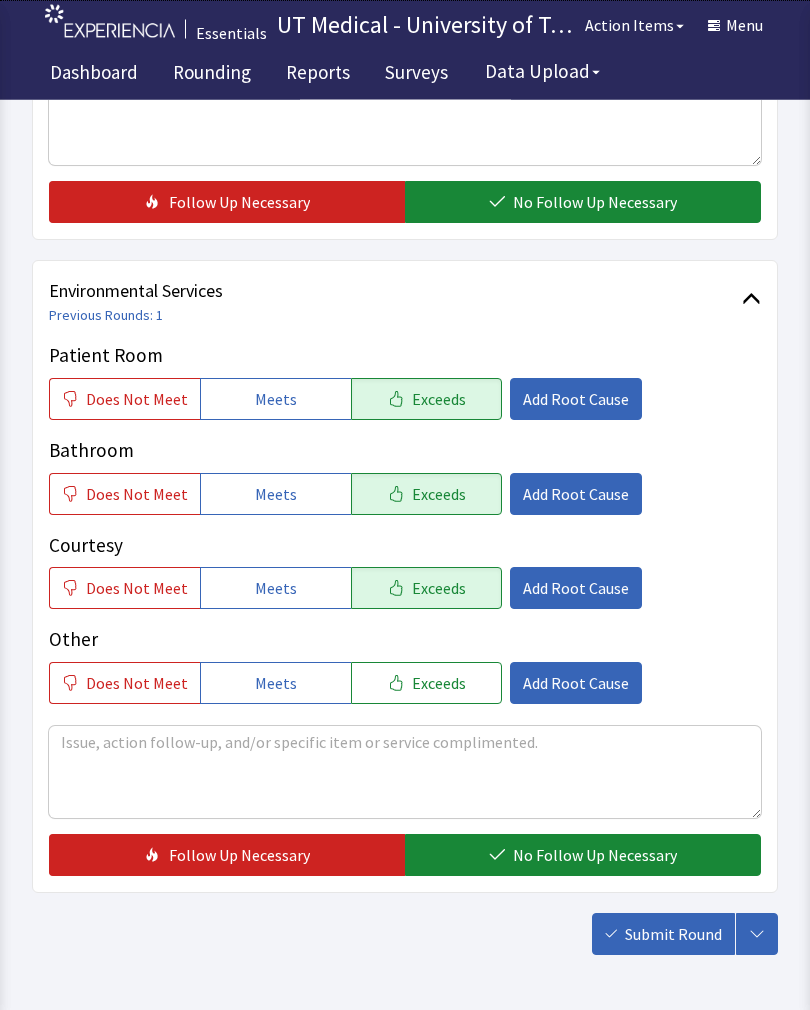 scroll, scrollTop: 890, scrollLeft: 0, axis: vertical 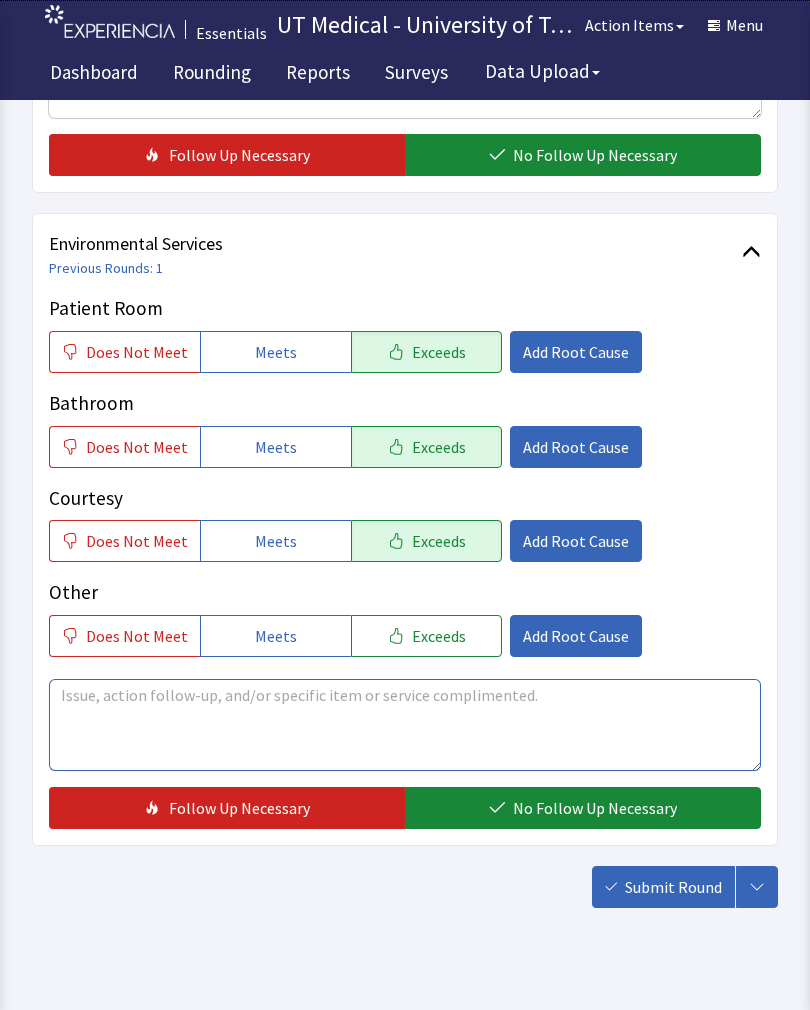 click at bounding box center (405, 725) 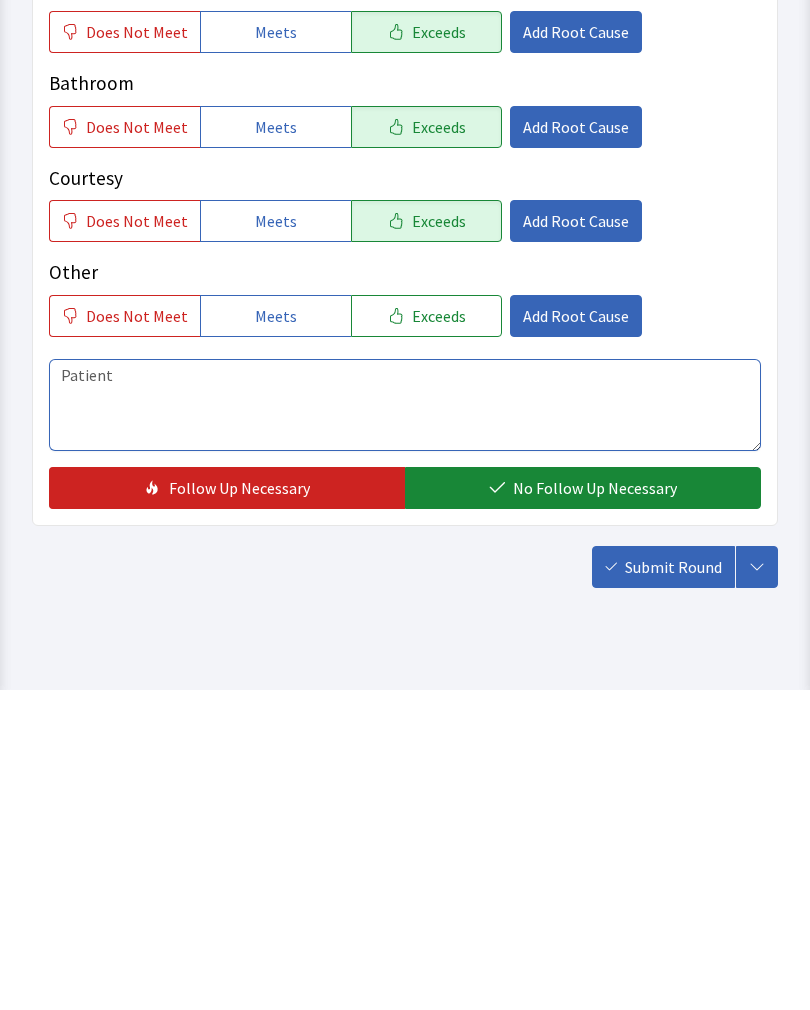 scroll, scrollTop: 921, scrollLeft: 0, axis: vertical 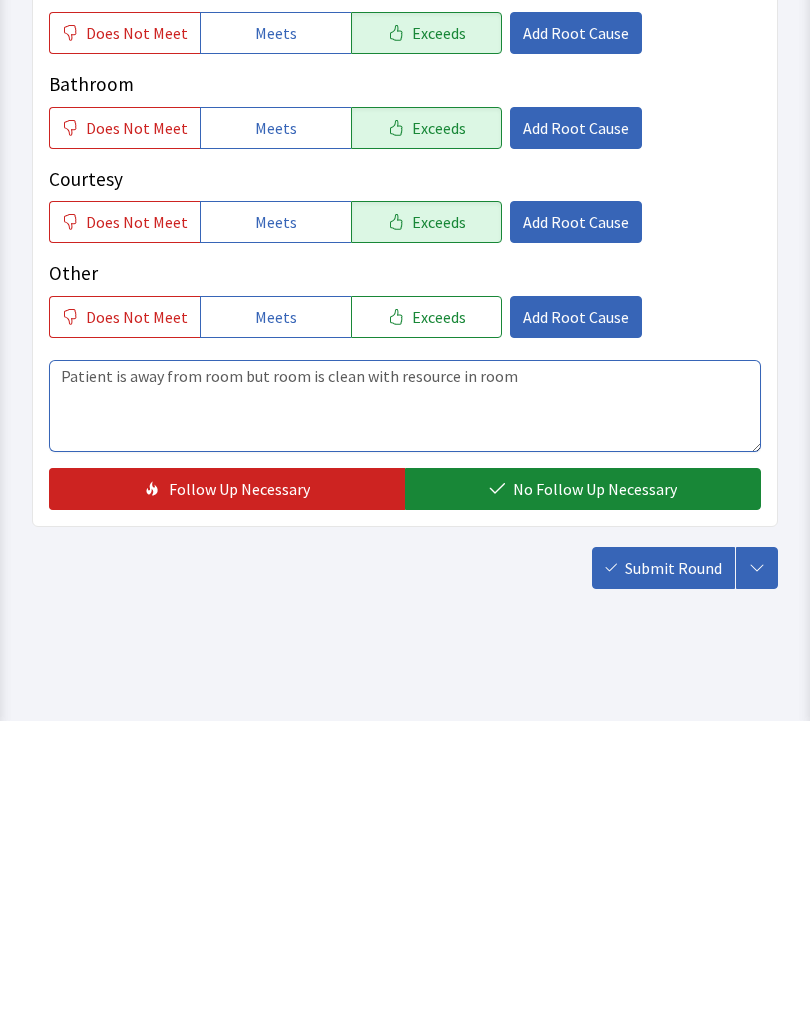 type on "Patient is away from room but room is clean with resource in room" 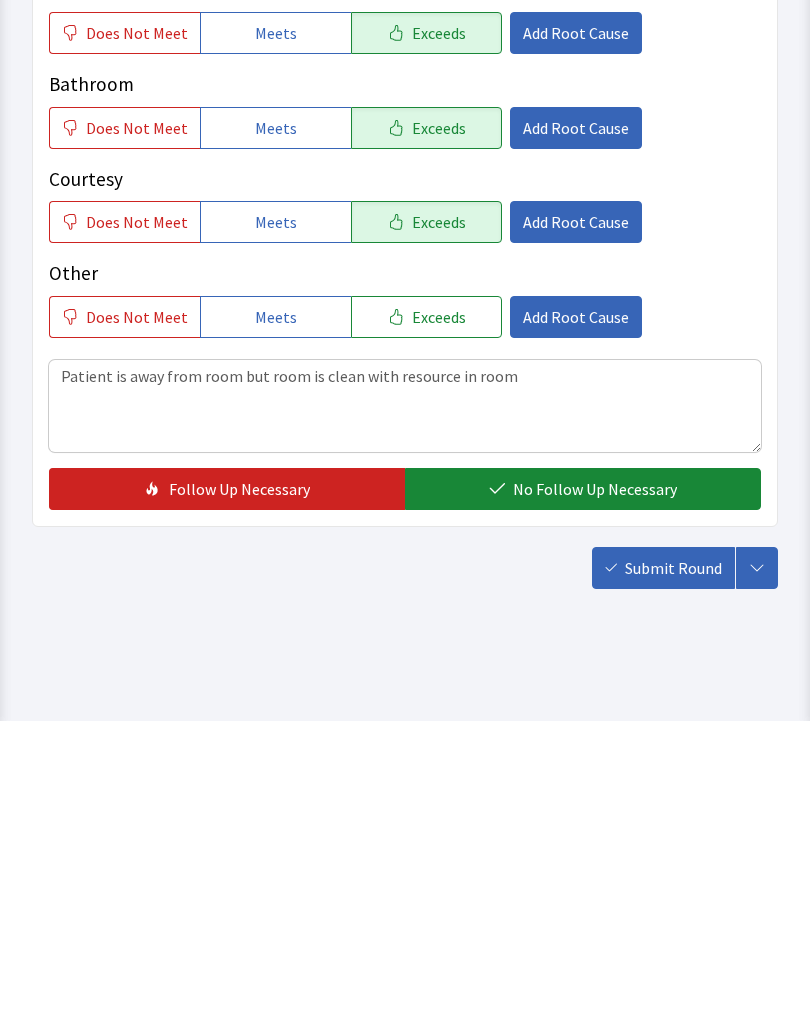 click 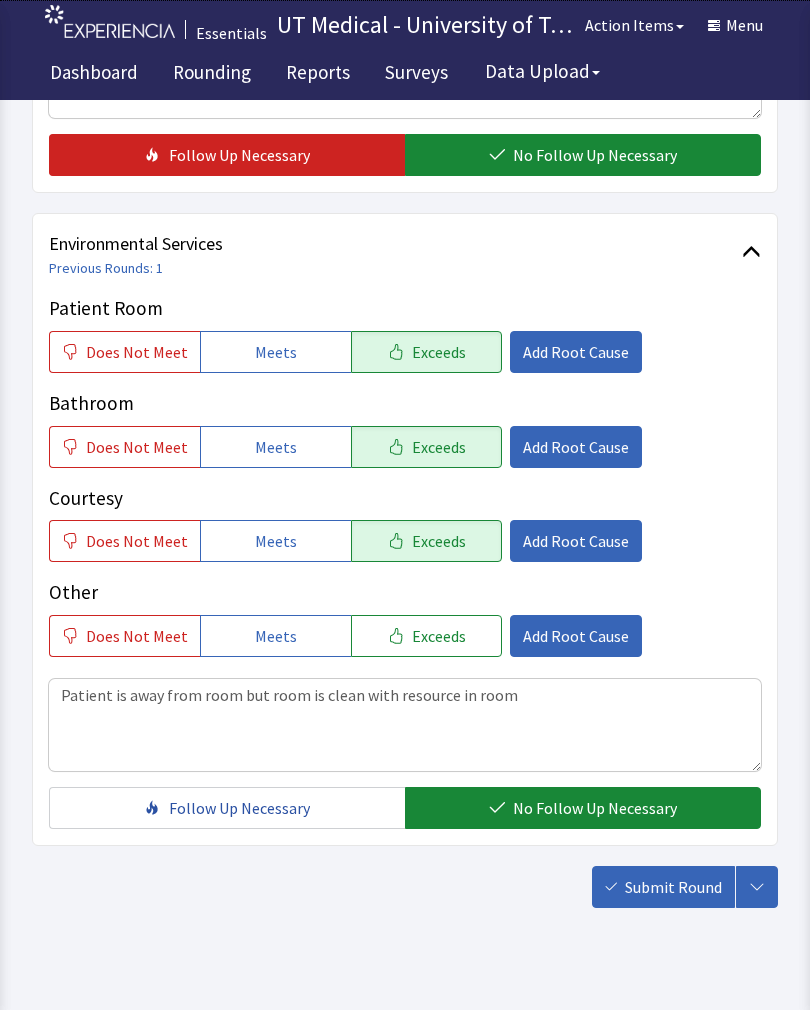 click on "Submit Round" at bounding box center (673, 887) 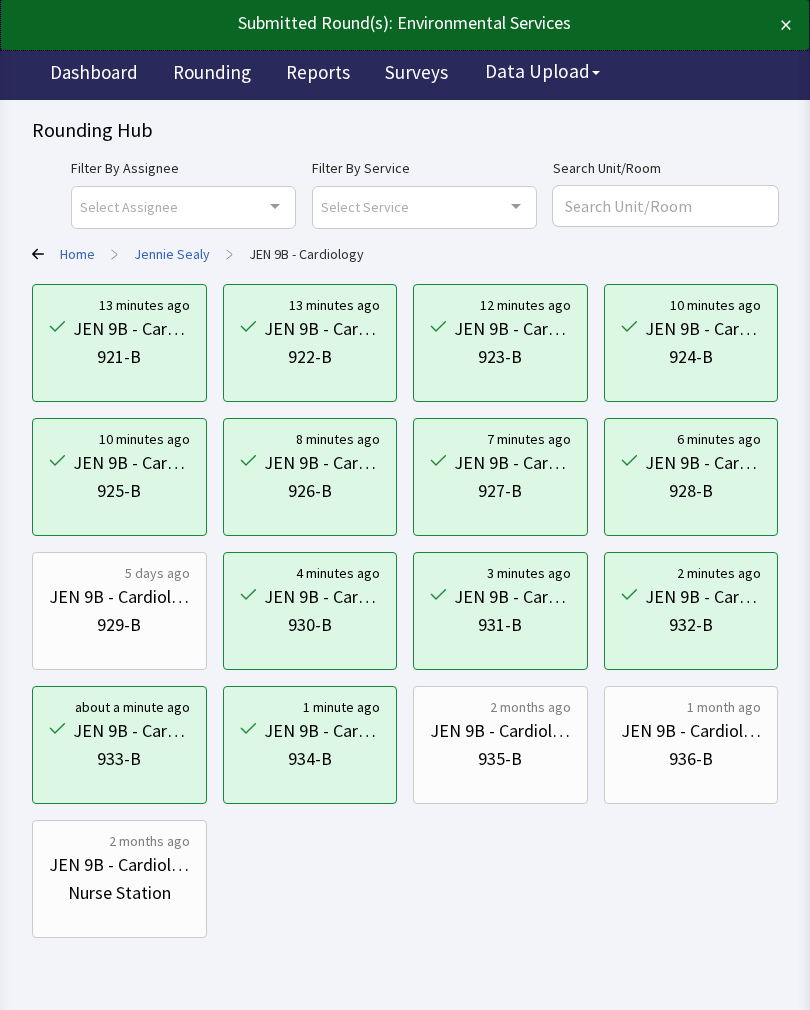 scroll, scrollTop: 0, scrollLeft: 0, axis: both 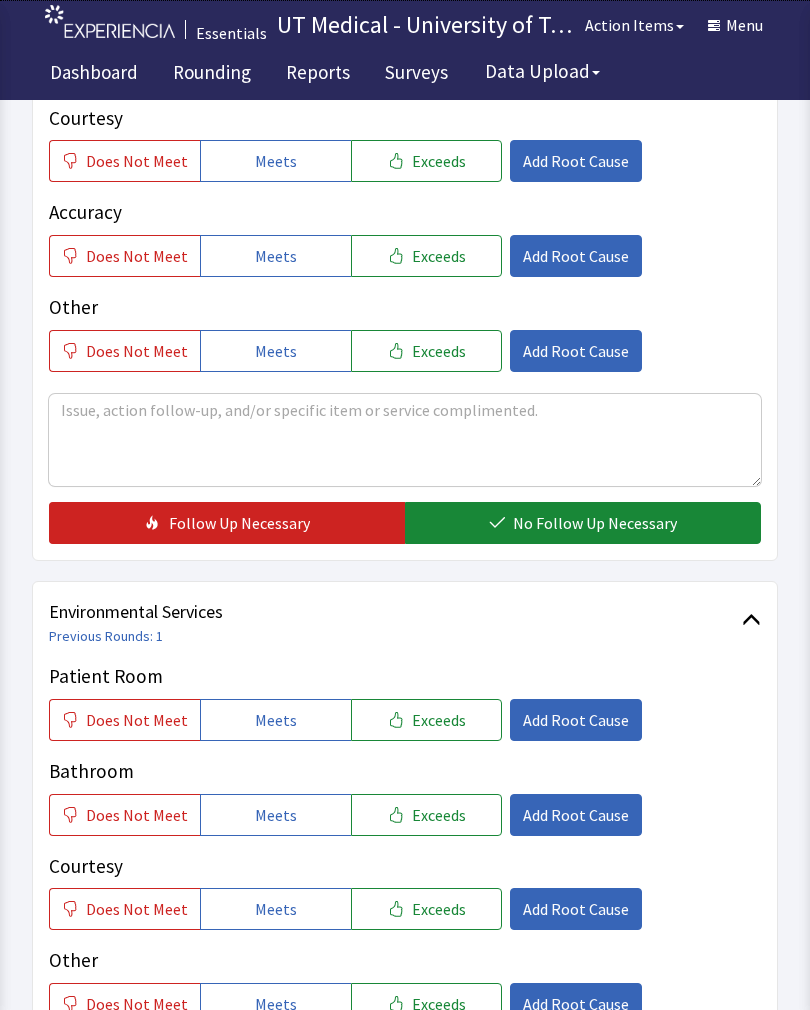 click on "Exceeds" 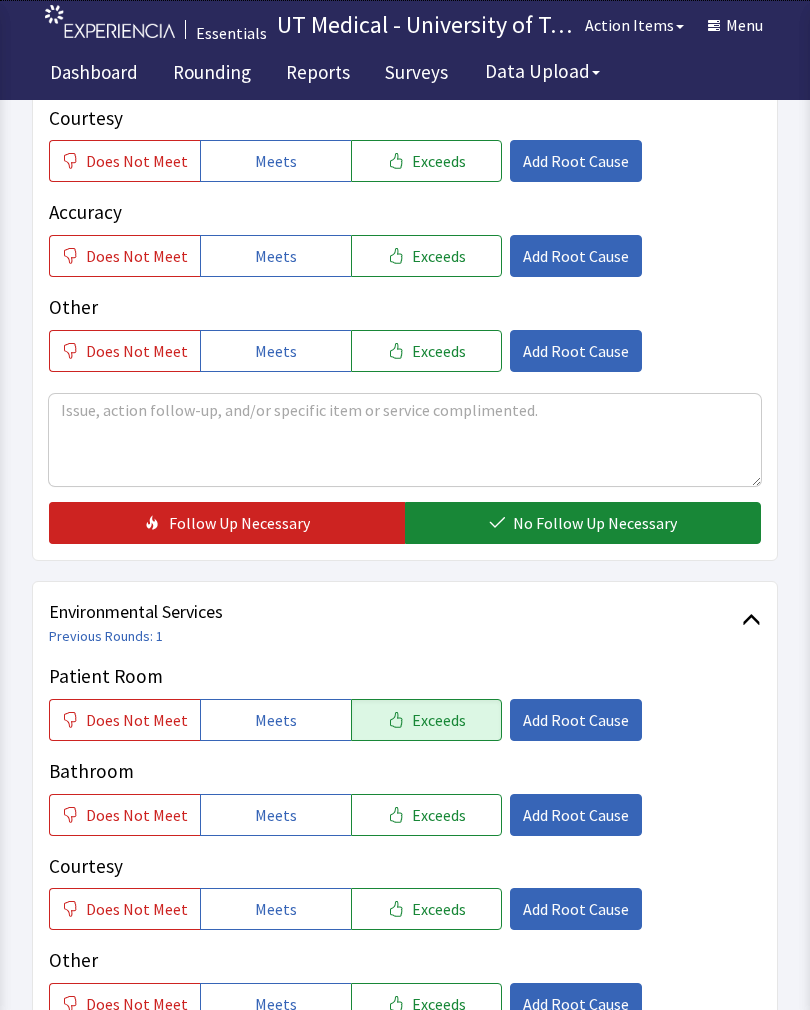 click on "Patient Room Does Not Meet Meets Exceeds Add Root Cause Bathroom Does Not Meet Meets Exceeds Add Root Cause Courtesy Does Not Meet Meets Exceeds Add Root Cause Other Does Not Meet Meets Exceeds Add Root Cause" at bounding box center [405, 843] 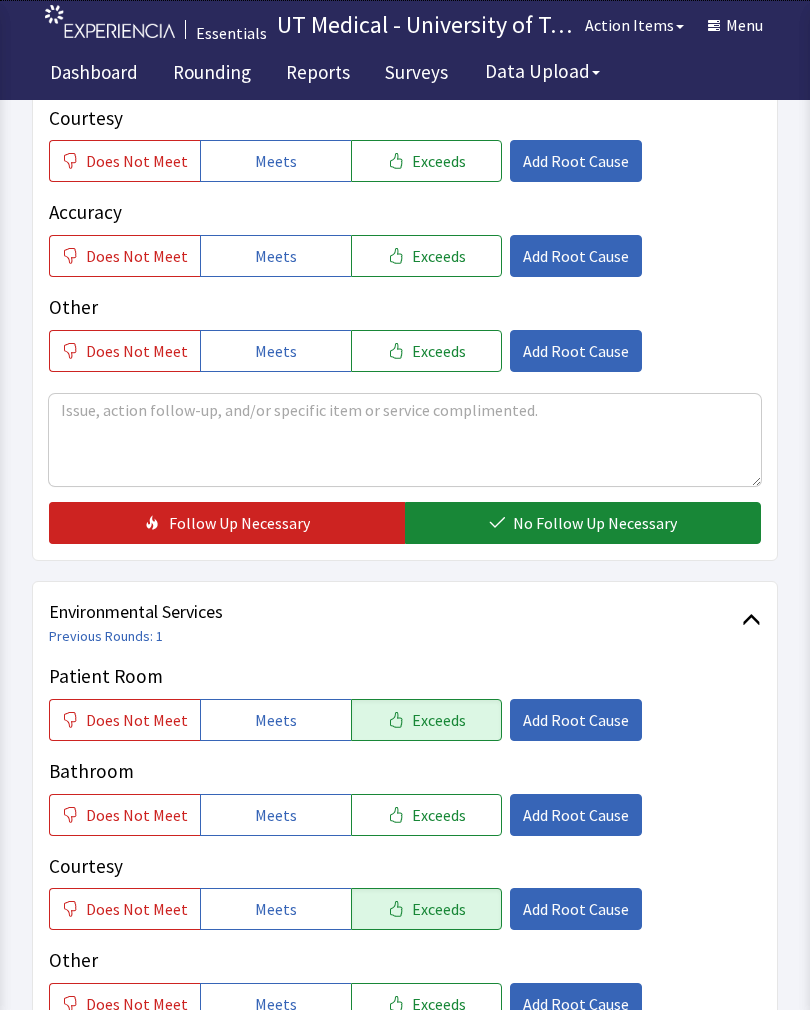click on "Exceeds" 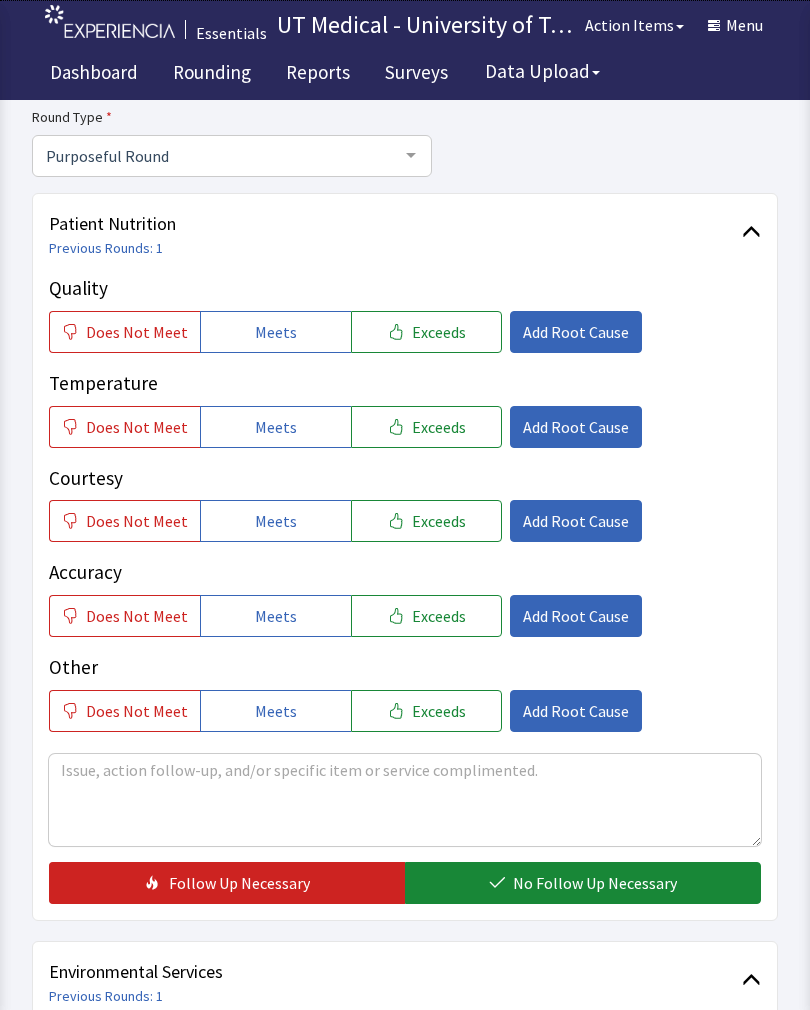 scroll, scrollTop: 158, scrollLeft: 0, axis: vertical 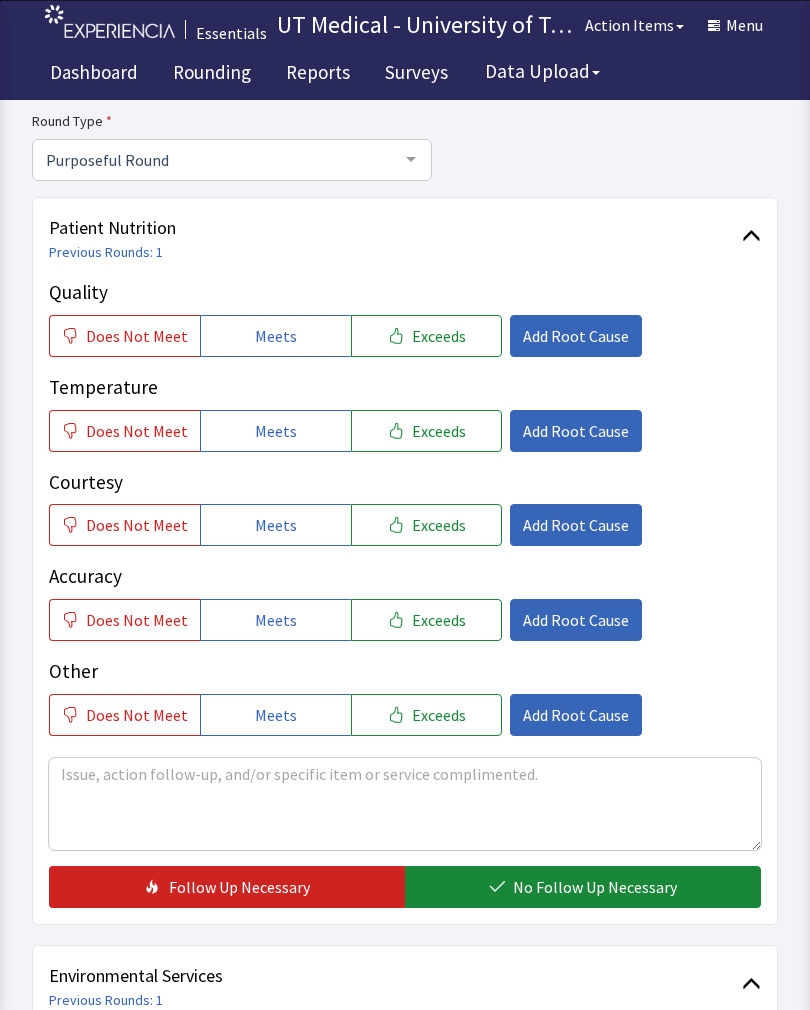click on "Exceeds" at bounding box center [439, 336] 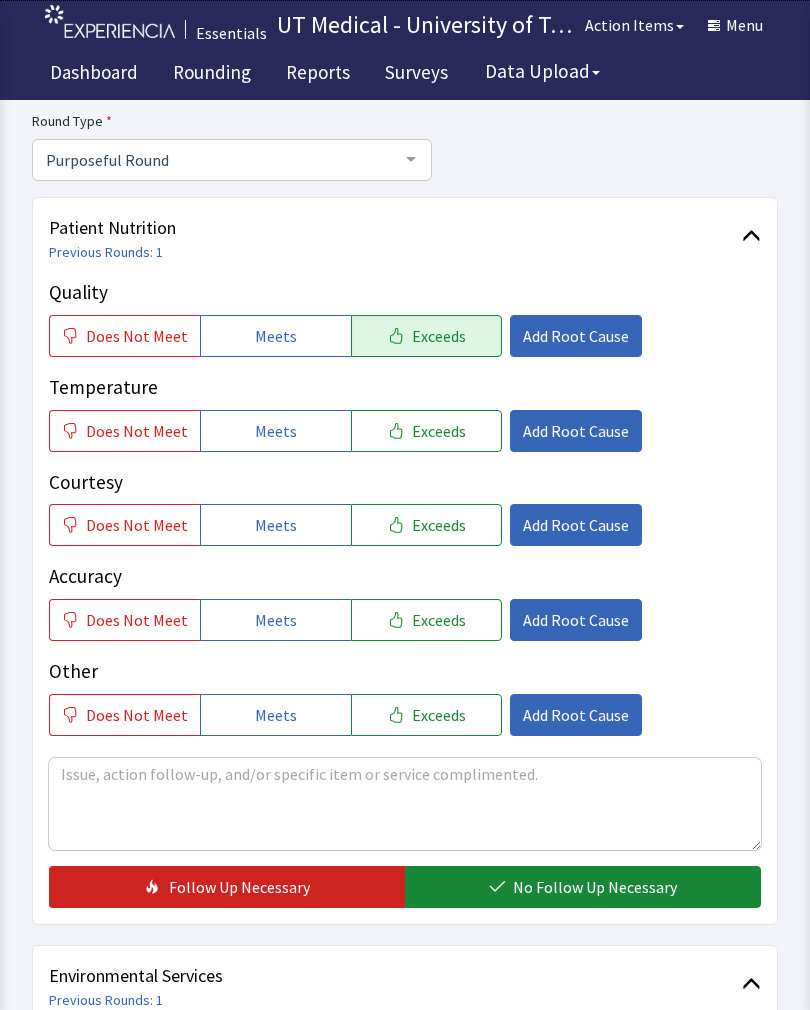 click on "Exceeds" at bounding box center (439, 431) 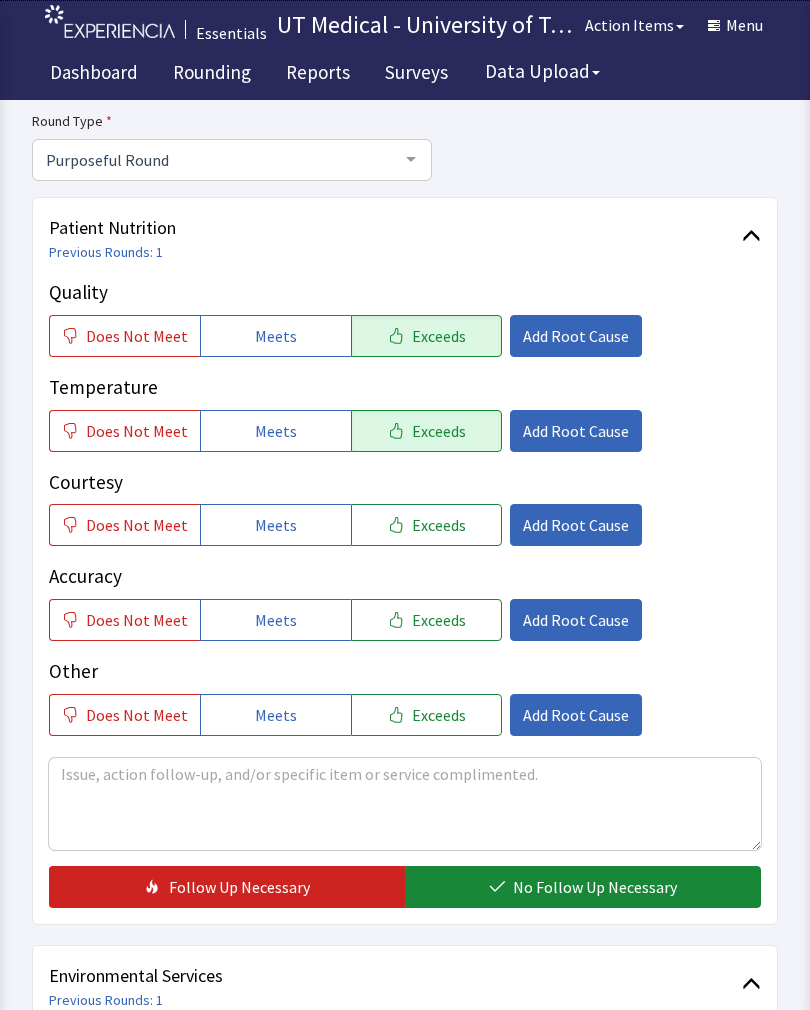click on "Exceeds" at bounding box center [439, 525] 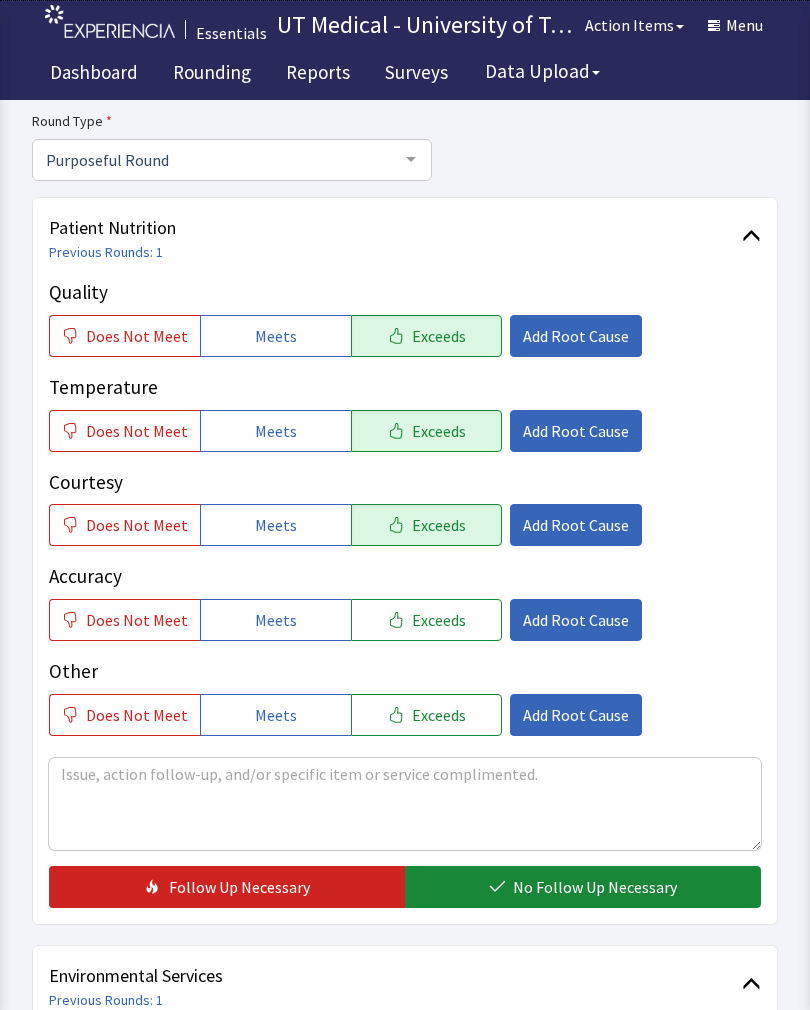 click on "No Follow Up Necessary" at bounding box center (595, 887) 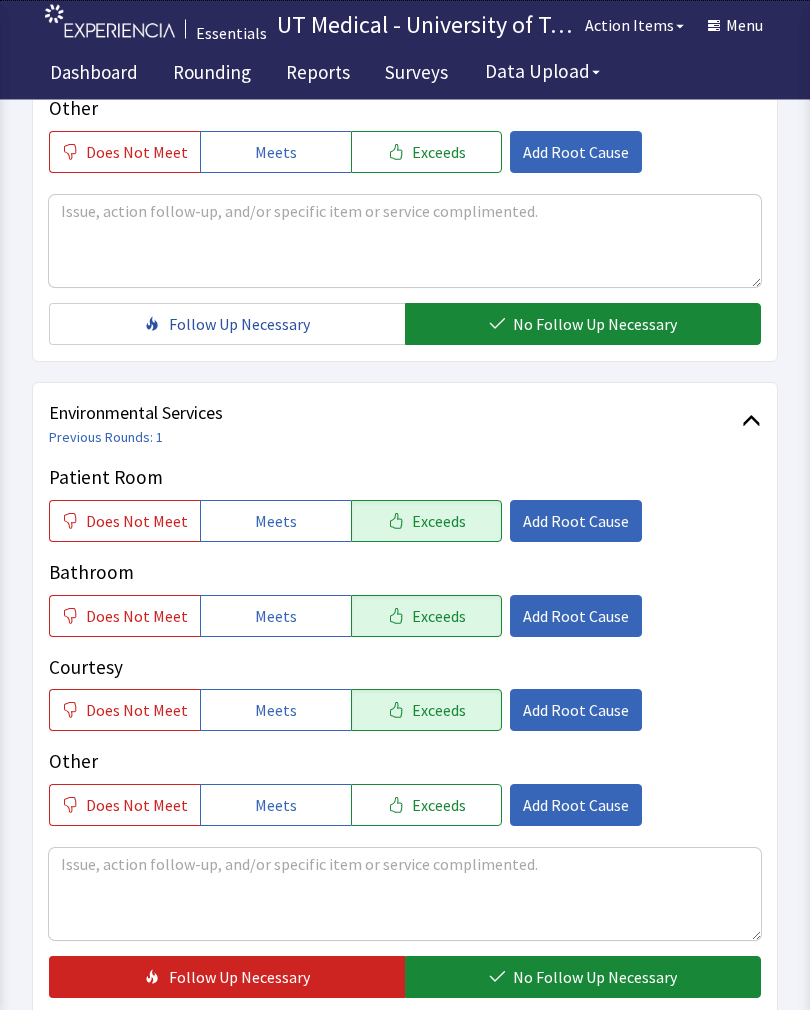 scroll, scrollTop: 734, scrollLeft: 0, axis: vertical 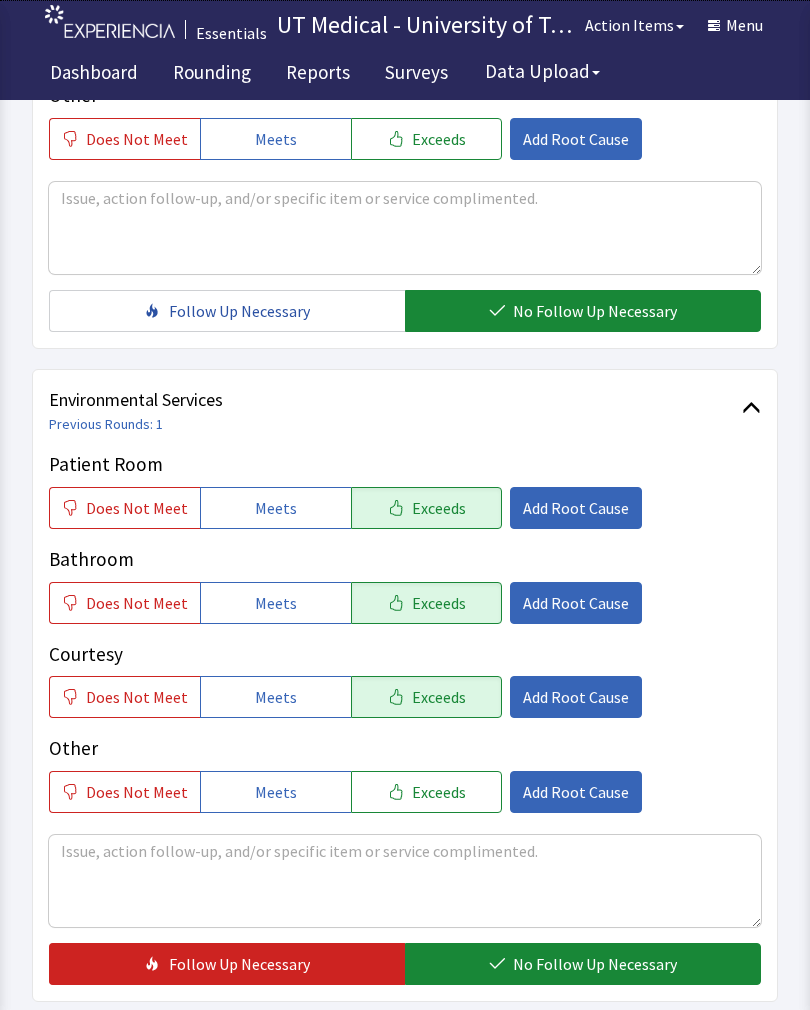 click on "No Follow Up Necessary" at bounding box center [595, 964] 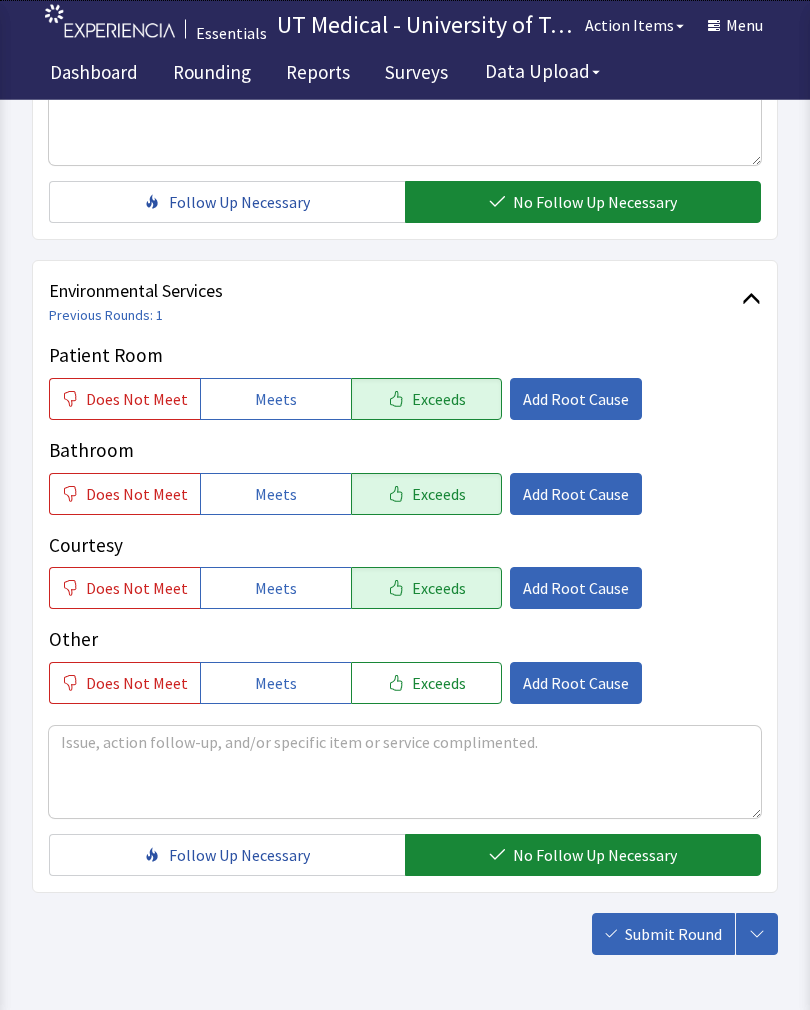 scroll, scrollTop: 890, scrollLeft: 0, axis: vertical 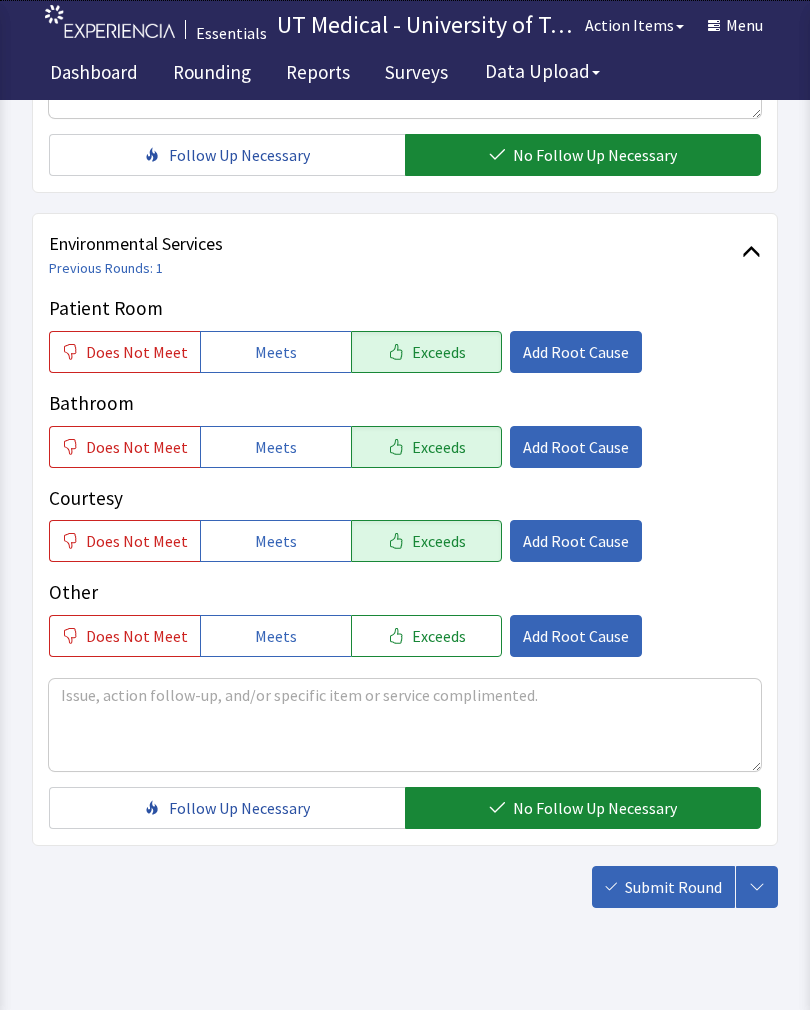 click on "Submit Round" at bounding box center (673, 887) 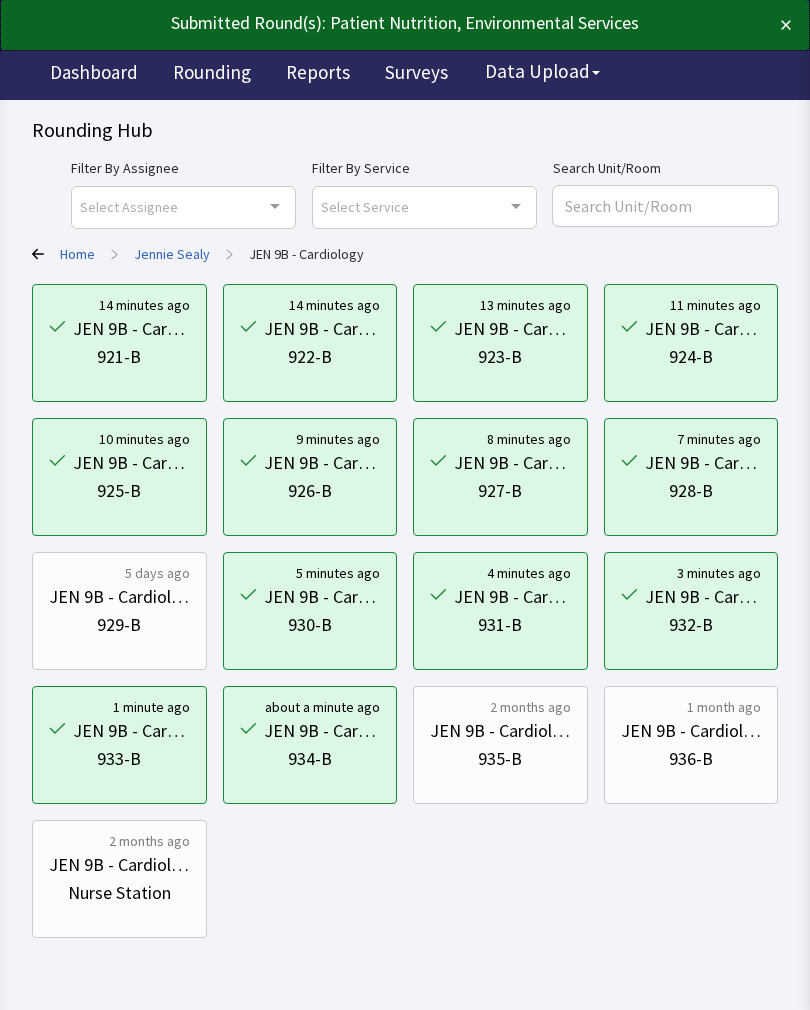 scroll, scrollTop: 0, scrollLeft: 0, axis: both 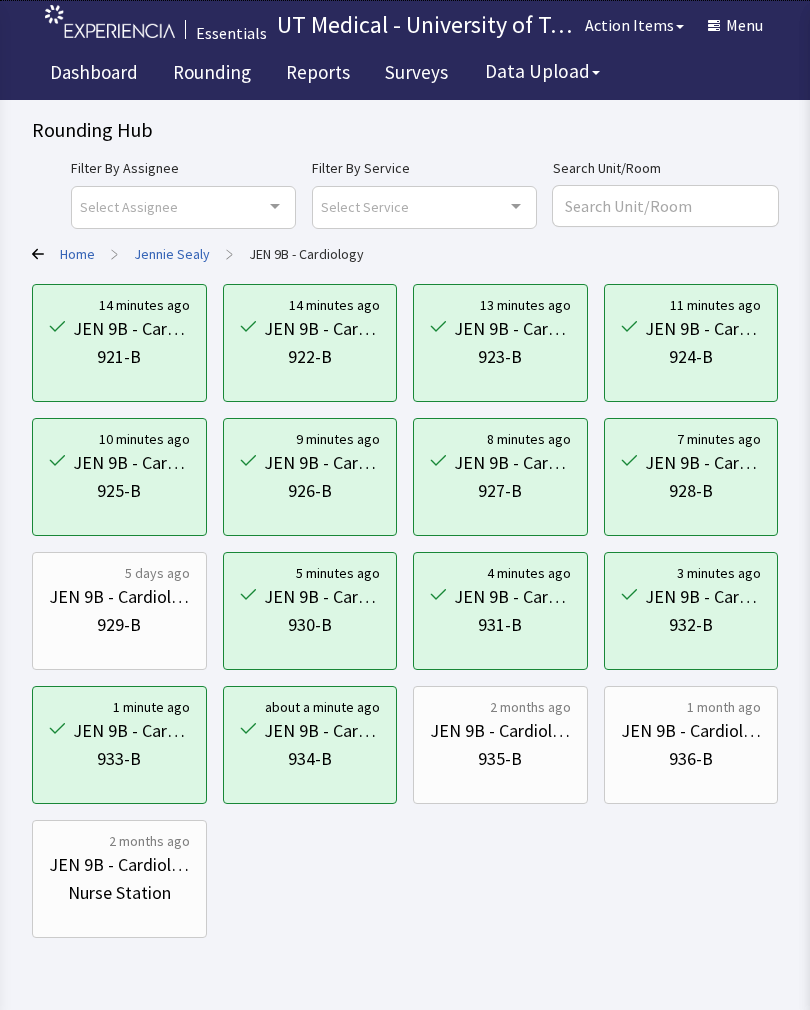 click on "935-B" at bounding box center (500, 759) 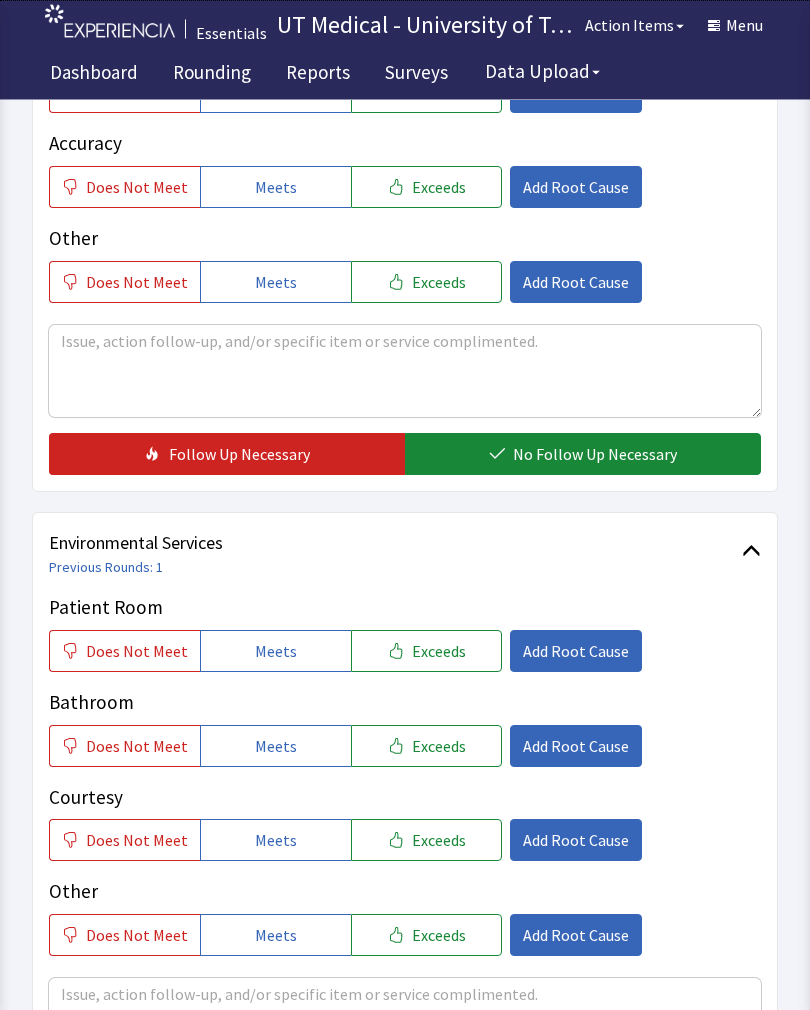 scroll, scrollTop: 590, scrollLeft: 0, axis: vertical 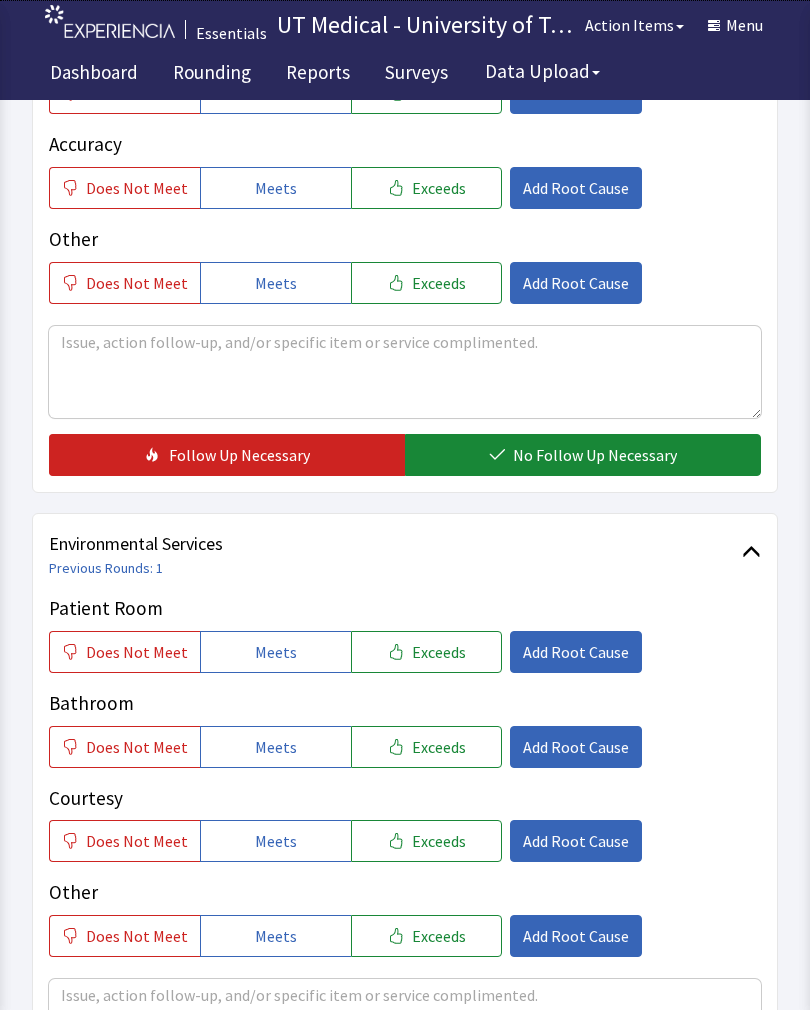 click on "Exceeds" 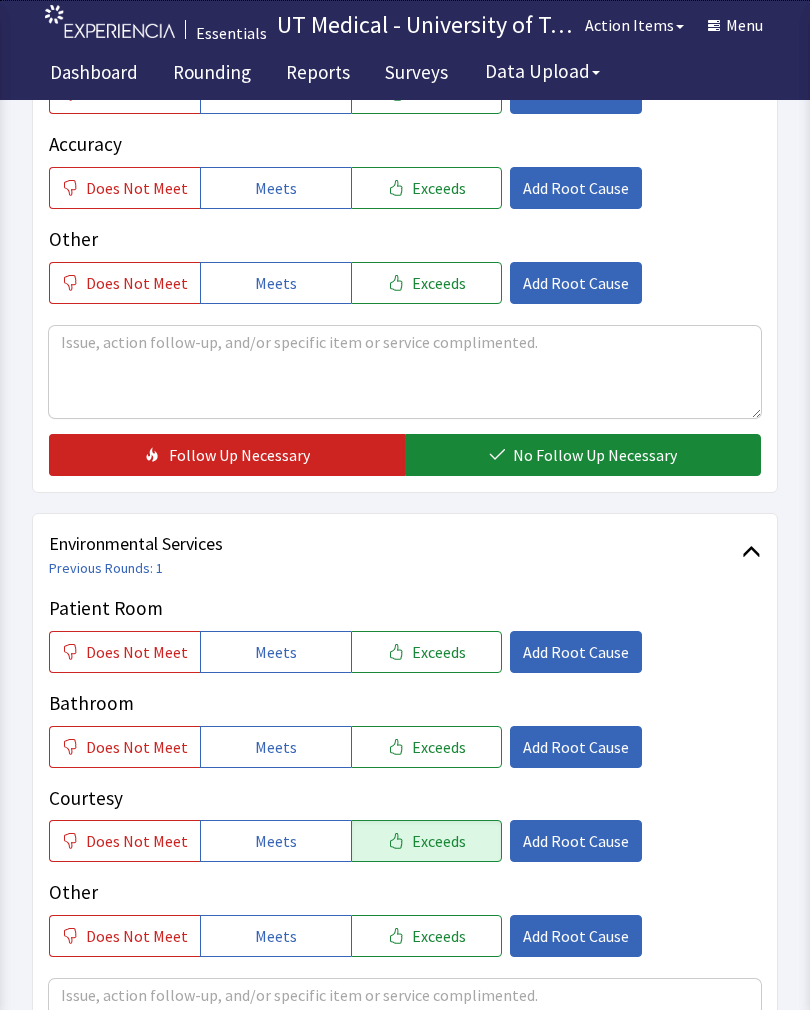 click on "Exceeds" 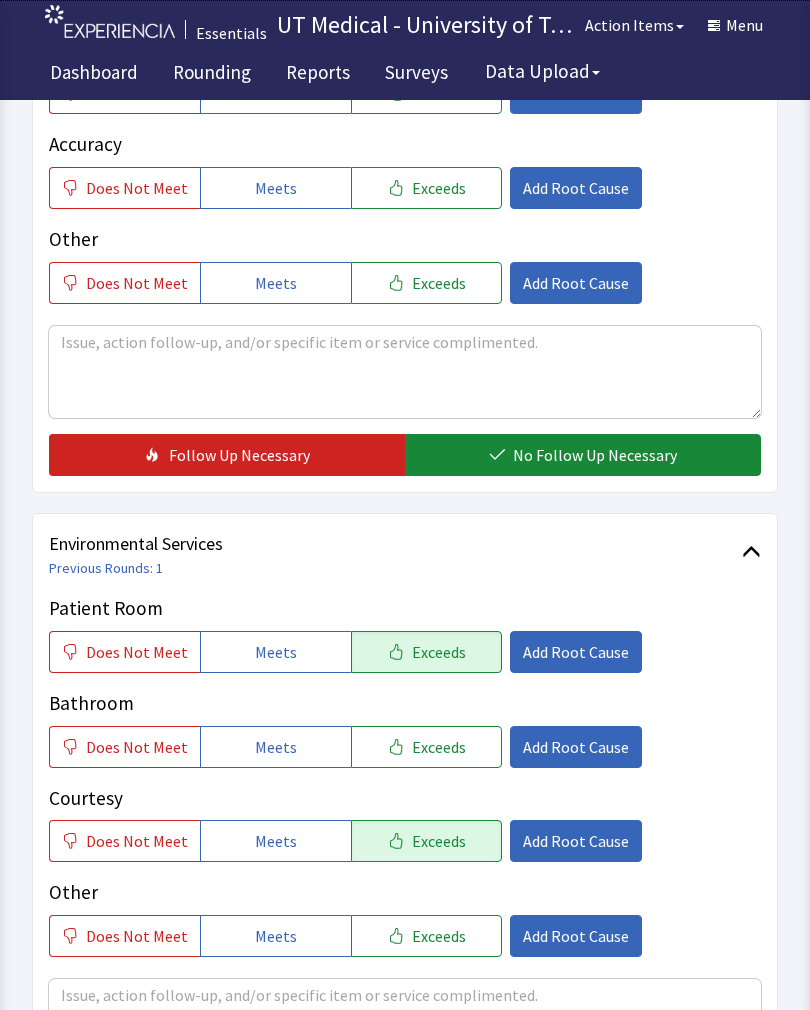 click on "Exceeds" 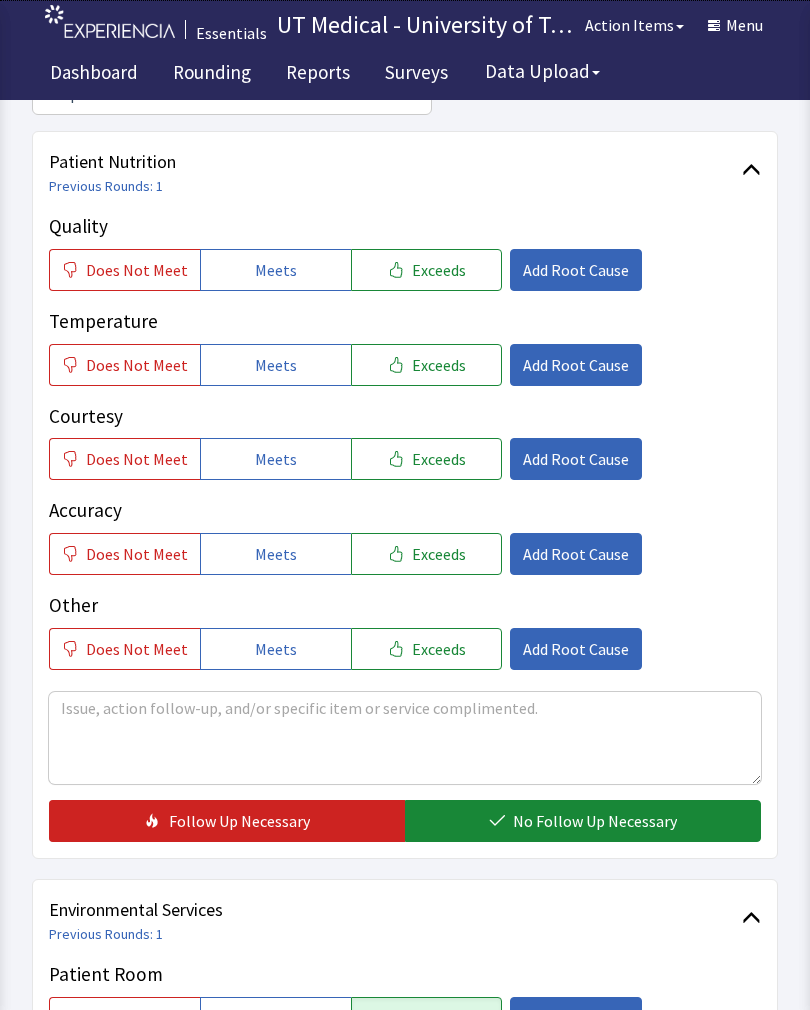 scroll, scrollTop: 230, scrollLeft: 0, axis: vertical 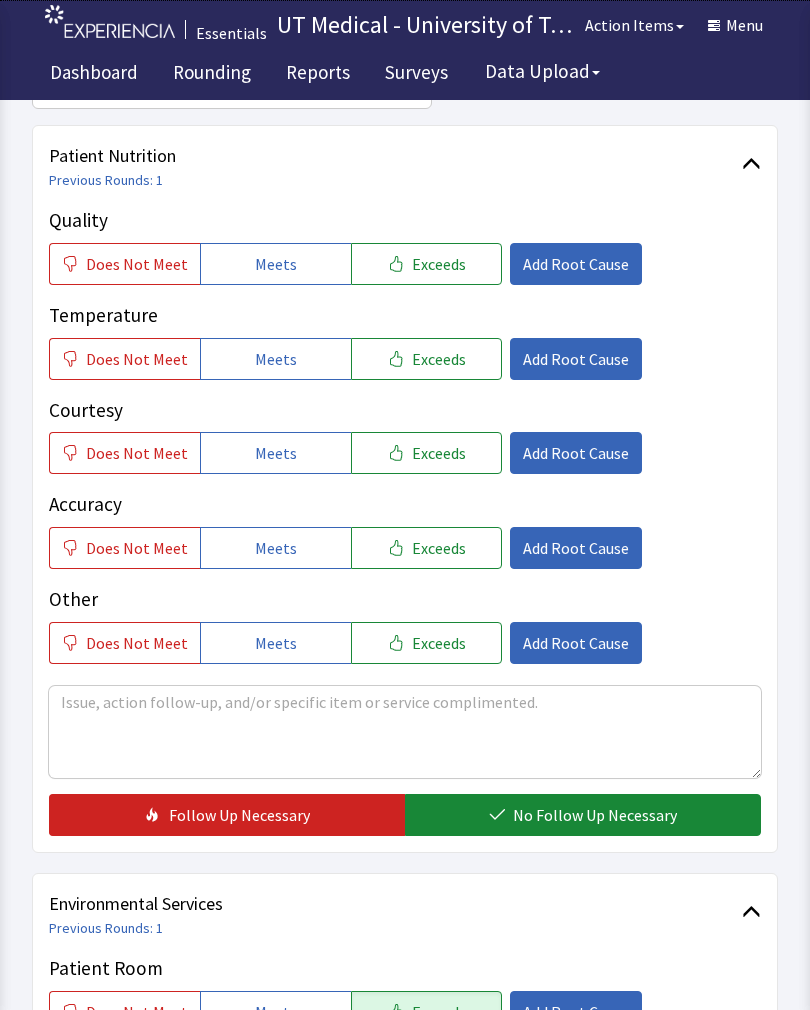 click on "Exceeds" at bounding box center (439, 264) 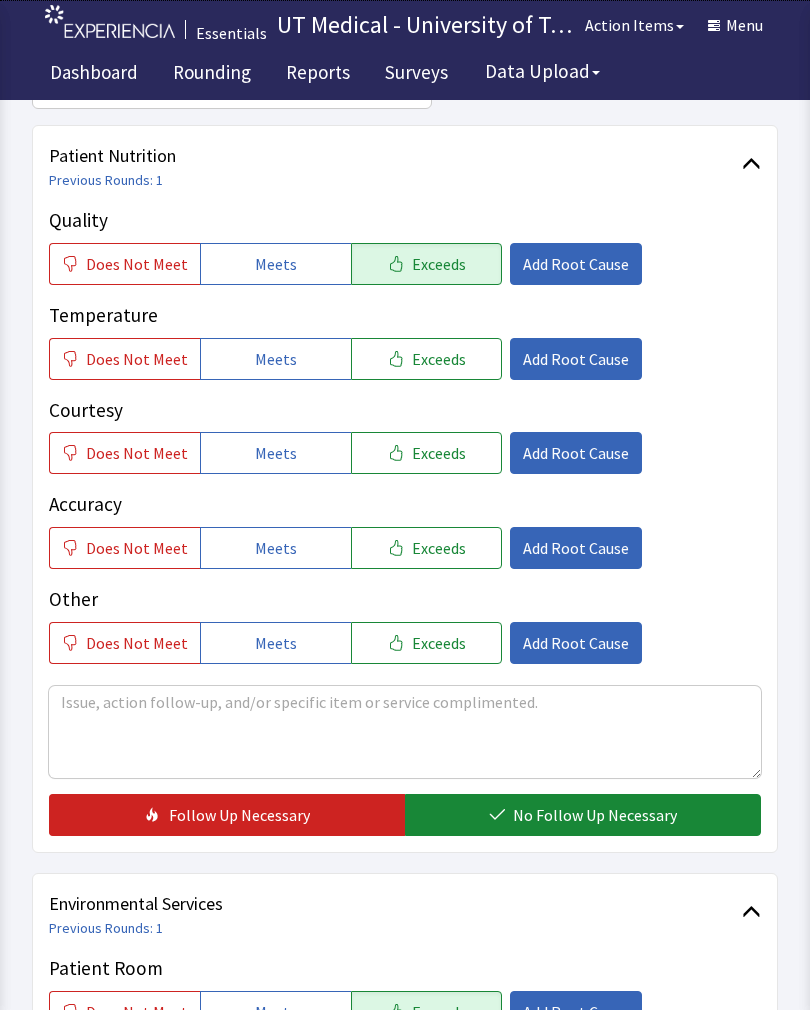 click on "Exceeds" at bounding box center (439, 359) 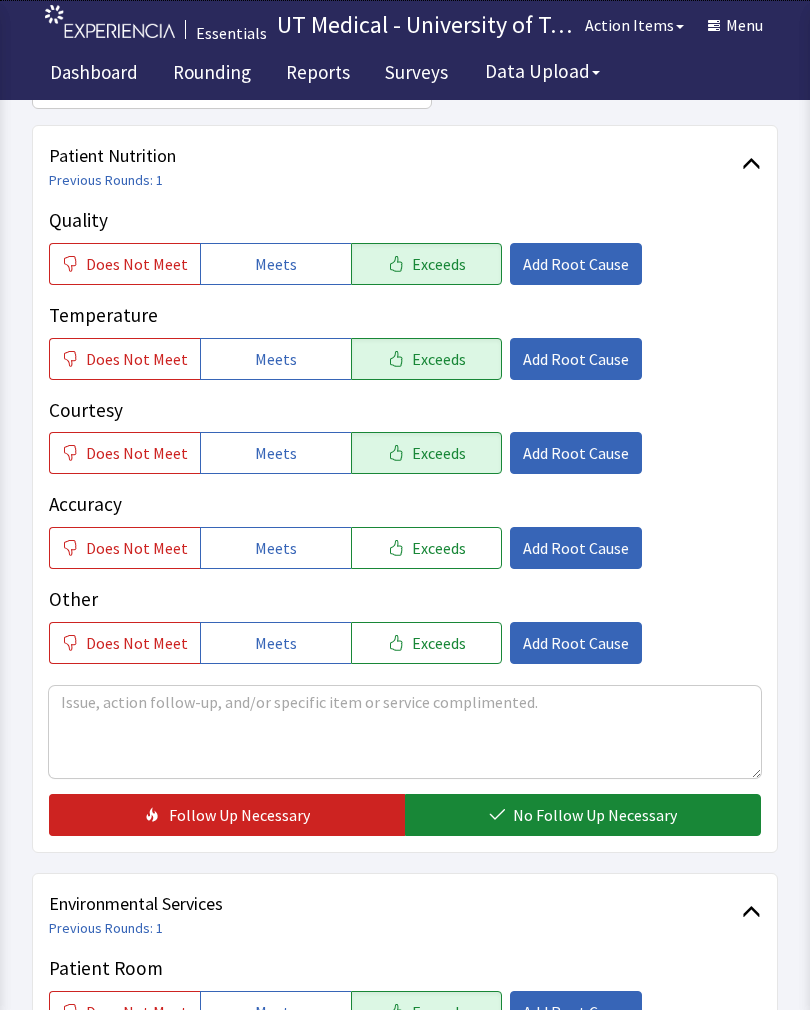 click on "No Follow Up Necessary" at bounding box center (595, 815) 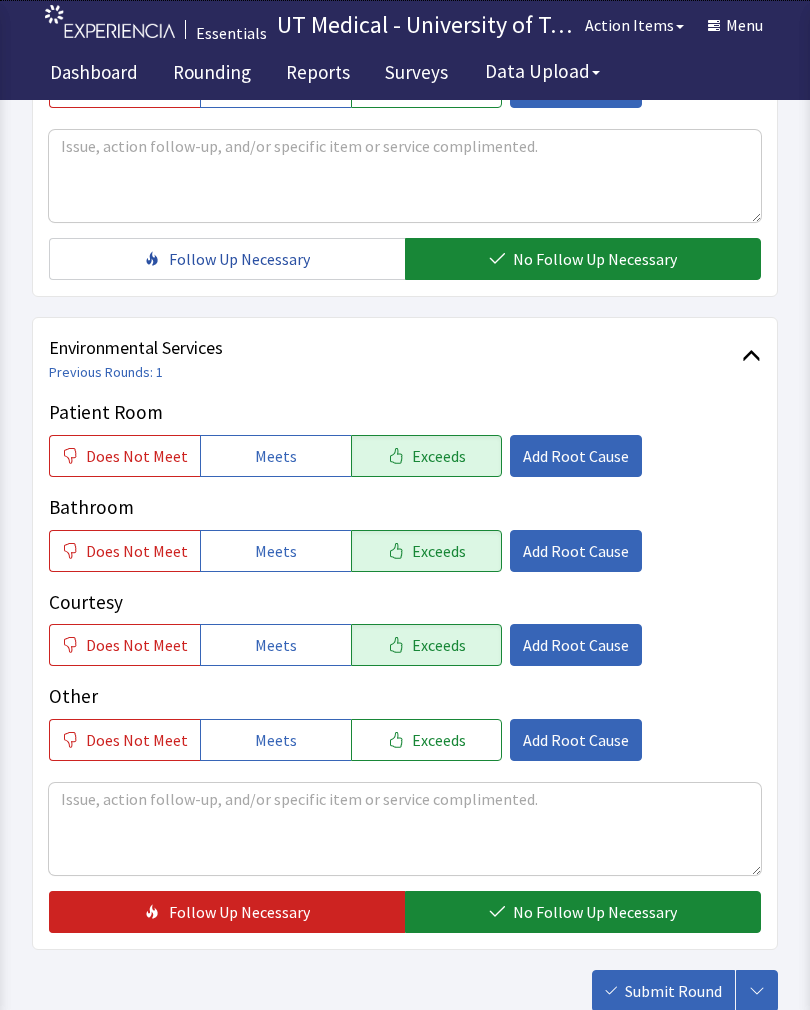 scroll, scrollTop: 890, scrollLeft: 0, axis: vertical 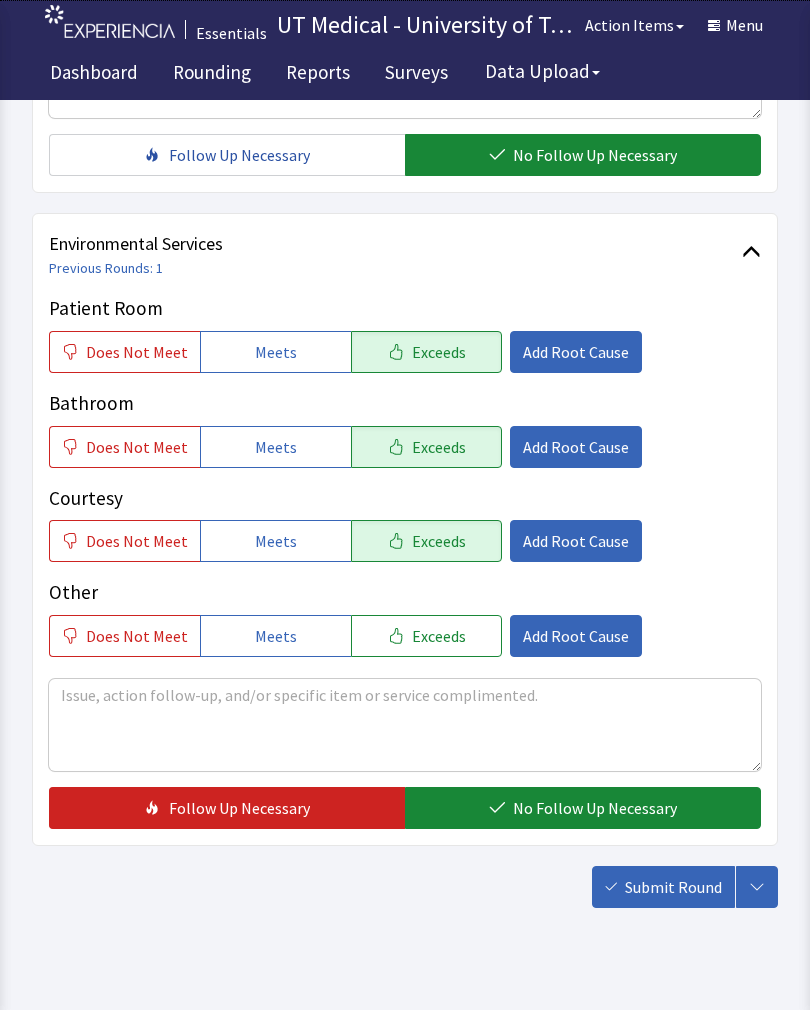 click on "No Follow Up Necessary" 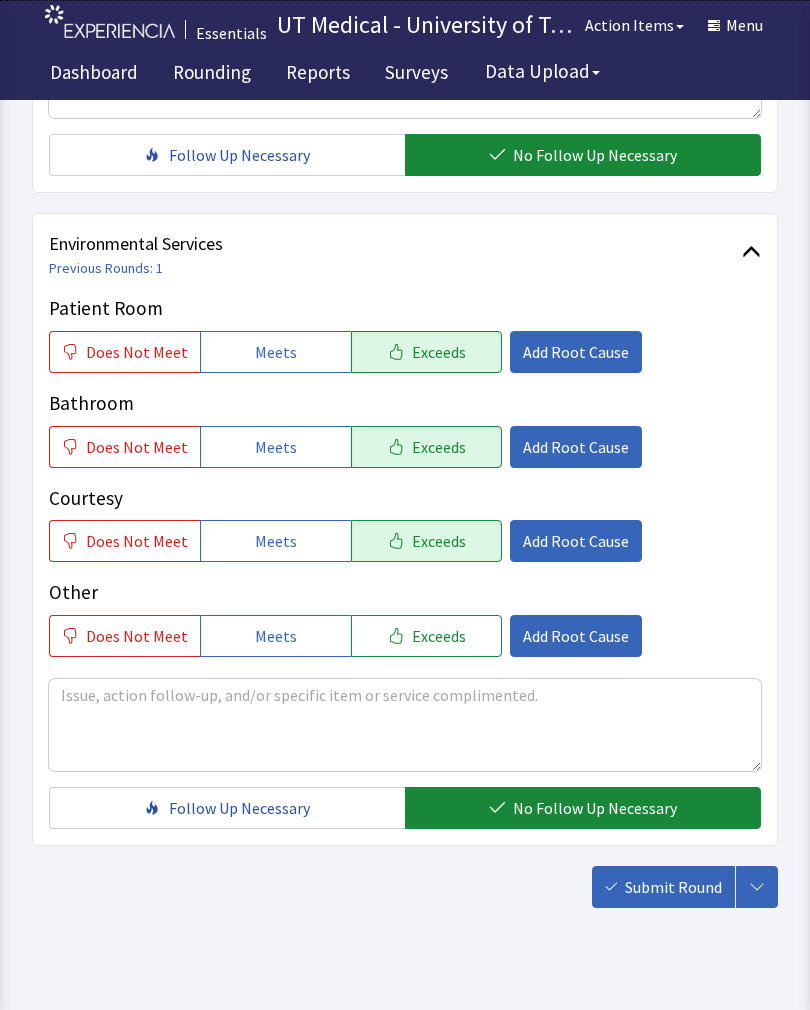 click on "Submit Round" at bounding box center [673, 887] 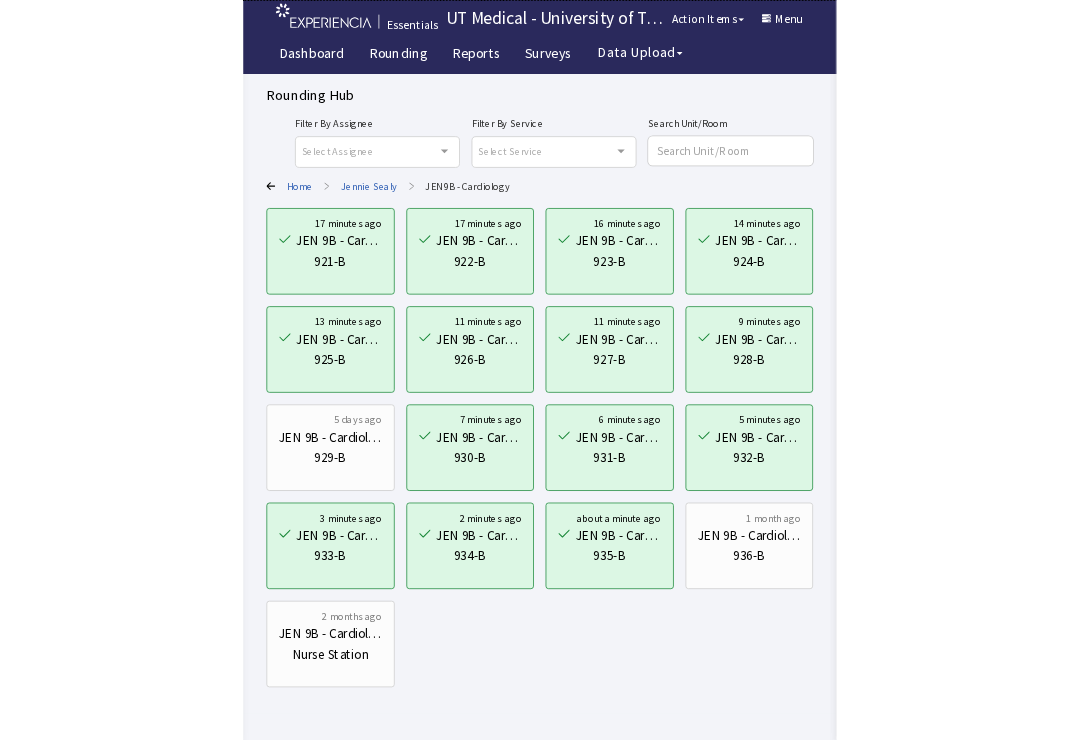 scroll, scrollTop: 0, scrollLeft: 0, axis: both 